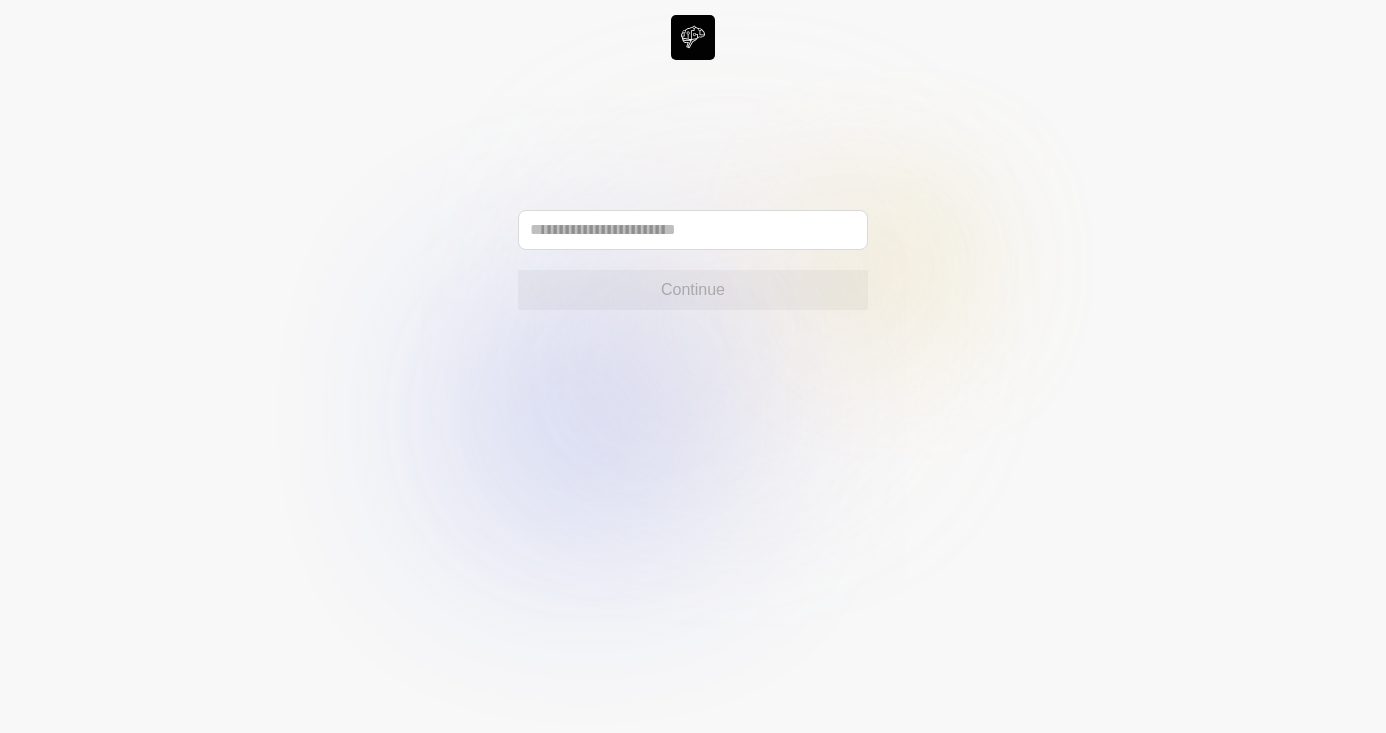 scroll, scrollTop: 0, scrollLeft: 0, axis: both 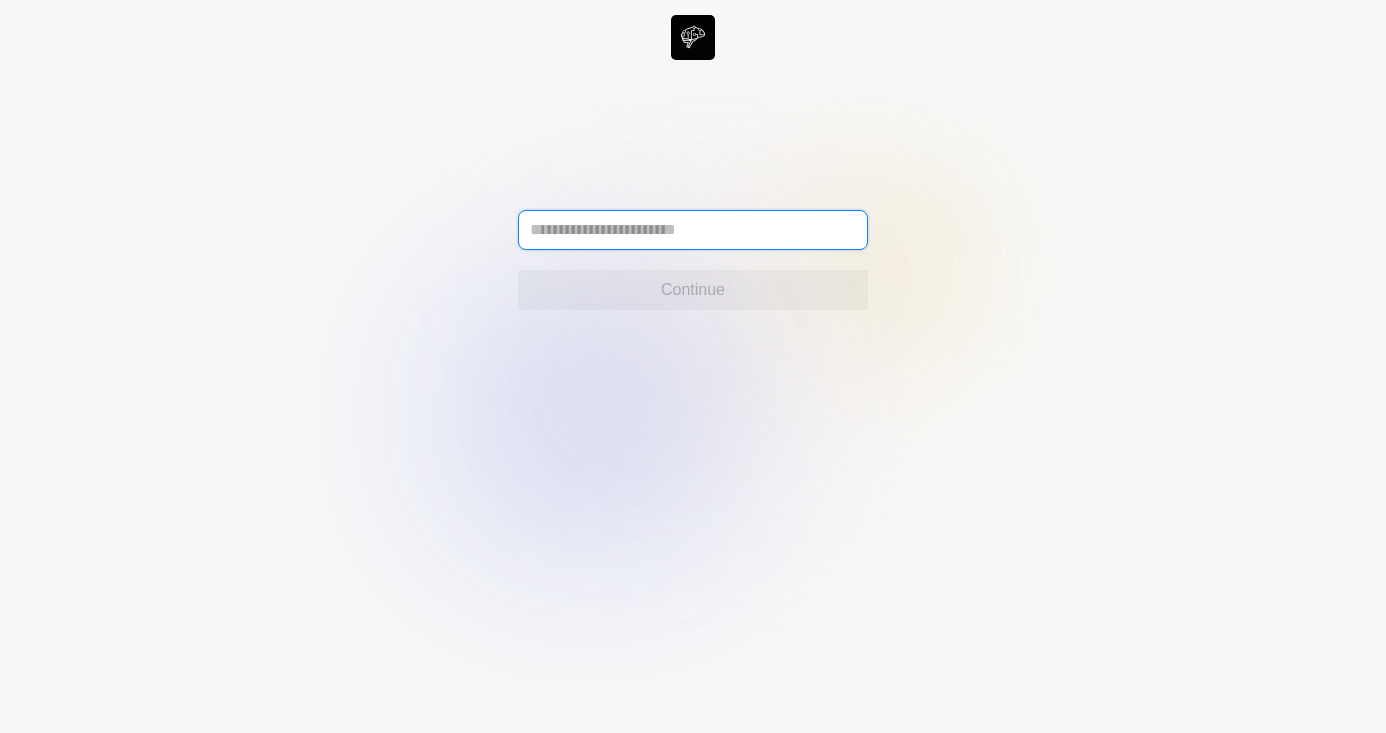 click at bounding box center [693, 230] 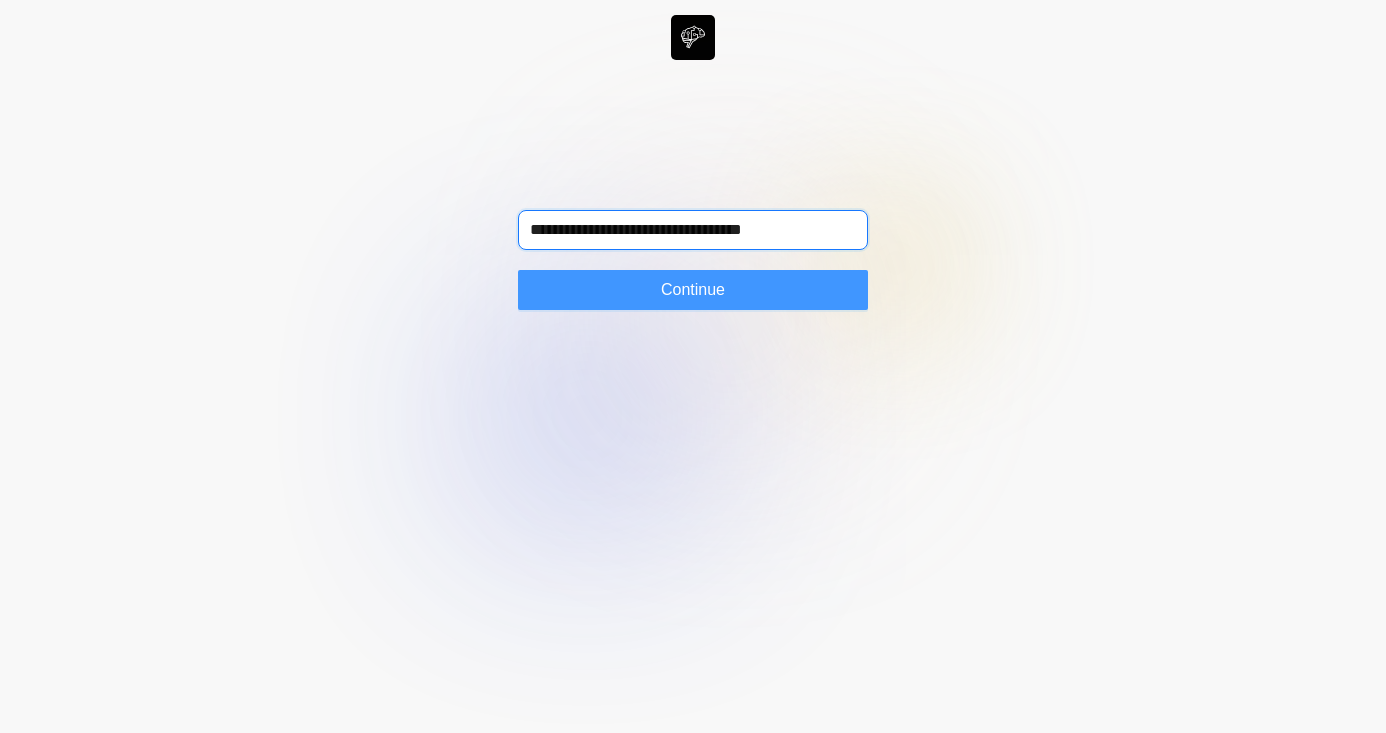 type on "**********" 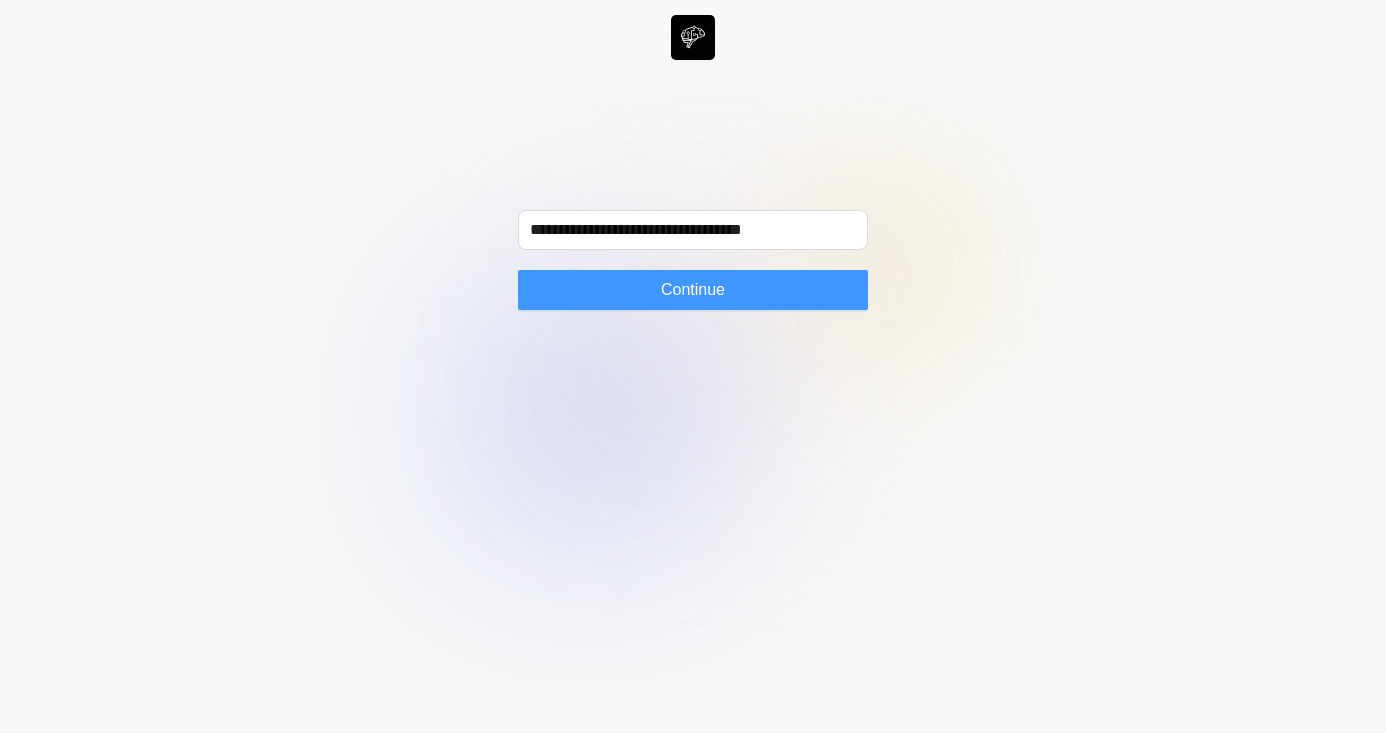 click on "Continue" at bounding box center (693, 290) 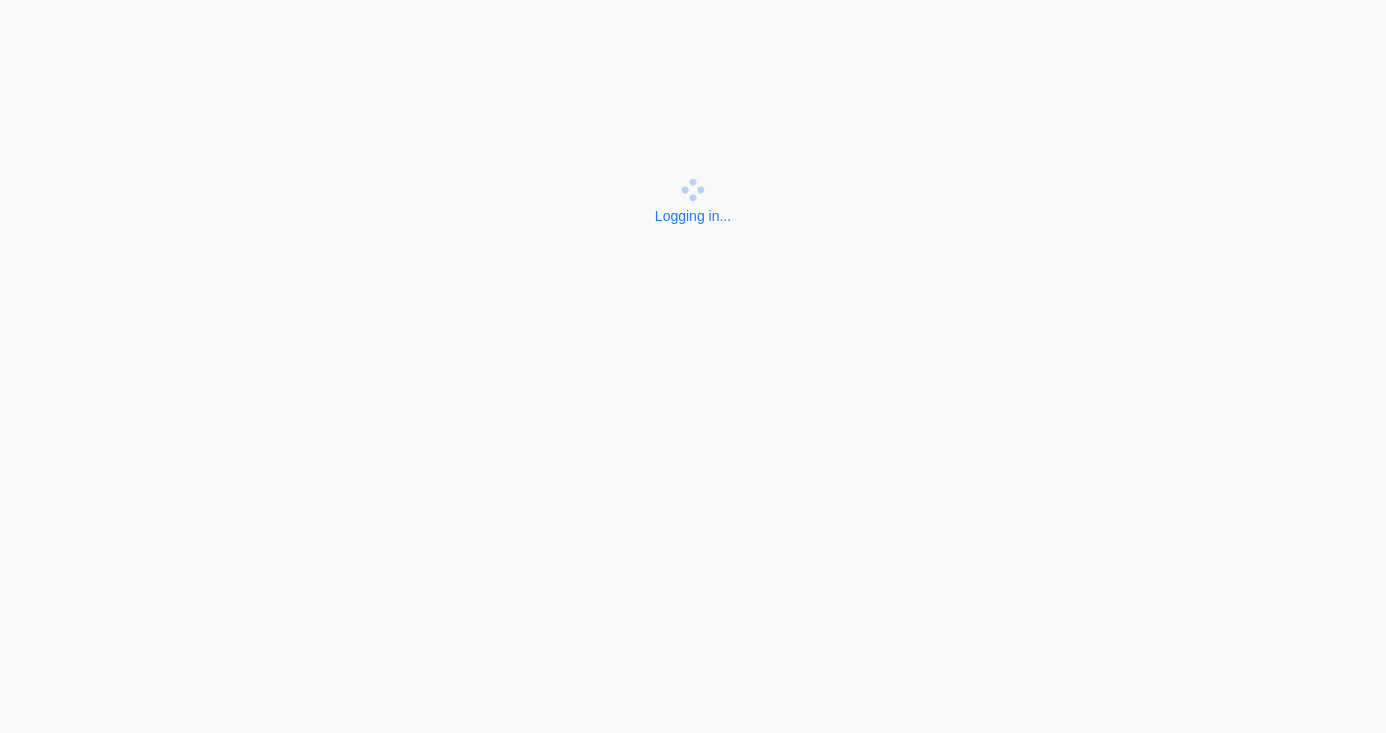 scroll, scrollTop: 0, scrollLeft: 0, axis: both 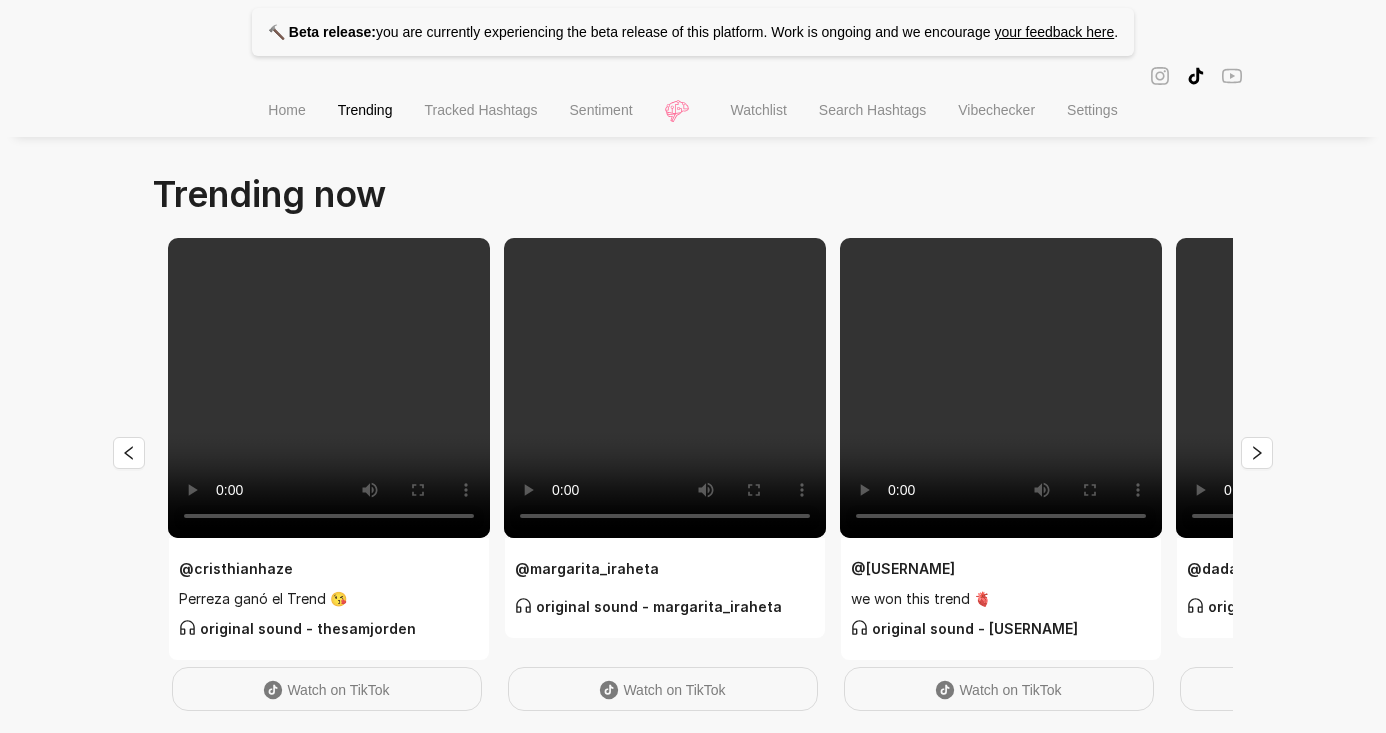 click on "Tracked Hashtags" at bounding box center [480, 110] 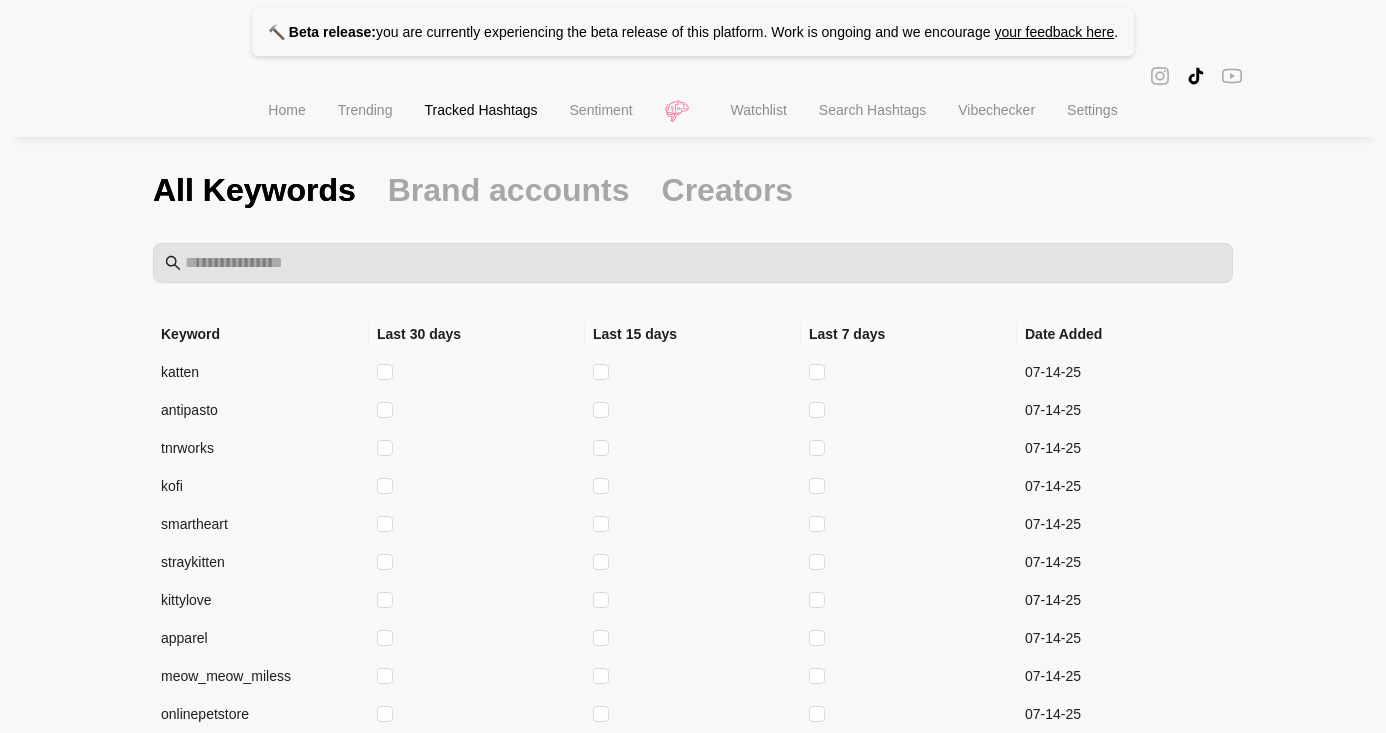 scroll, scrollTop: 0, scrollLeft: 0, axis: both 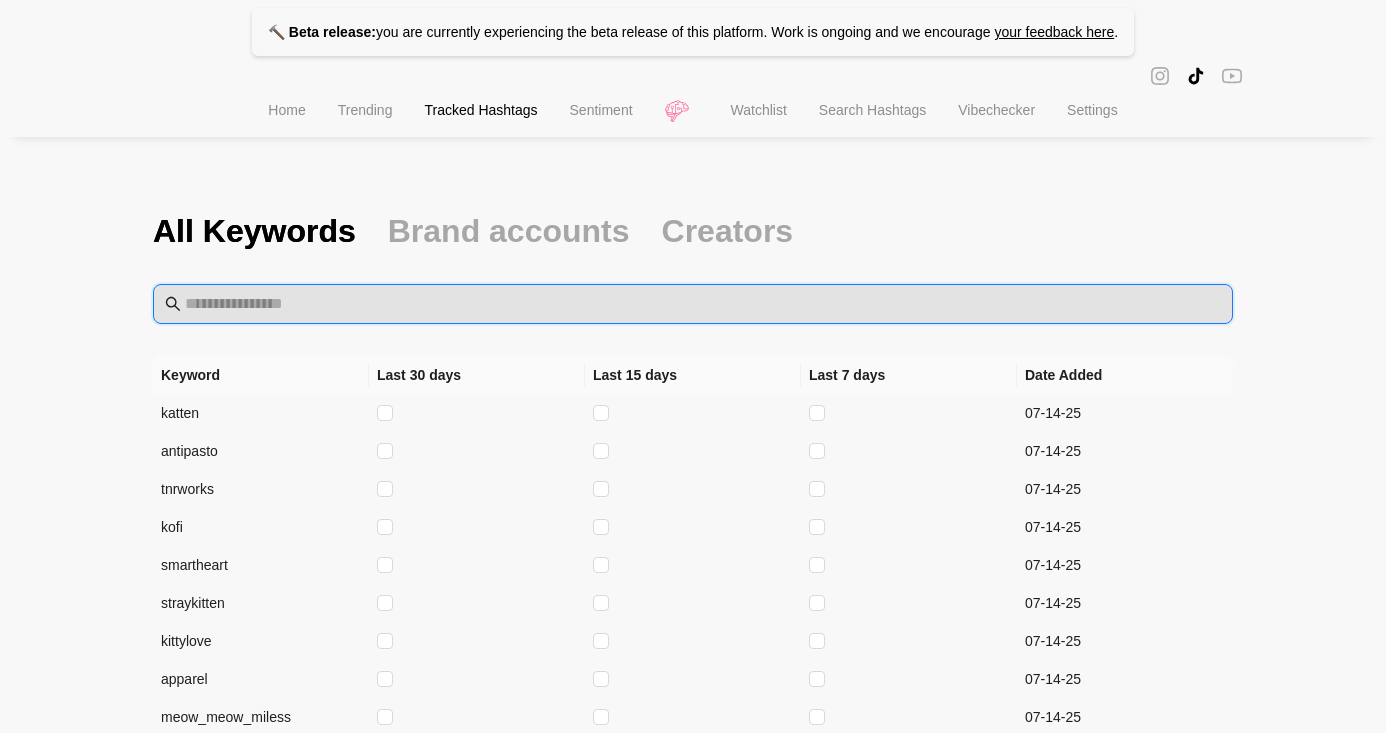 click at bounding box center [703, 304] 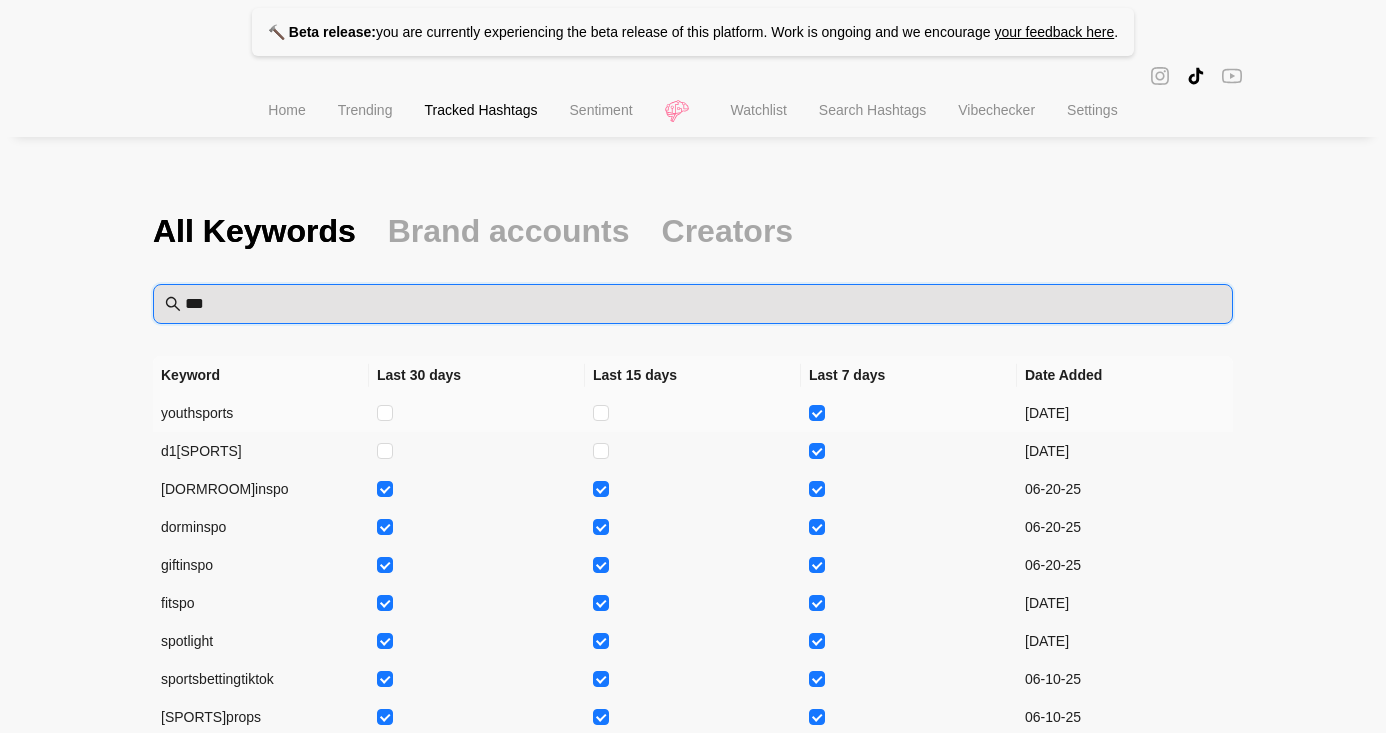 type on "***" 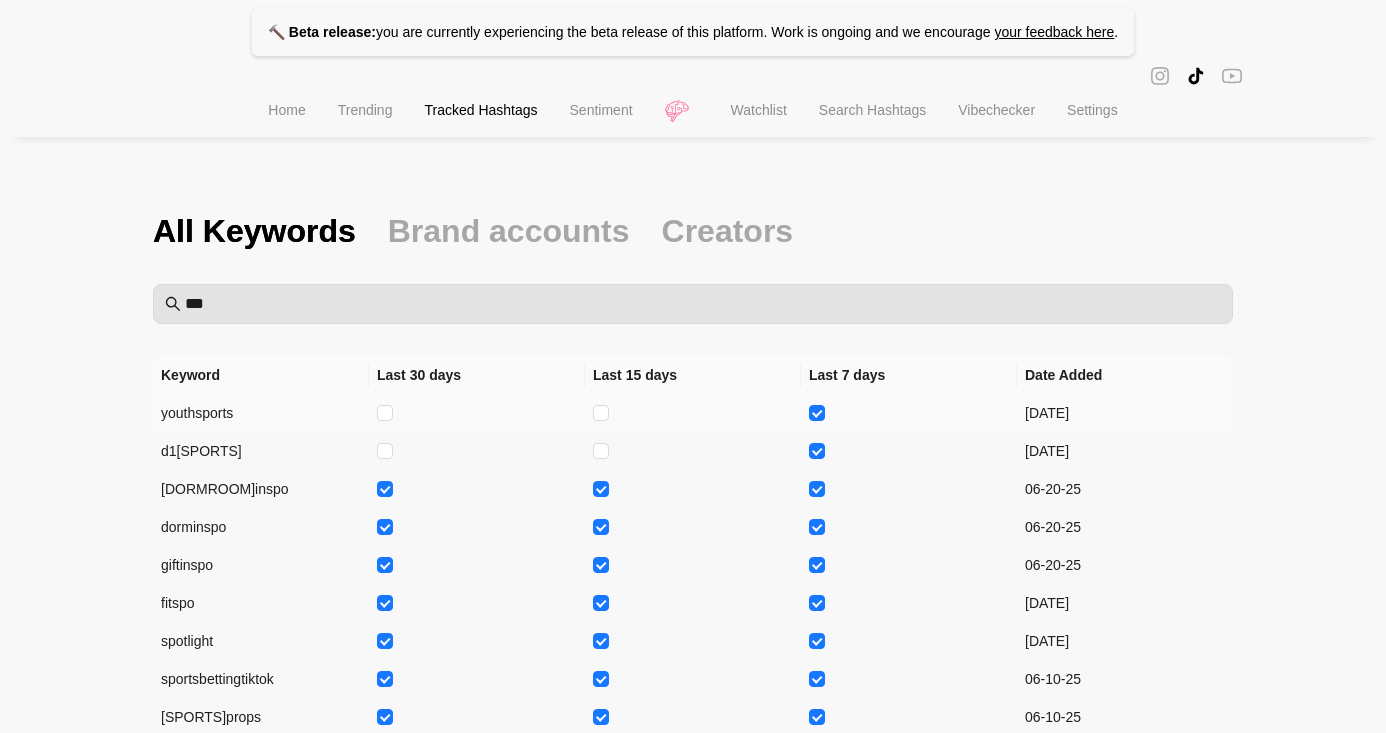 click on "youthsports" at bounding box center (261, 413) 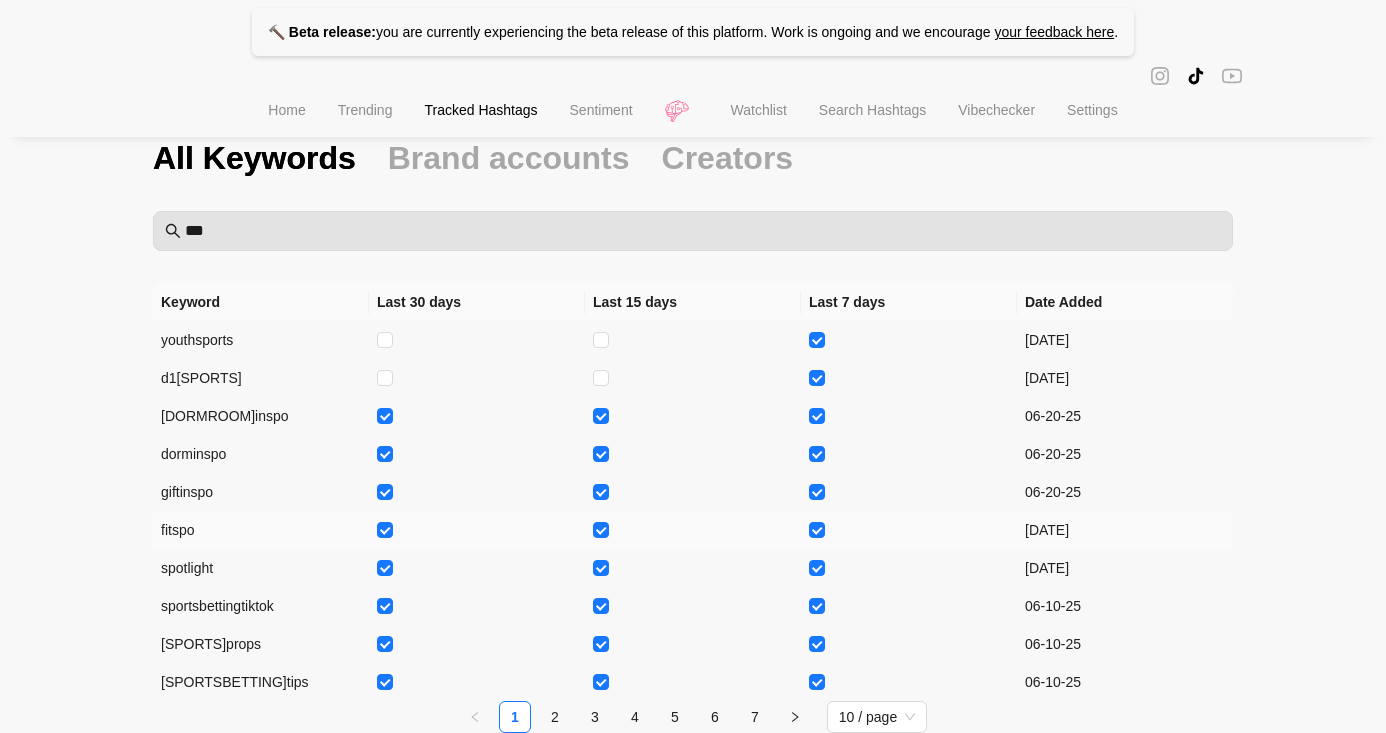 scroll, scrollTop: 0, scrollLeft: 0, axis: both 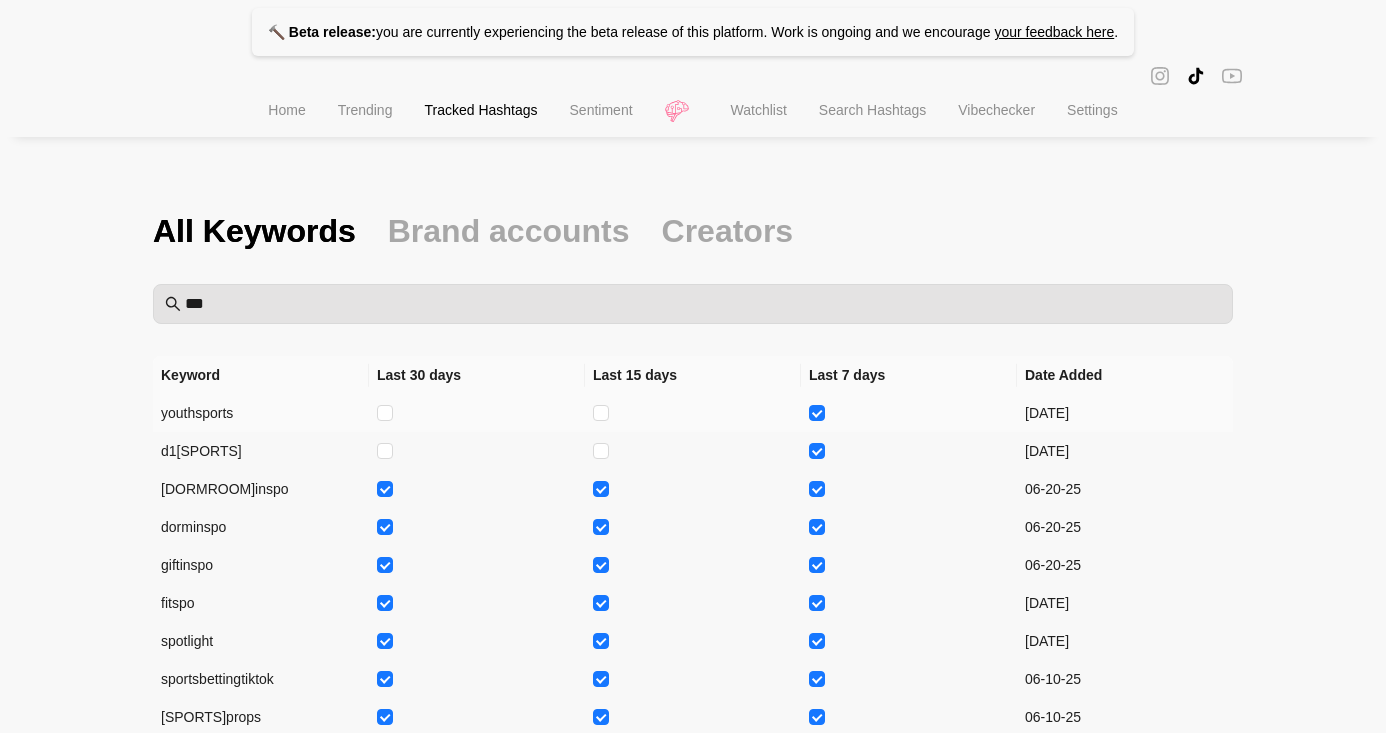 click on "youthsports" at bounding box center [261, 413] 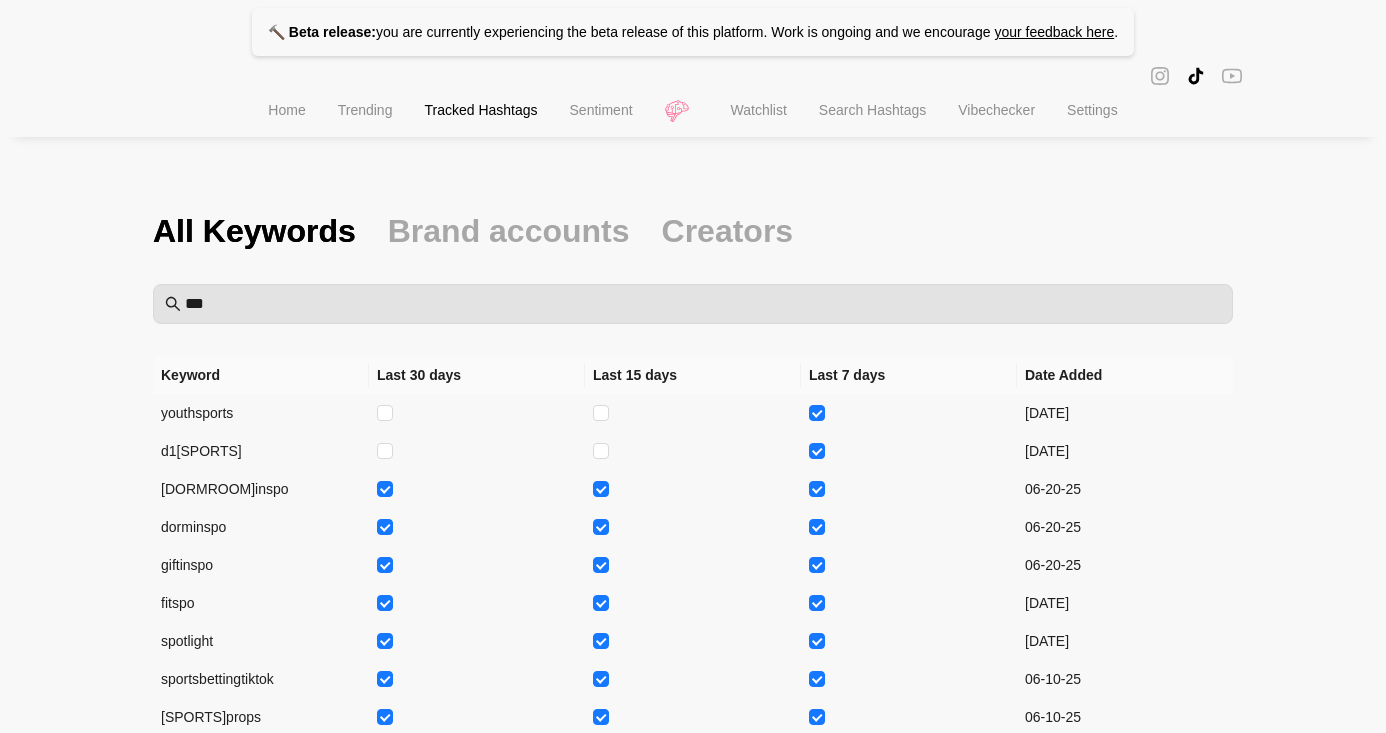 click on "Search Hashtags" at bounding box center (872, 110) 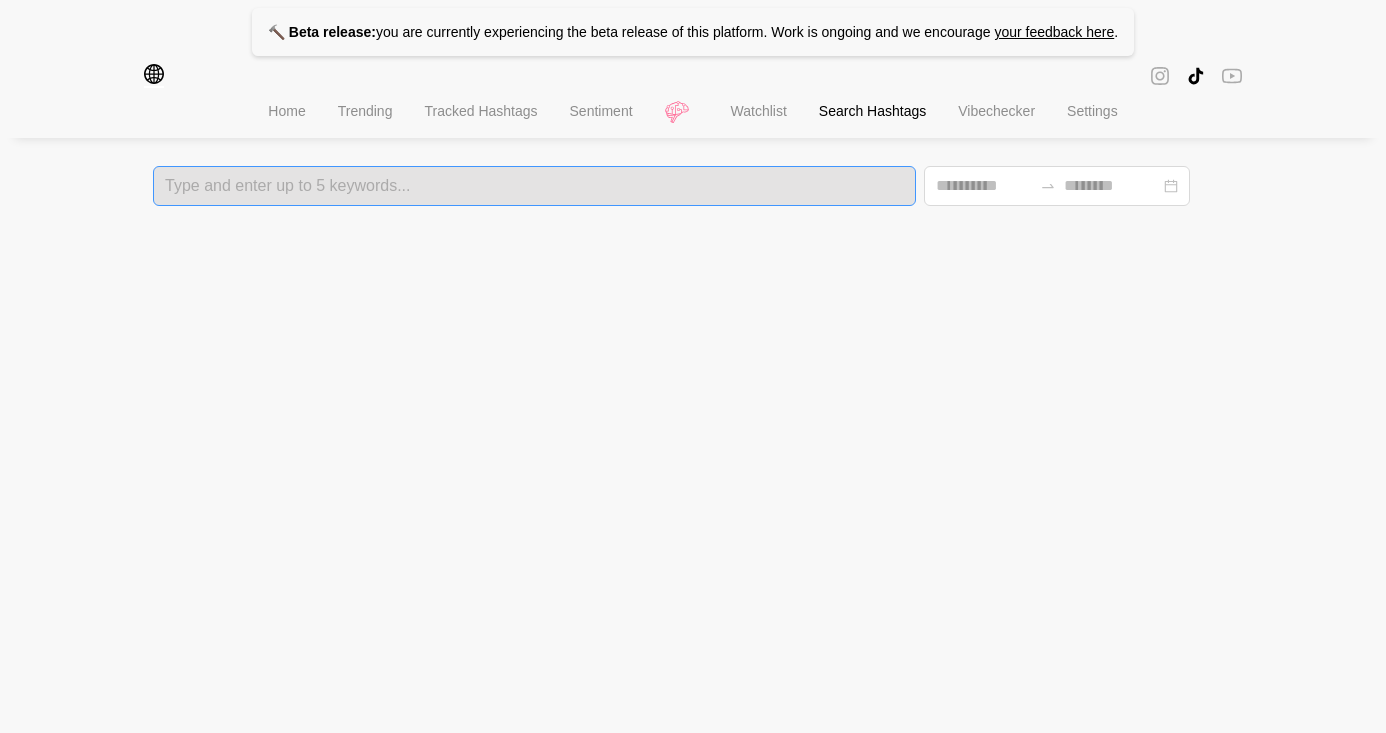 click on "Type and enter up to 5 keywords..." at bounding box center [534, 186] 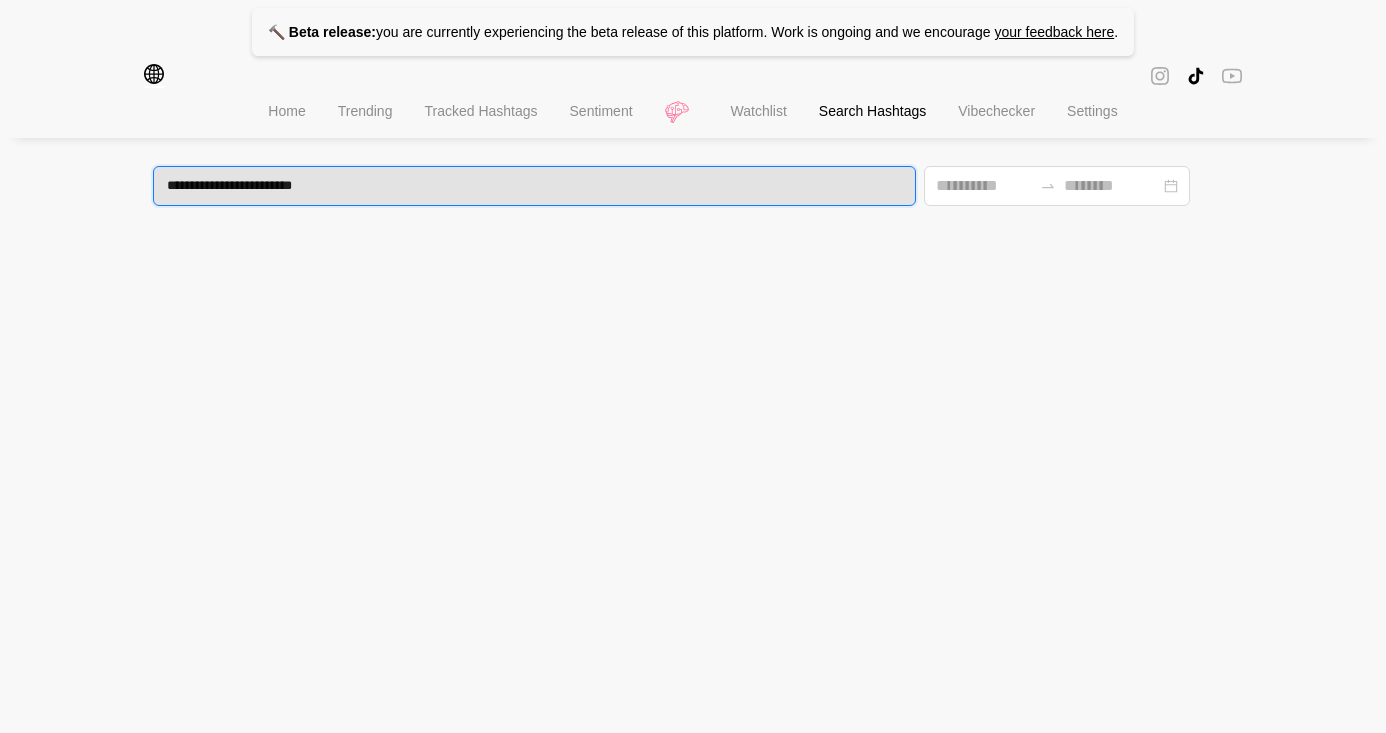 type on "**********" 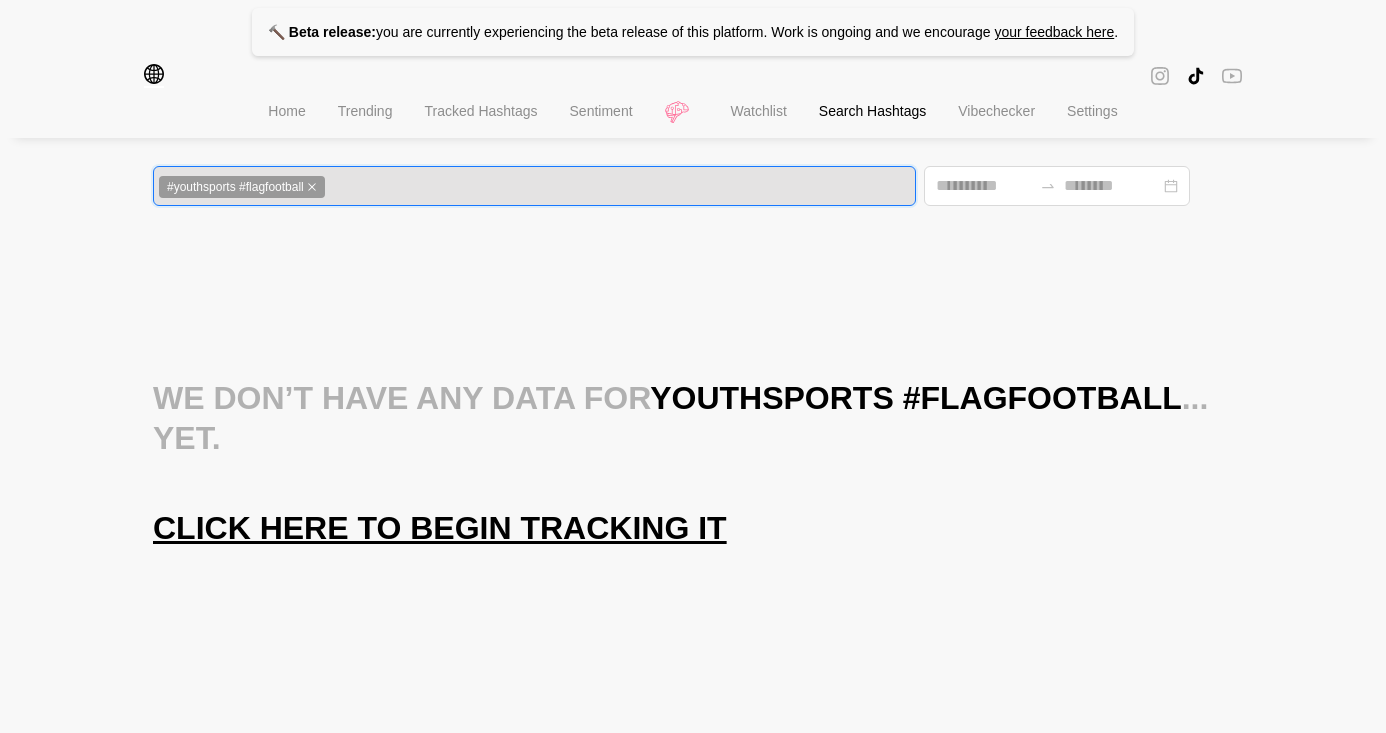 click 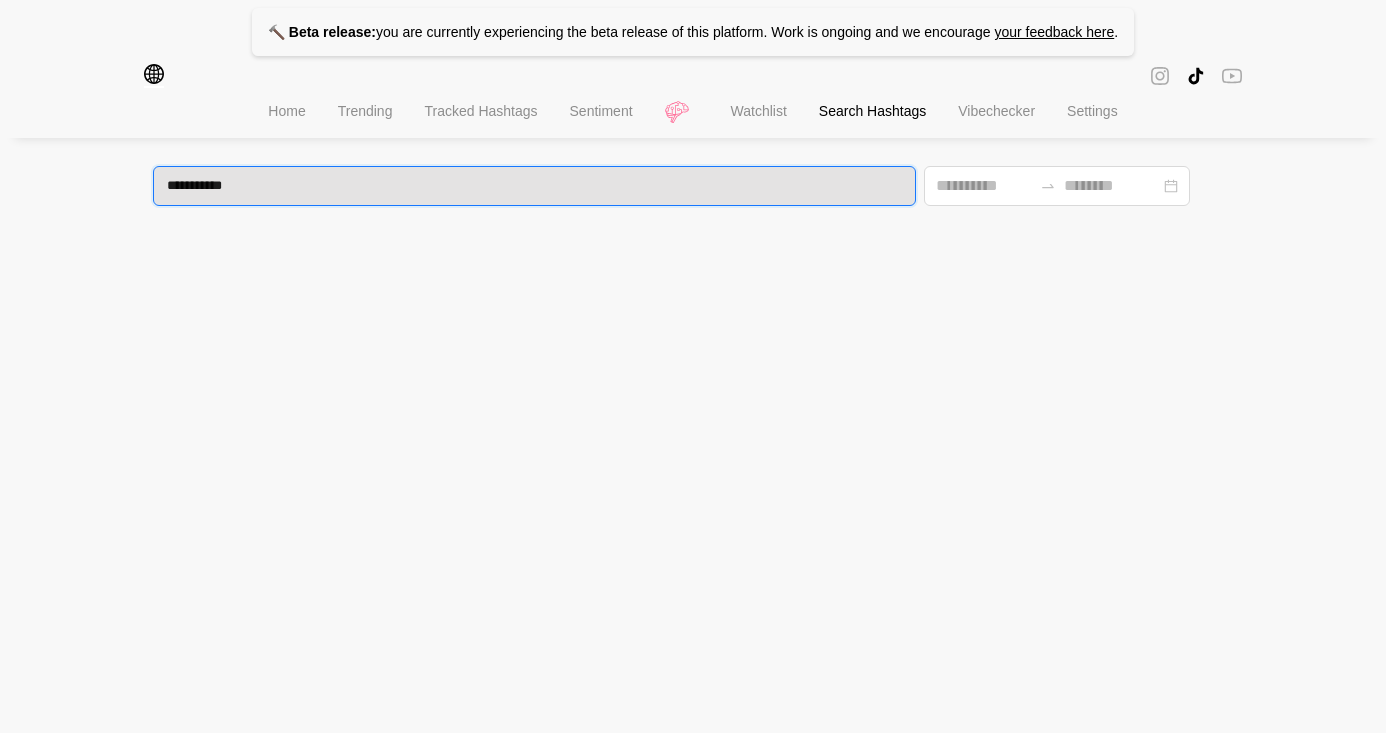 type on "**********" 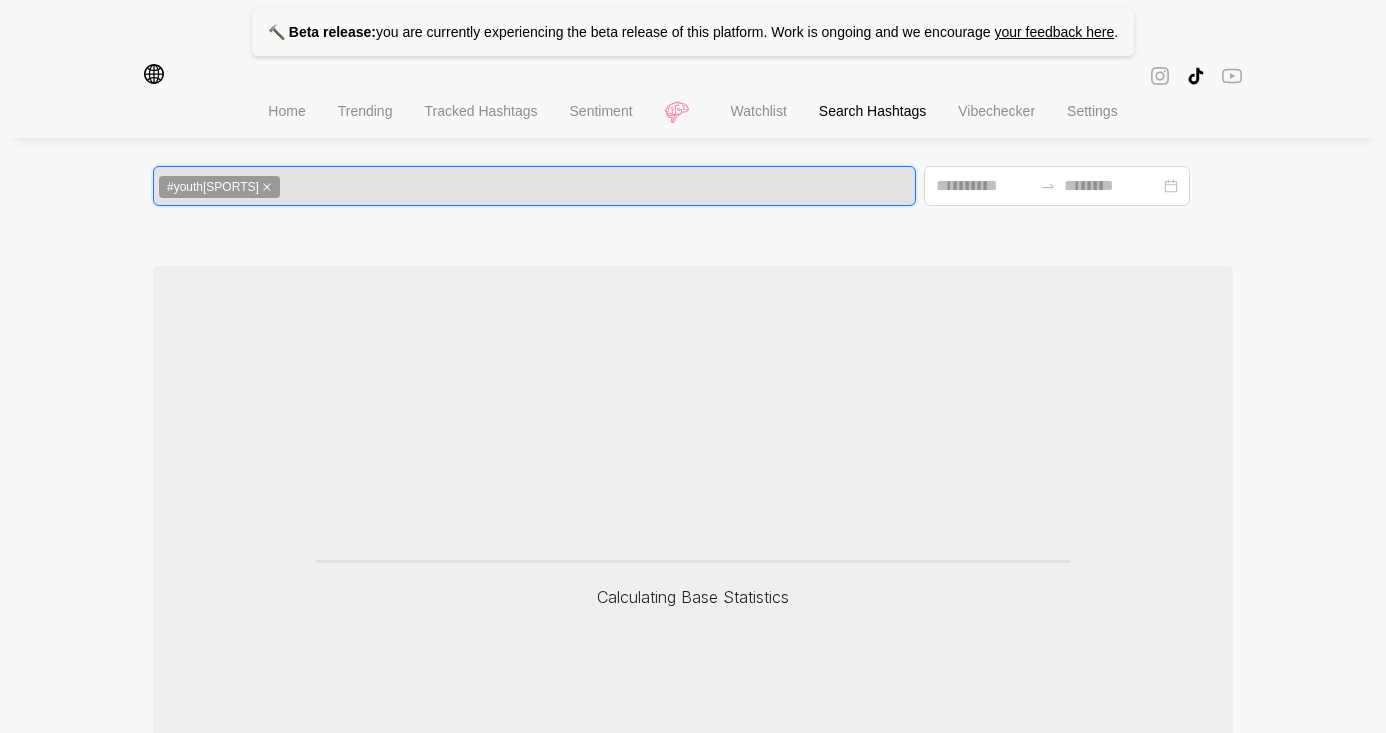 click on "#youth[SPORTS]" at bounding box center [534, 186] 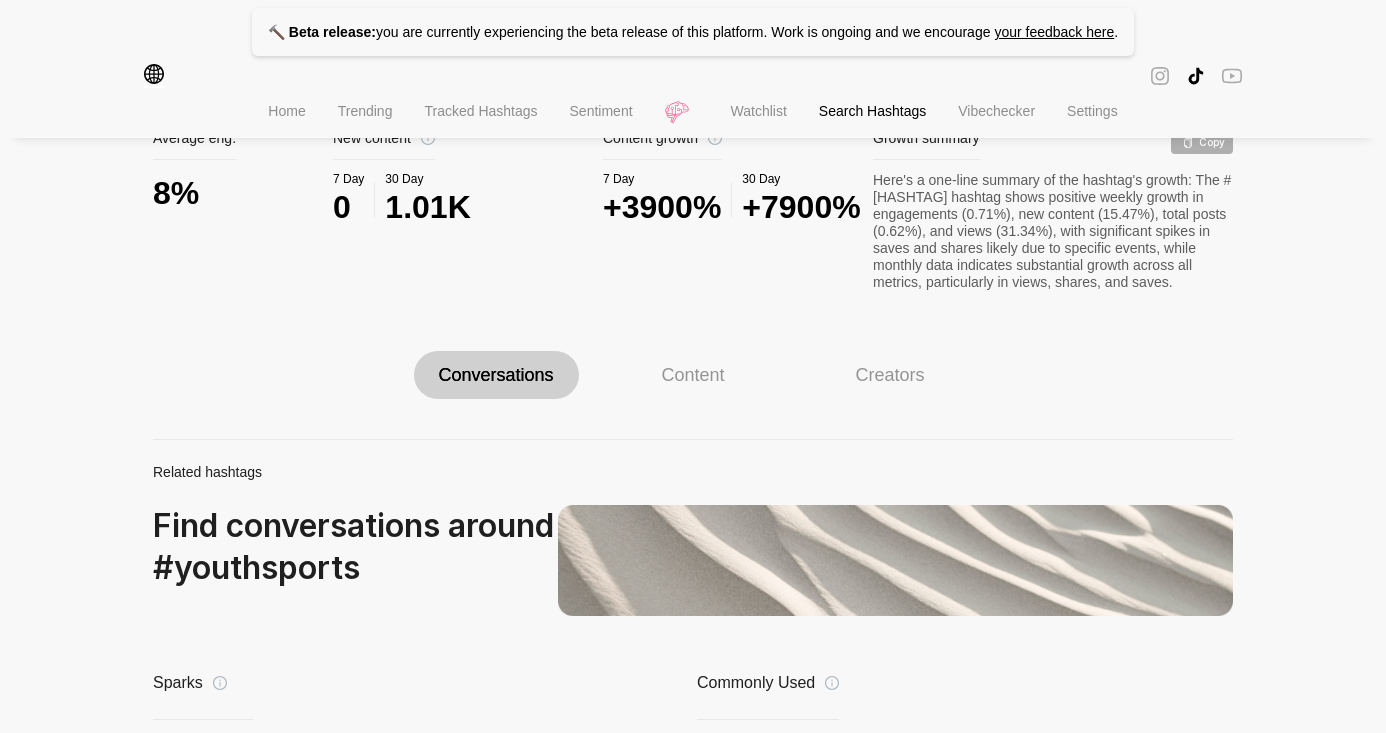 scroll, scrollTop: 1019, scrollLeft: 0, axis: vertical 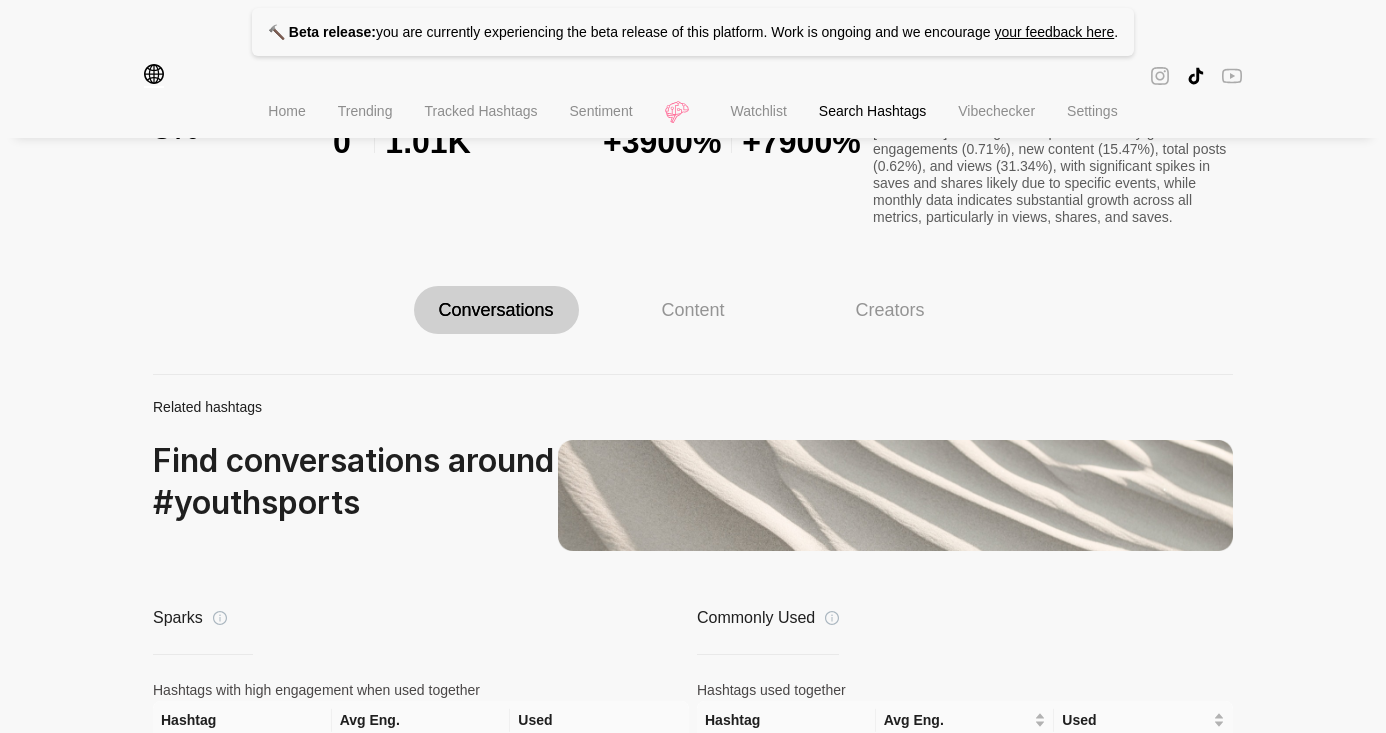 click at bounding box center [895, 495] 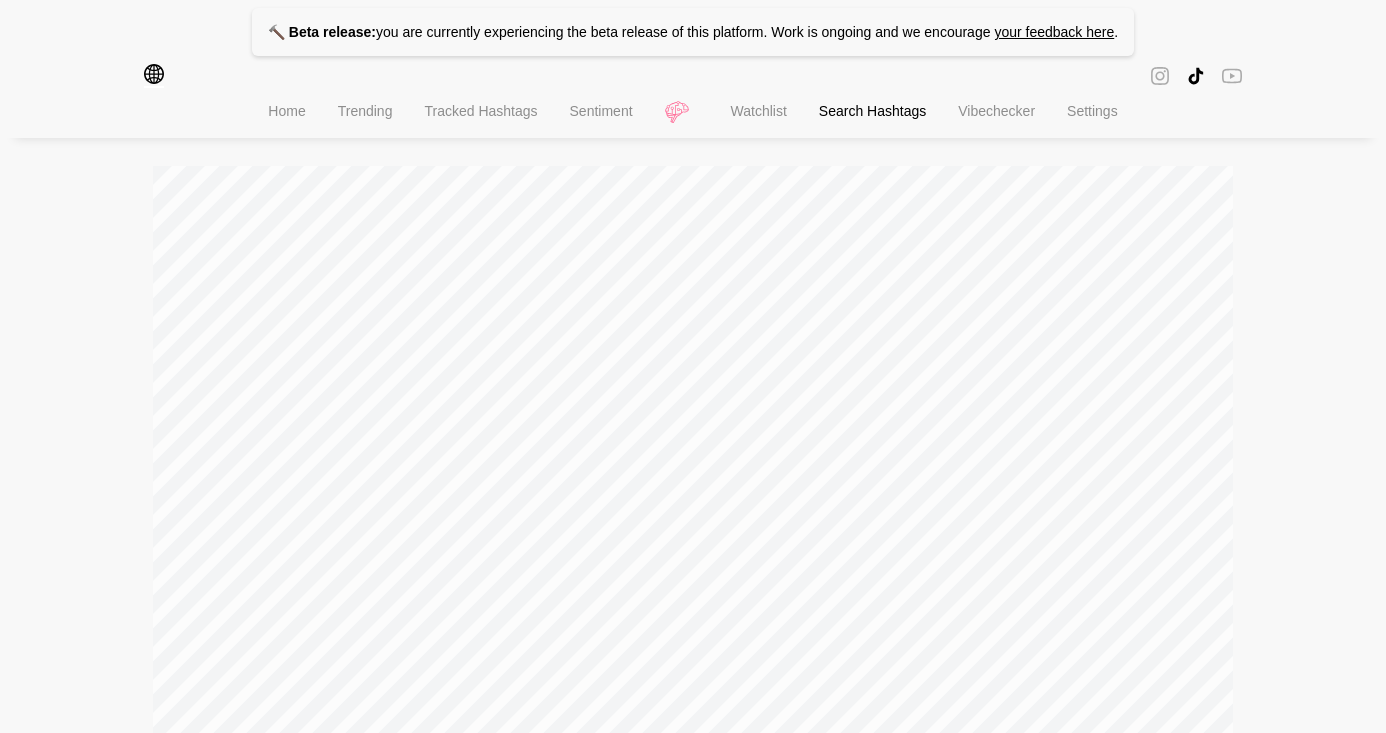 scroll, scrollTop: 0, scrollLeft: 0, axis: both 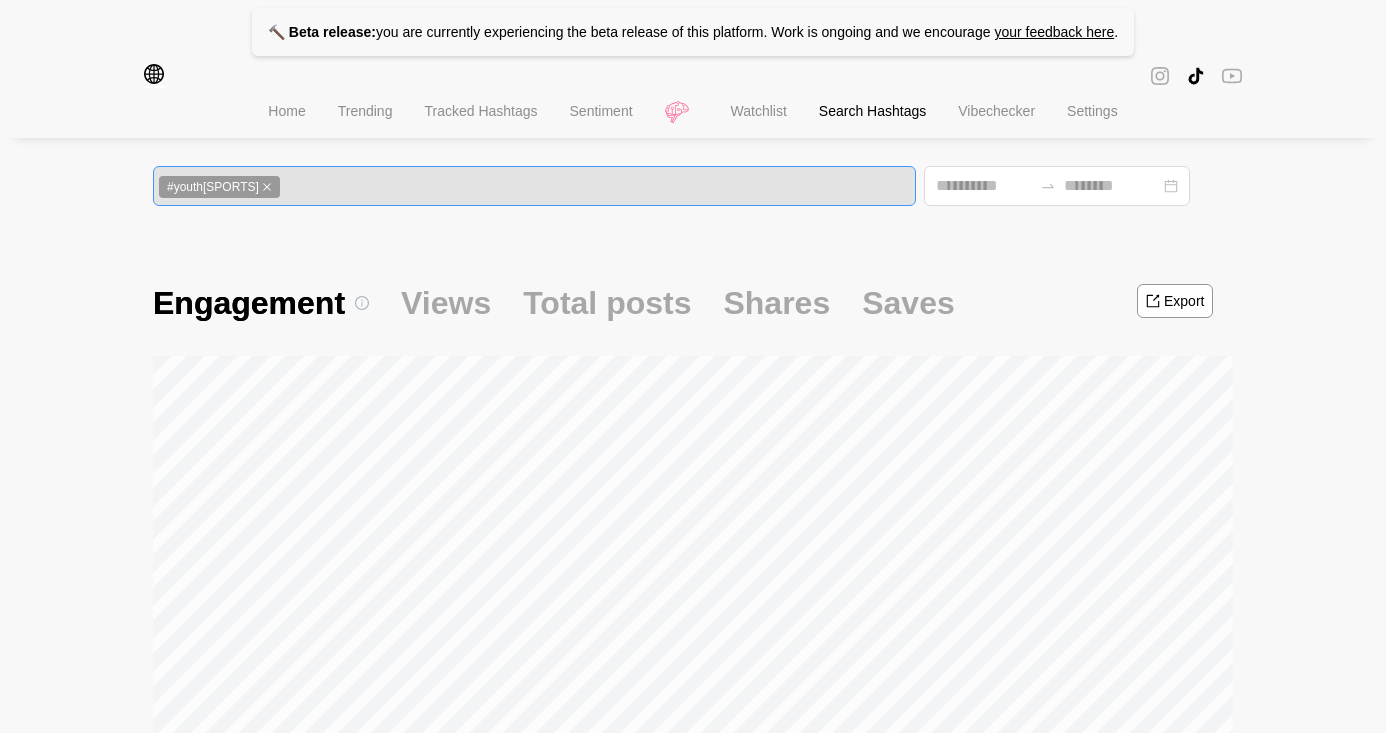 click 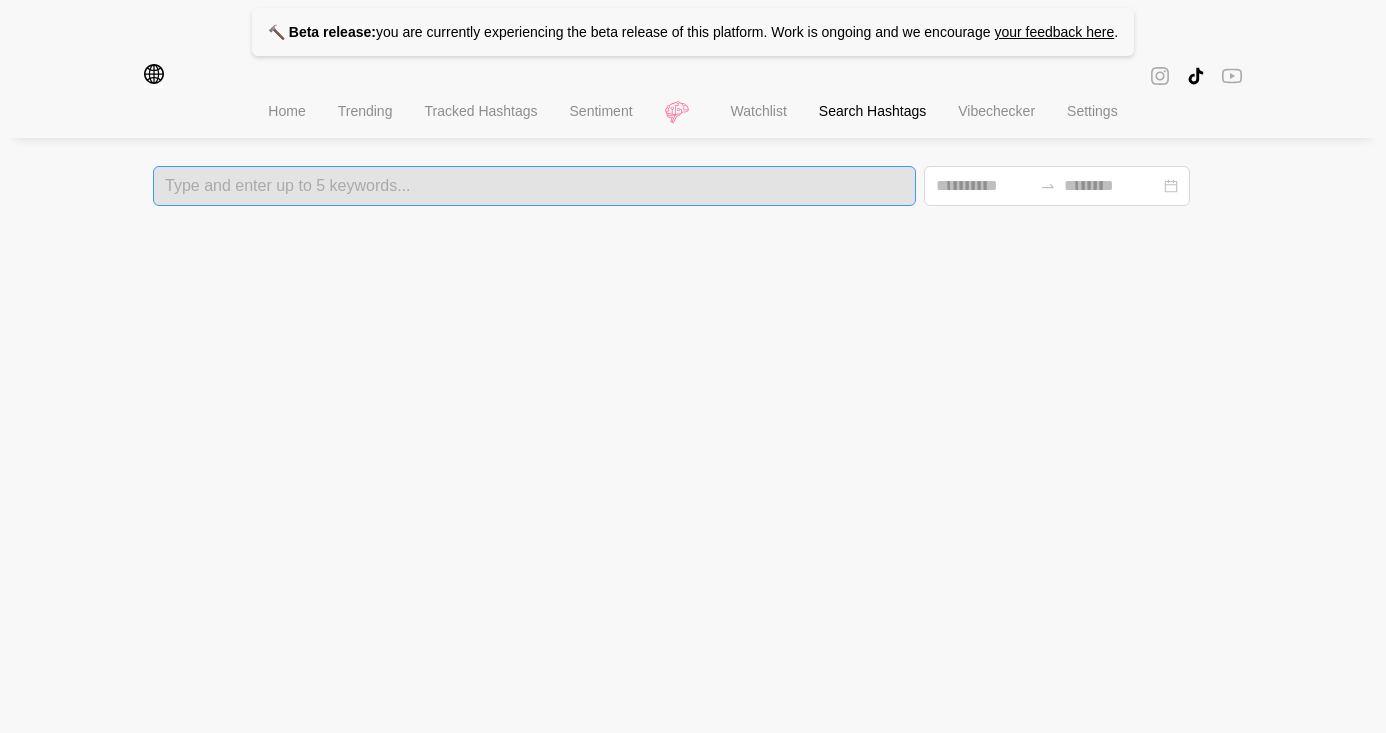 click at bounding box center (534, 186) 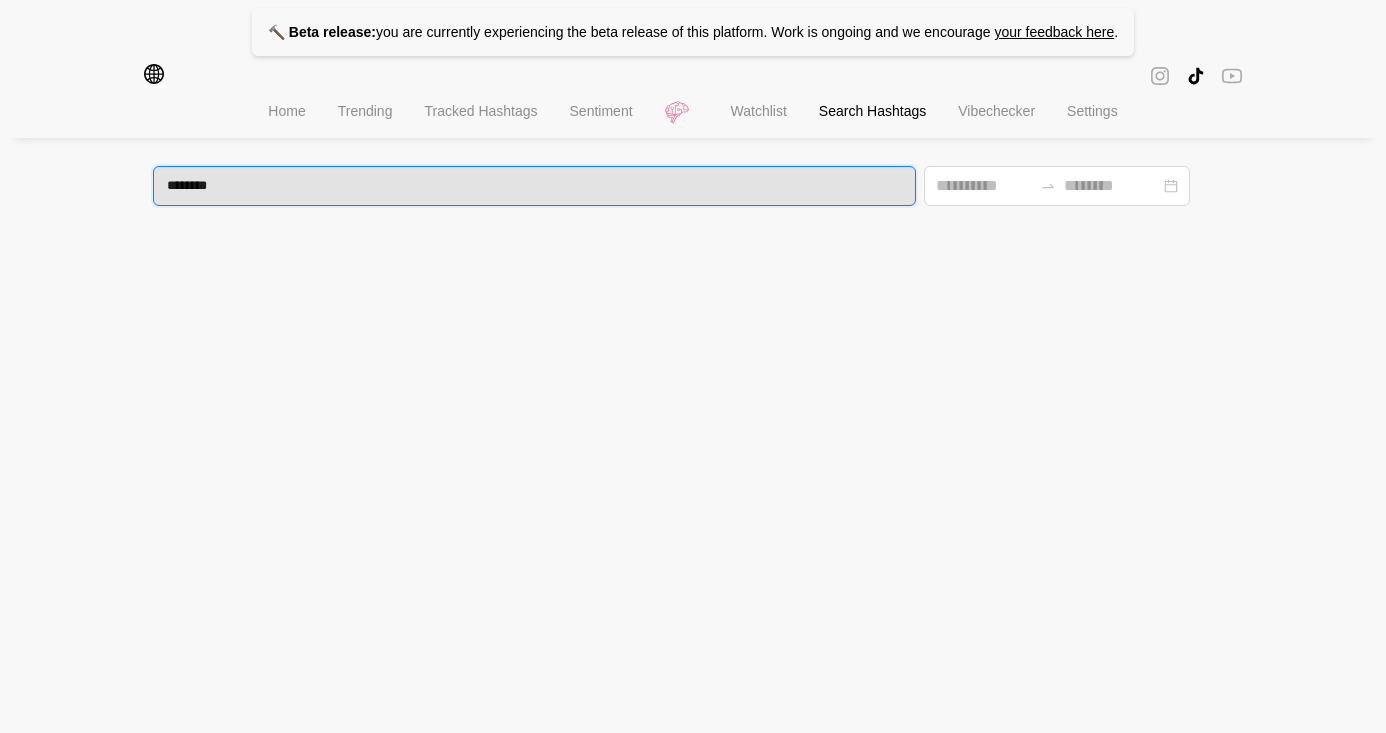 type on "*******" 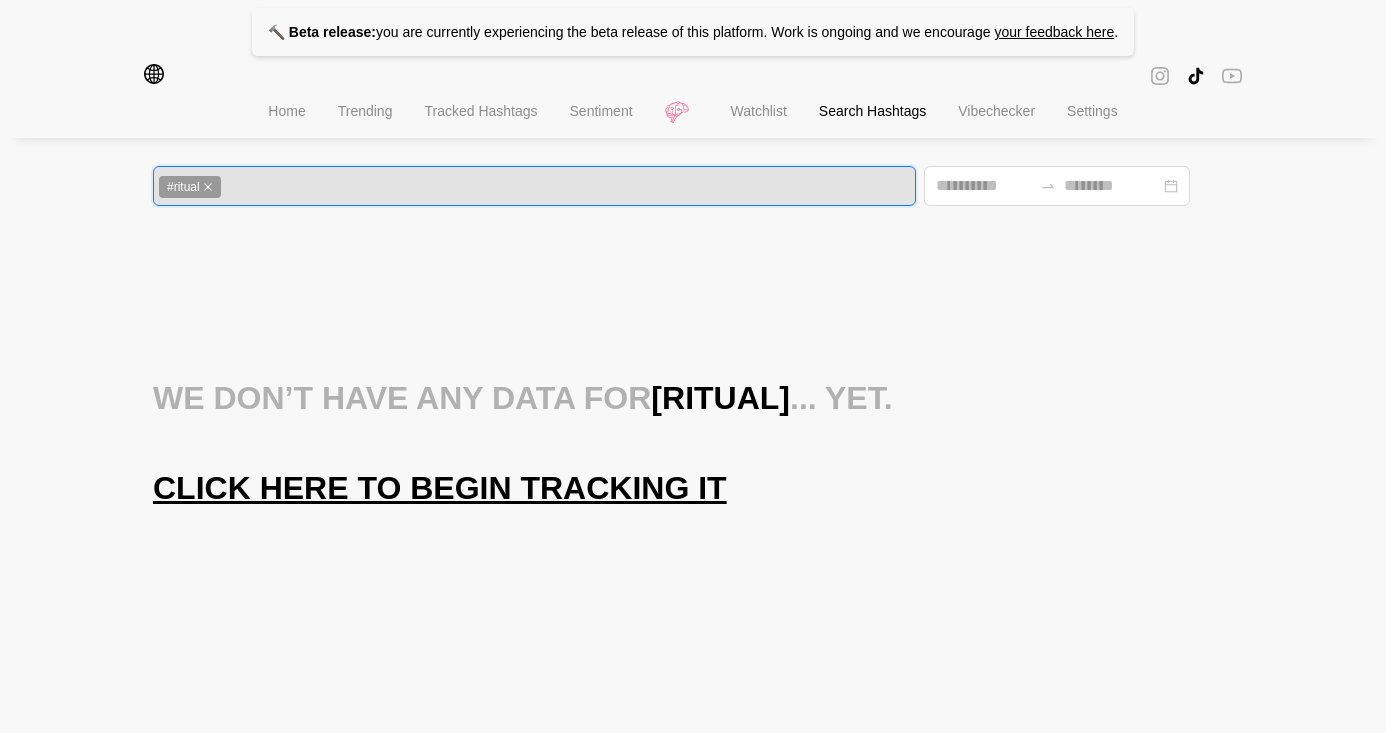scroll, scrollTop: 0, scrollLeft: 0, axis: both 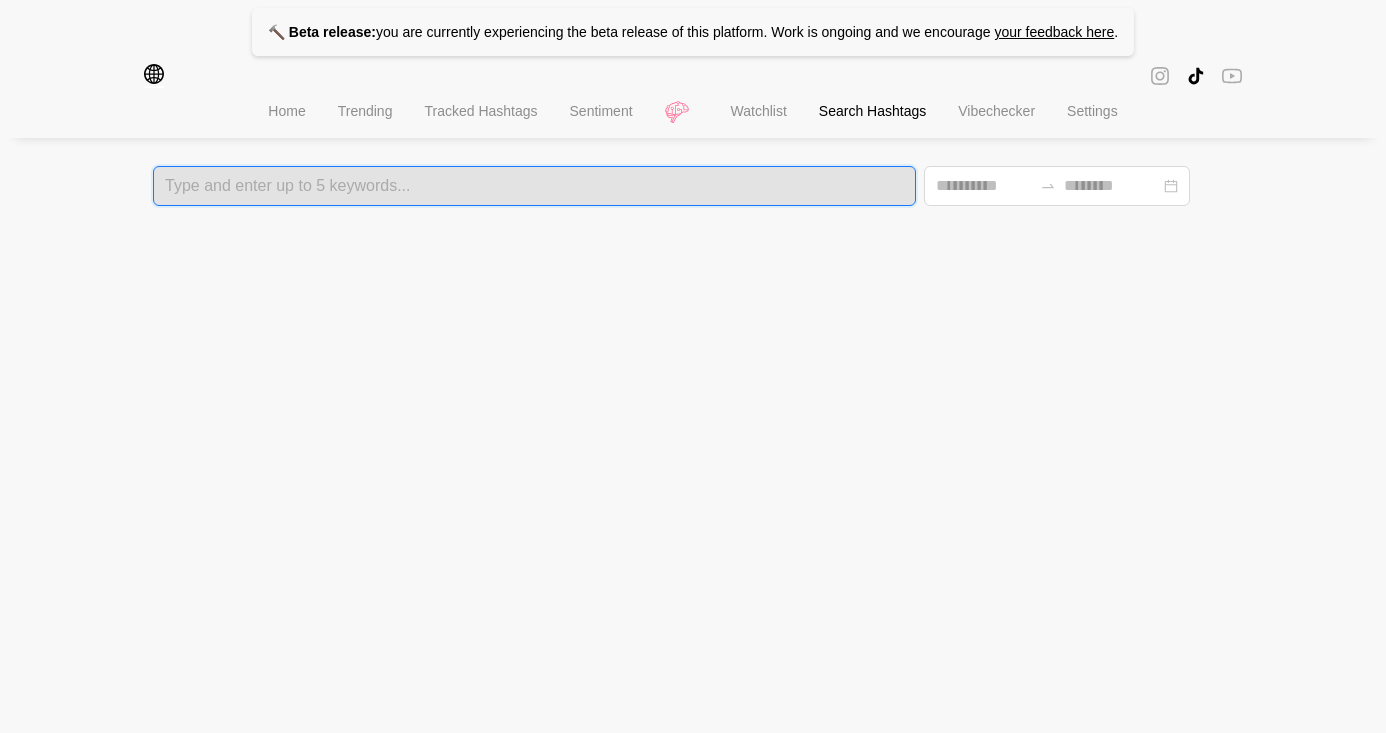 type on "*" 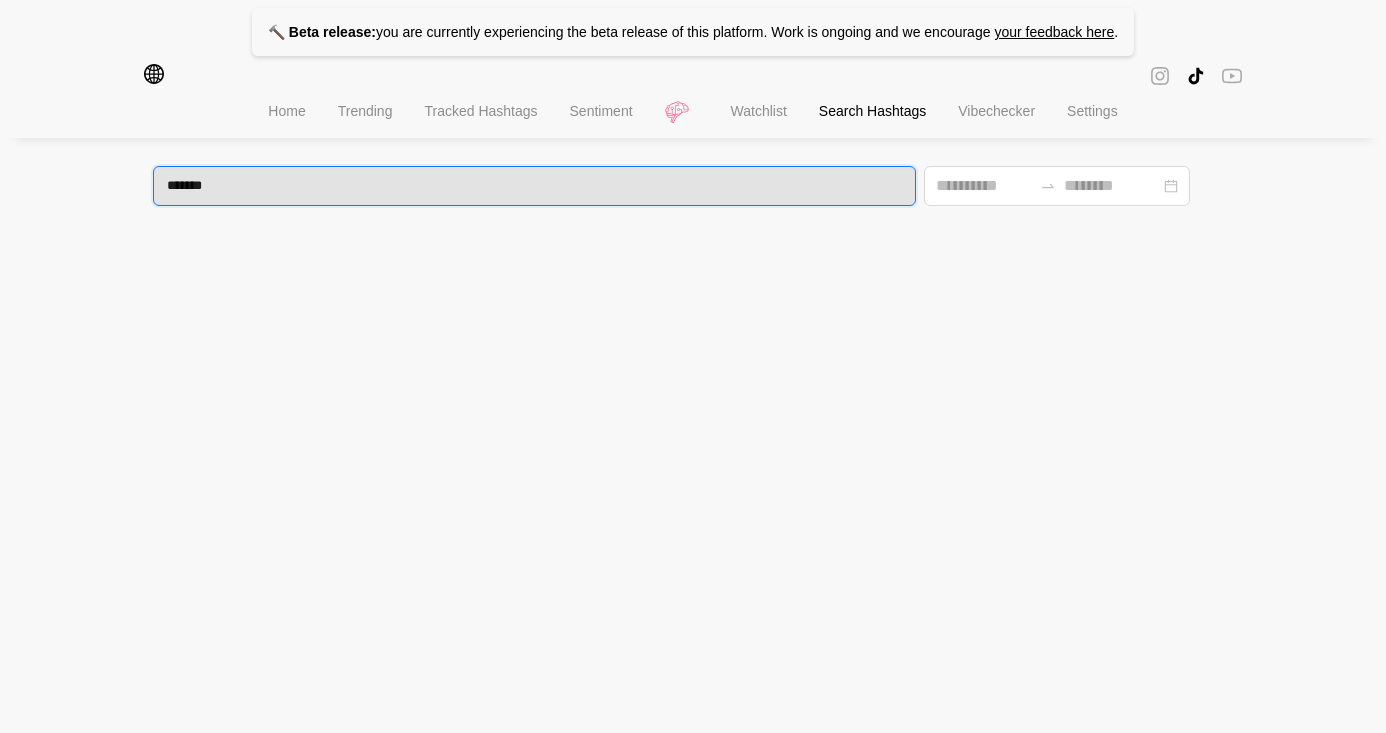 type on "********" 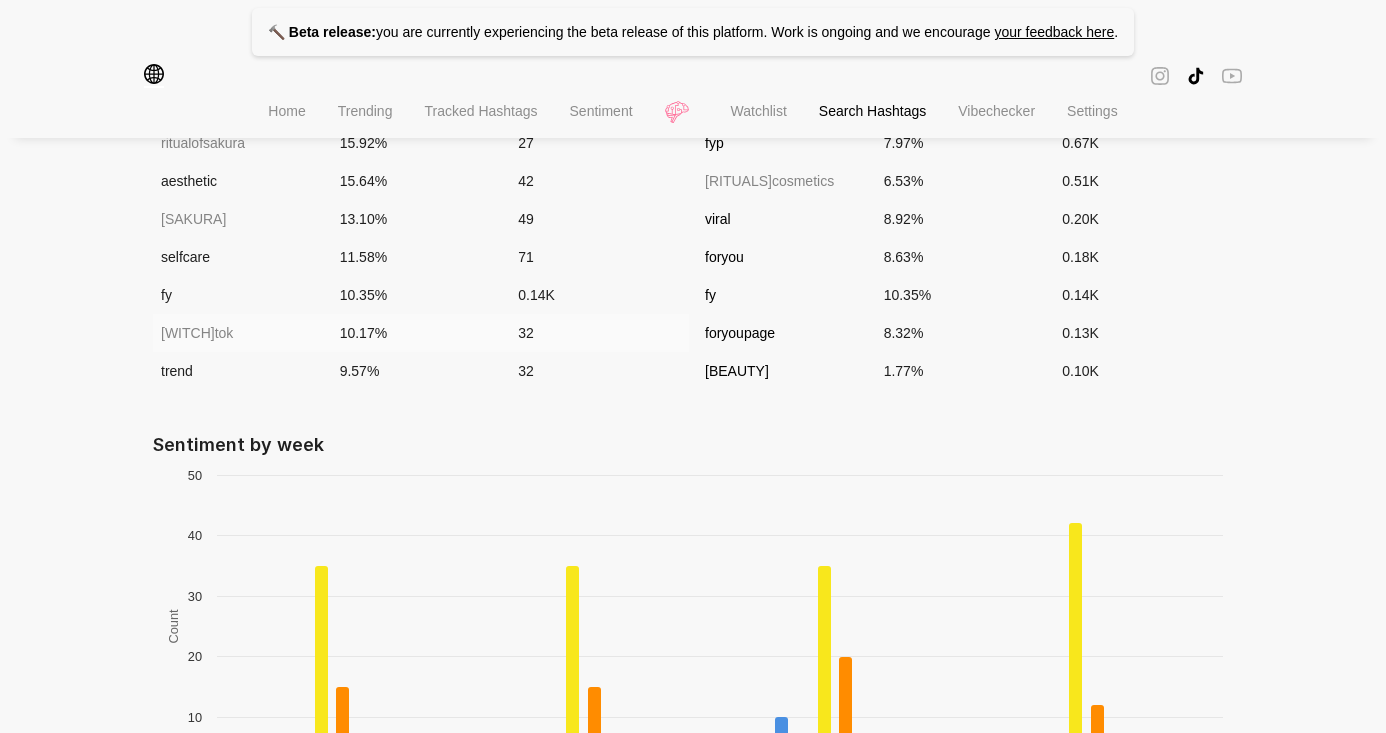 scroll, scrollTop: 1781, scrollLeft: 0, axis: vertical 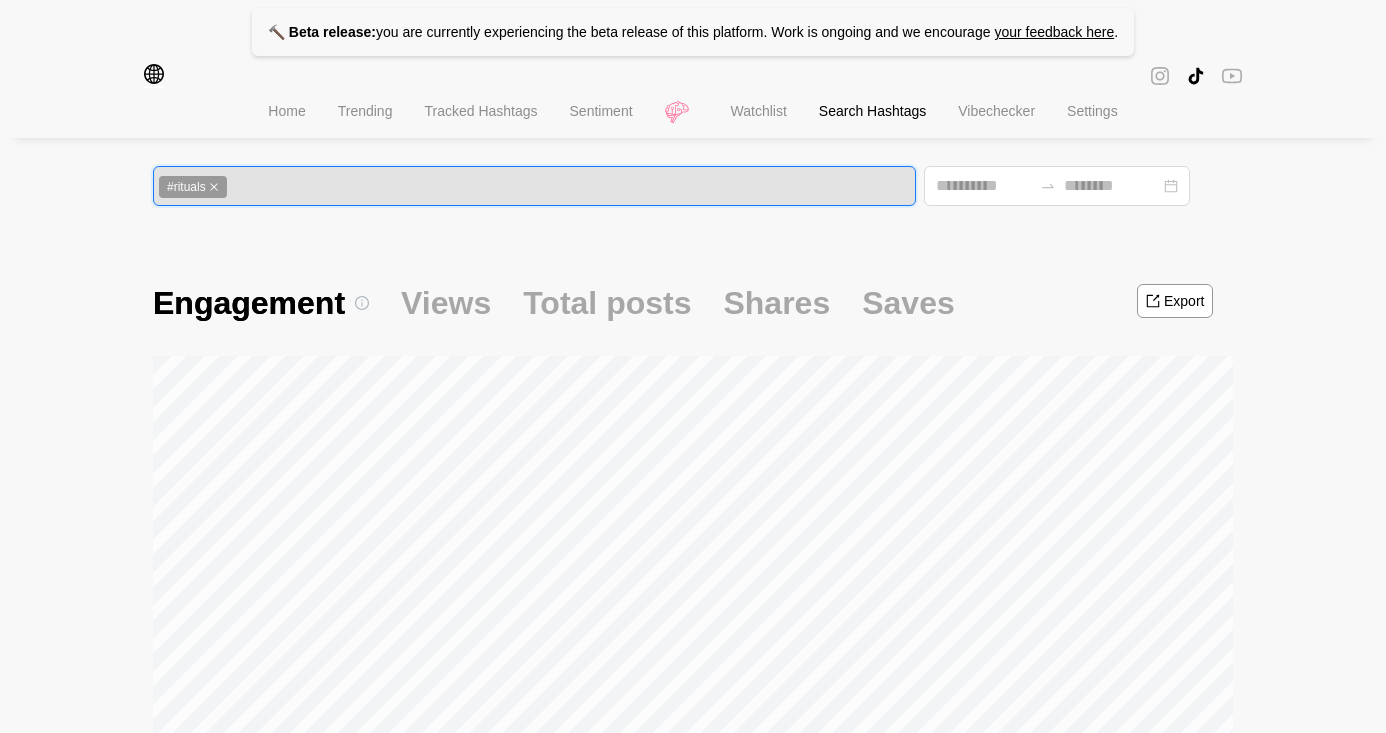 click on "#rituals" at bounding box center [193, 187] 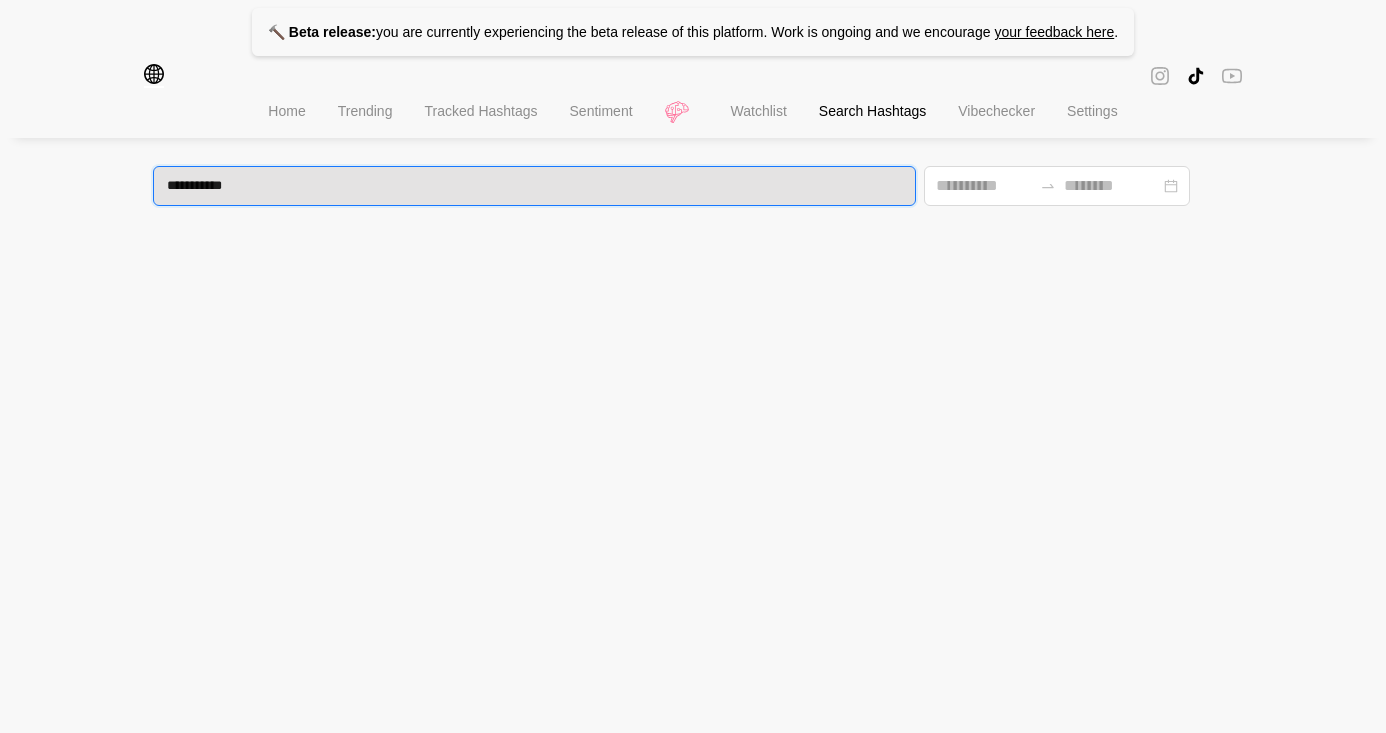 type on "**********" 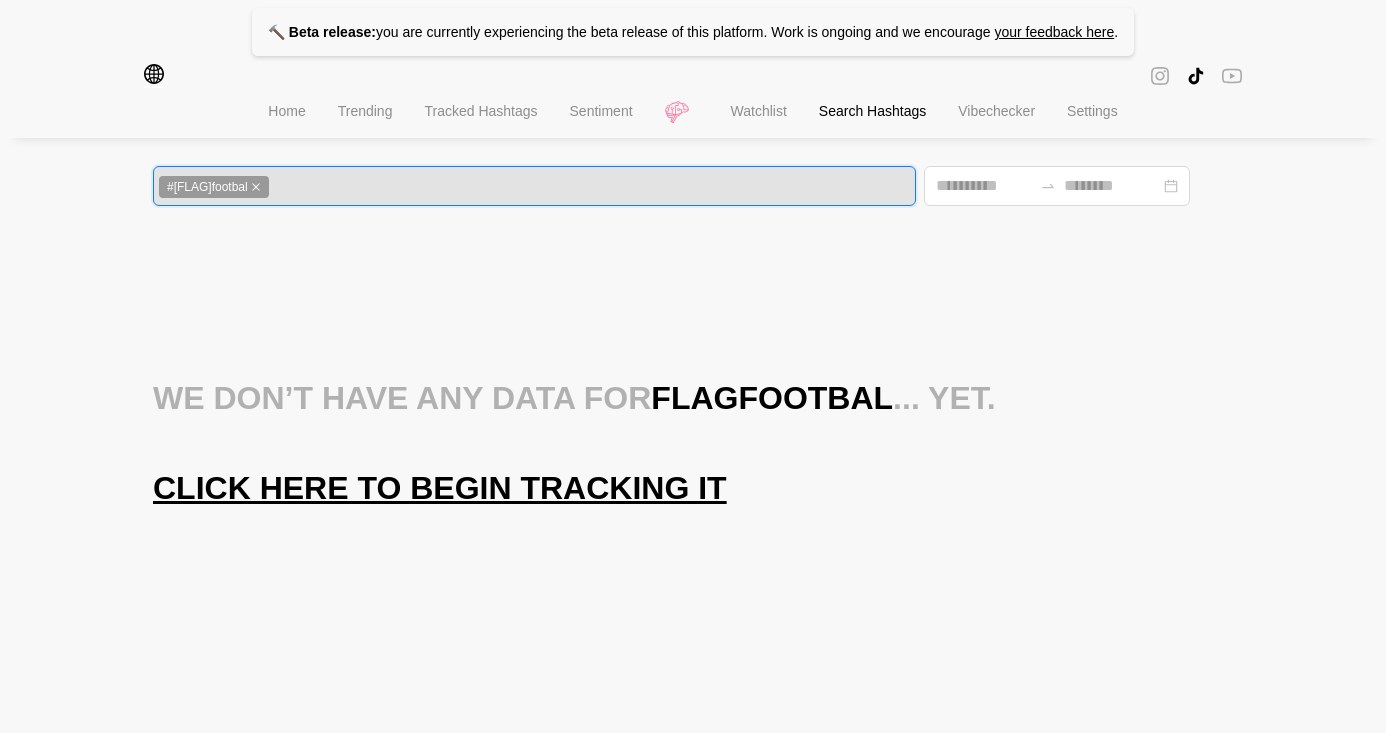 click on "#[FLAG]footbal" at bounding box center (214, 187) 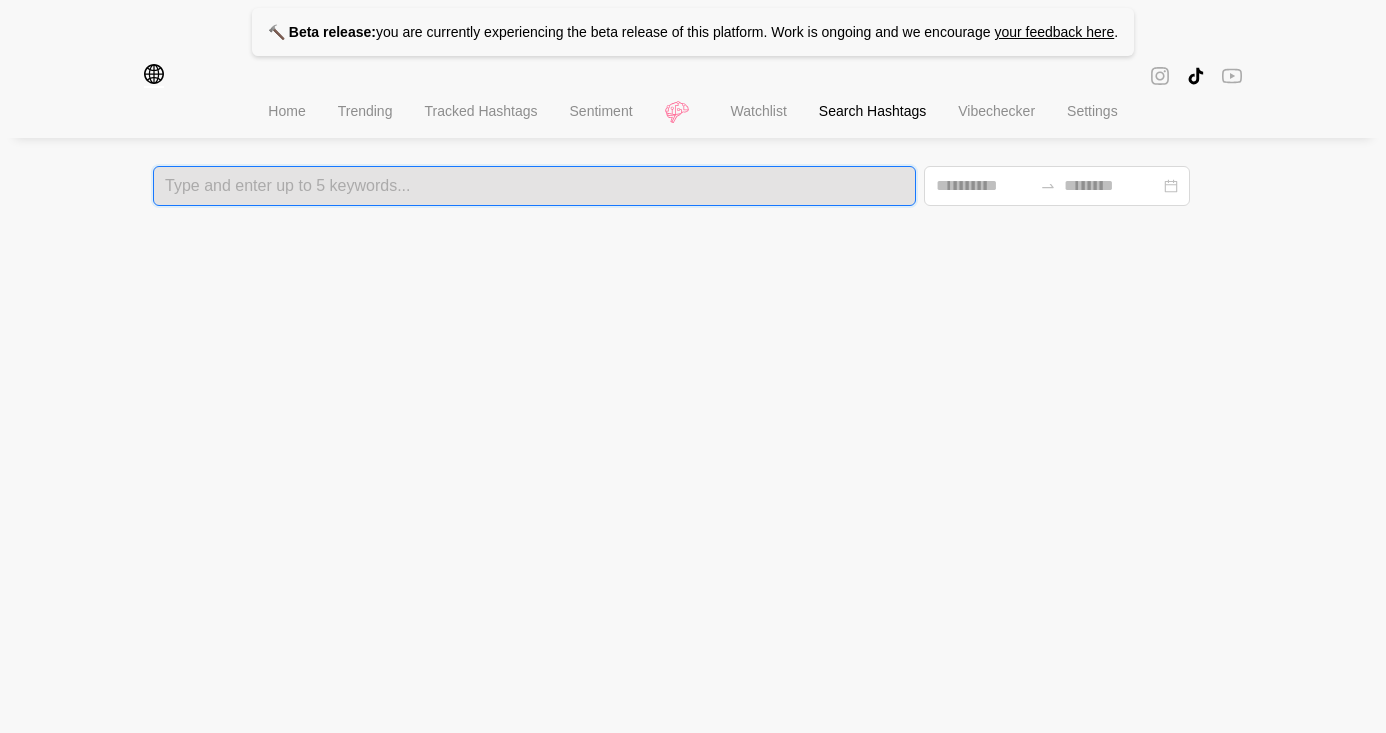 type on "*" 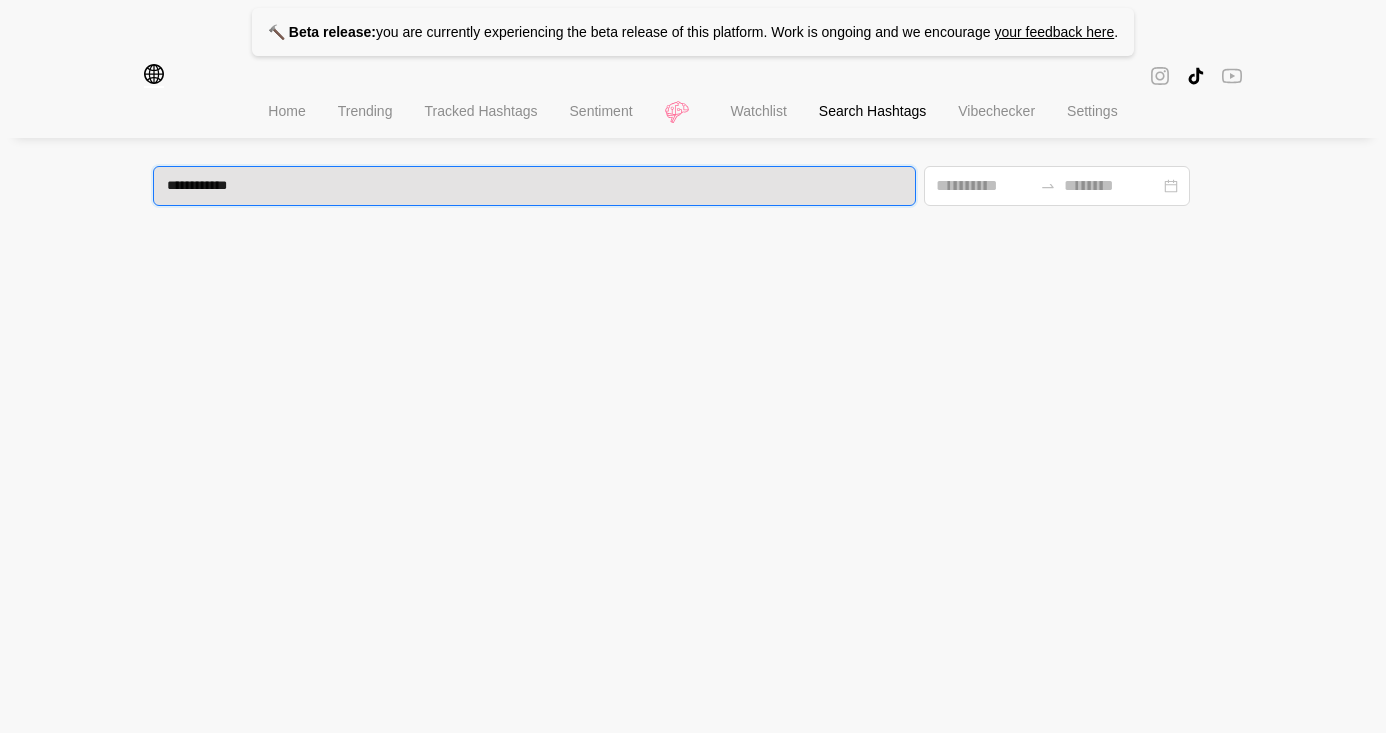 type on "**********" 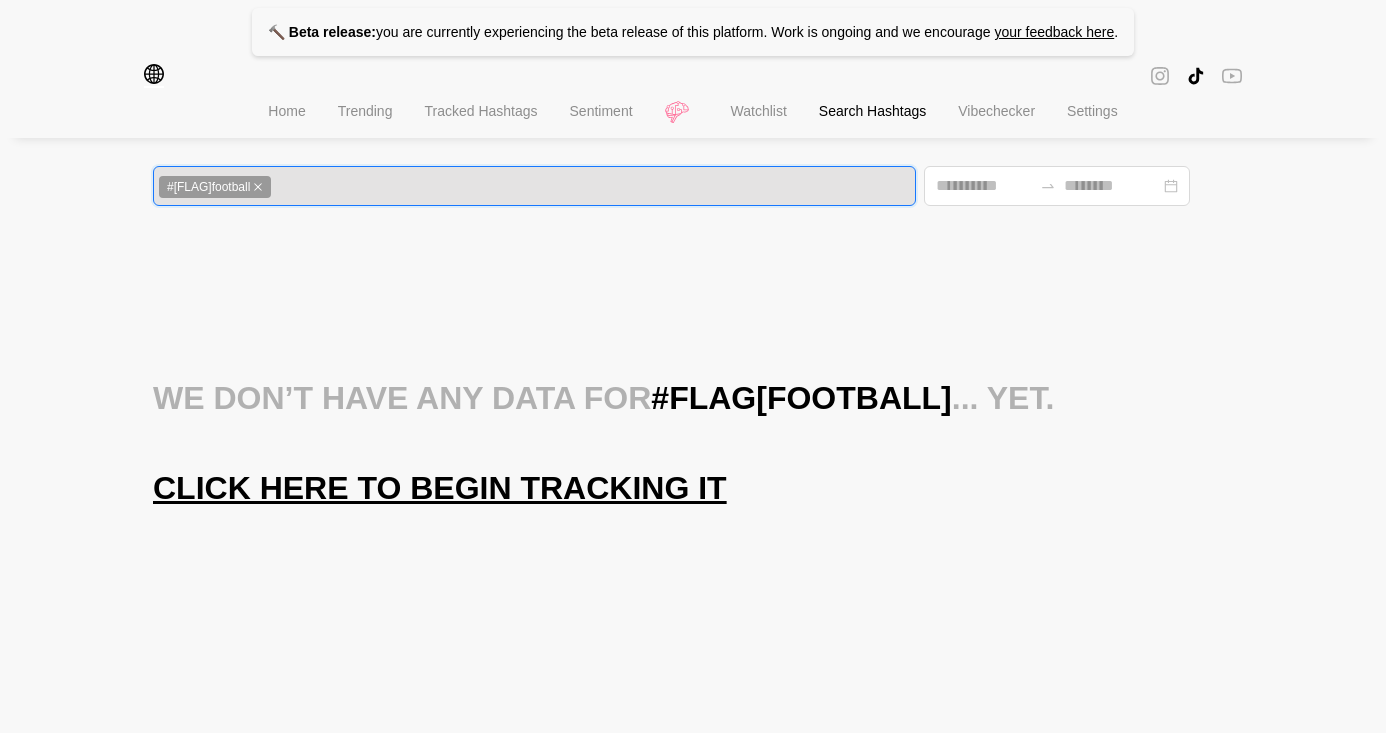 click on "#[FLAG]football" at bounding box center (215, 187) 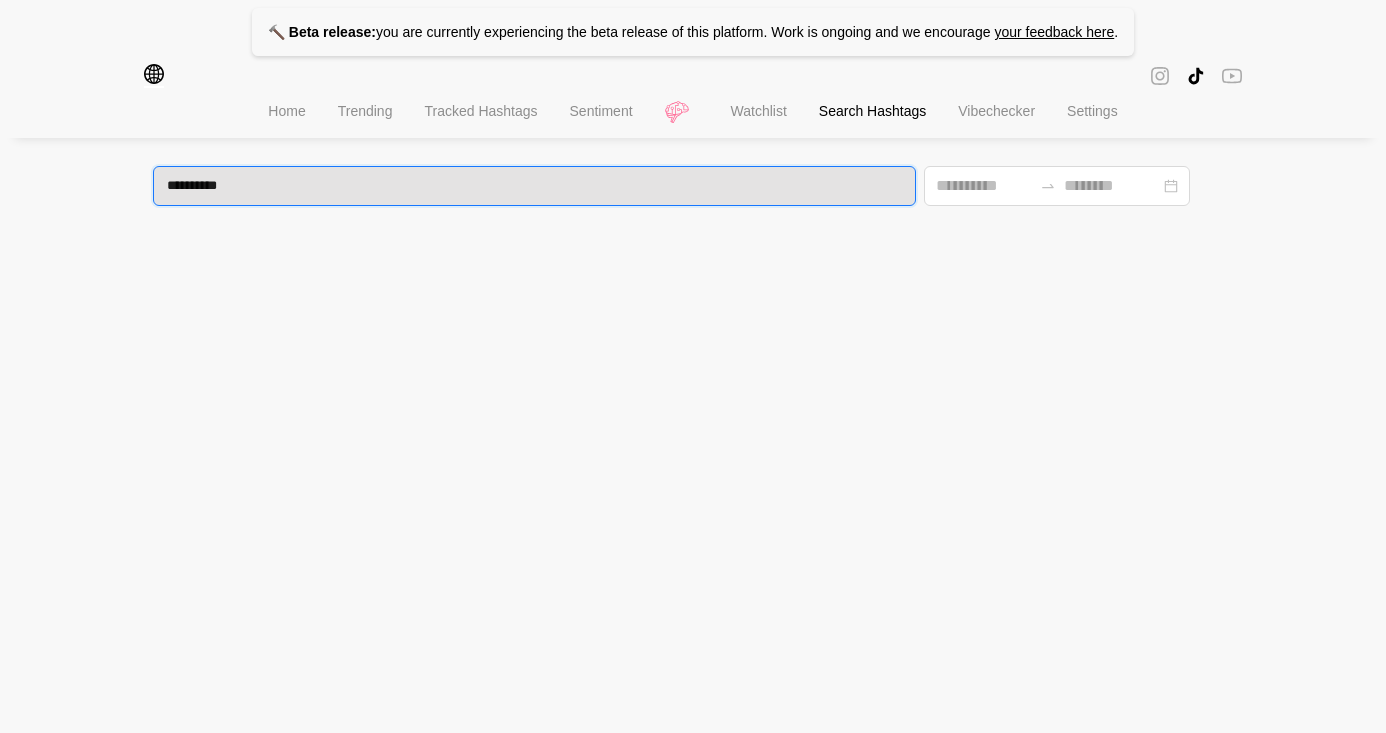 type on "**********" 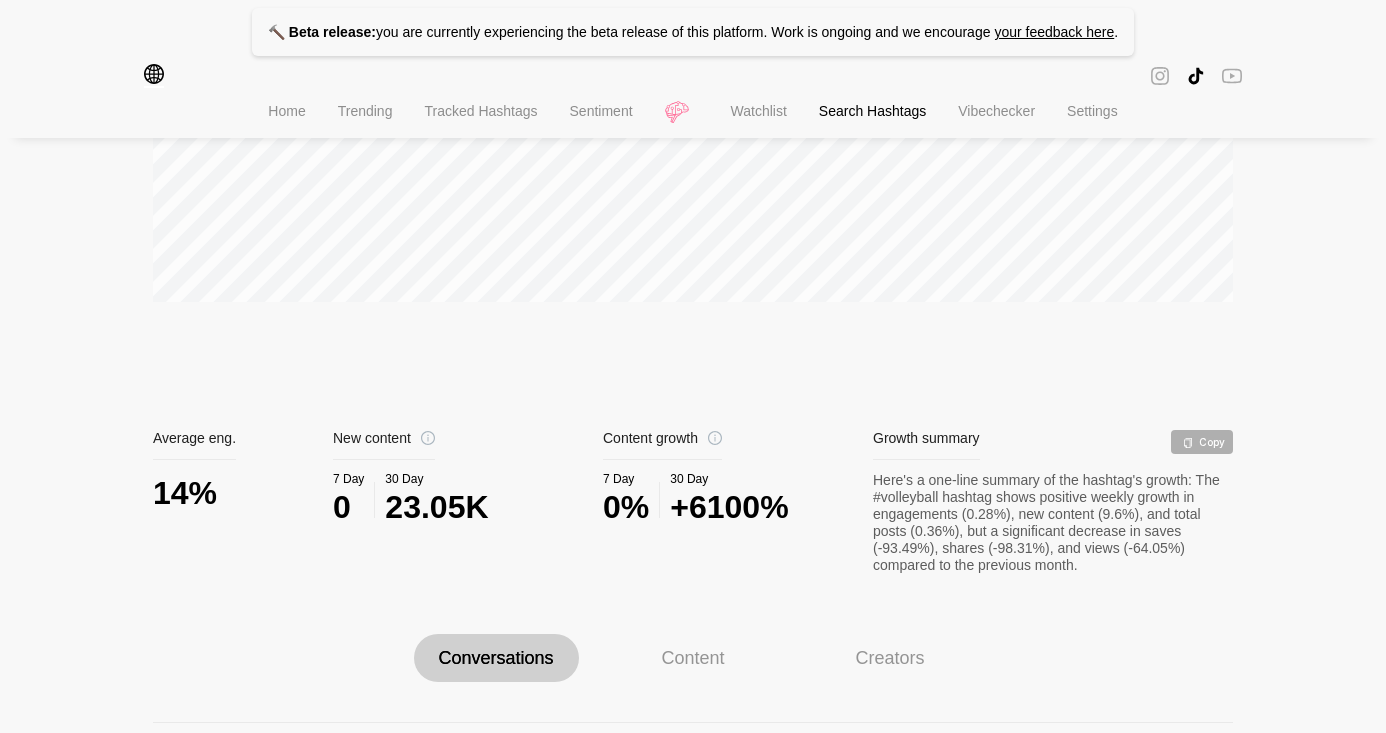 scroll, scrollTop: 0, scrollLeft: 0, axis: both 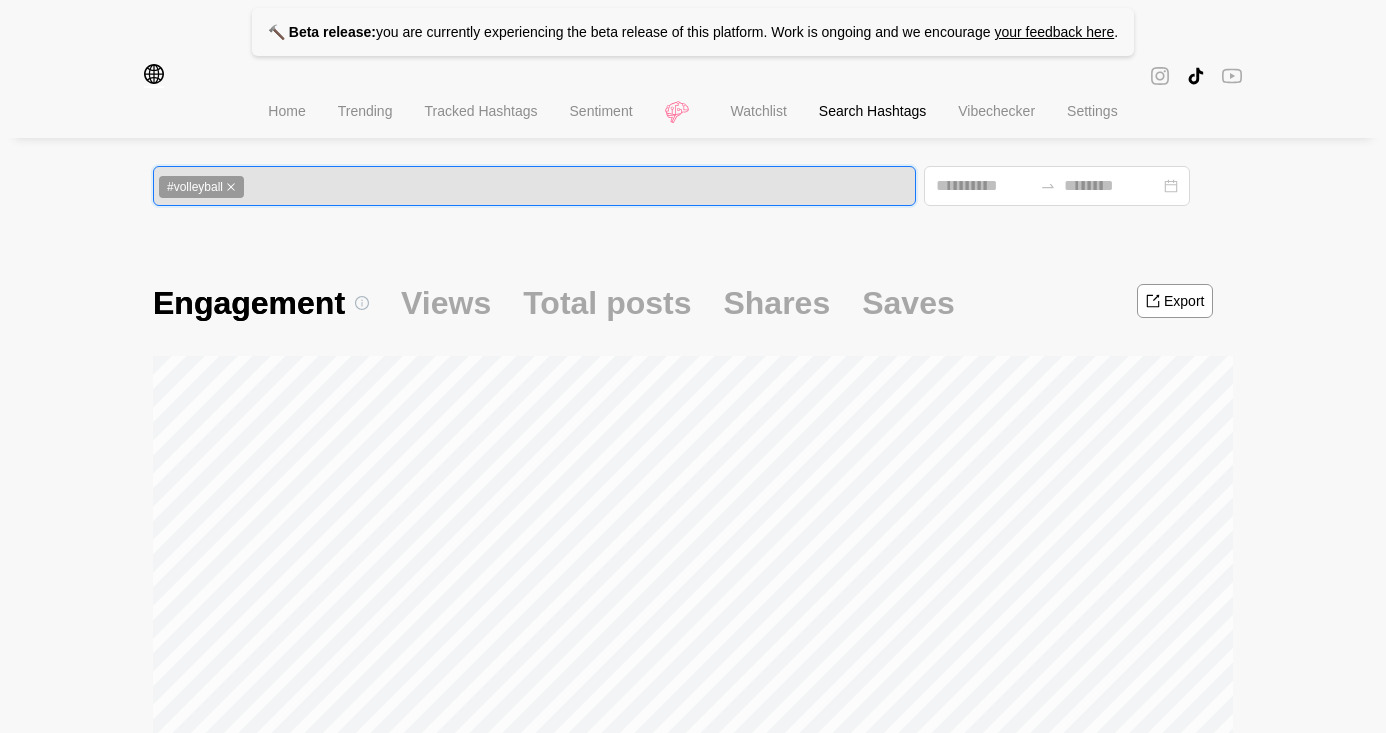 click 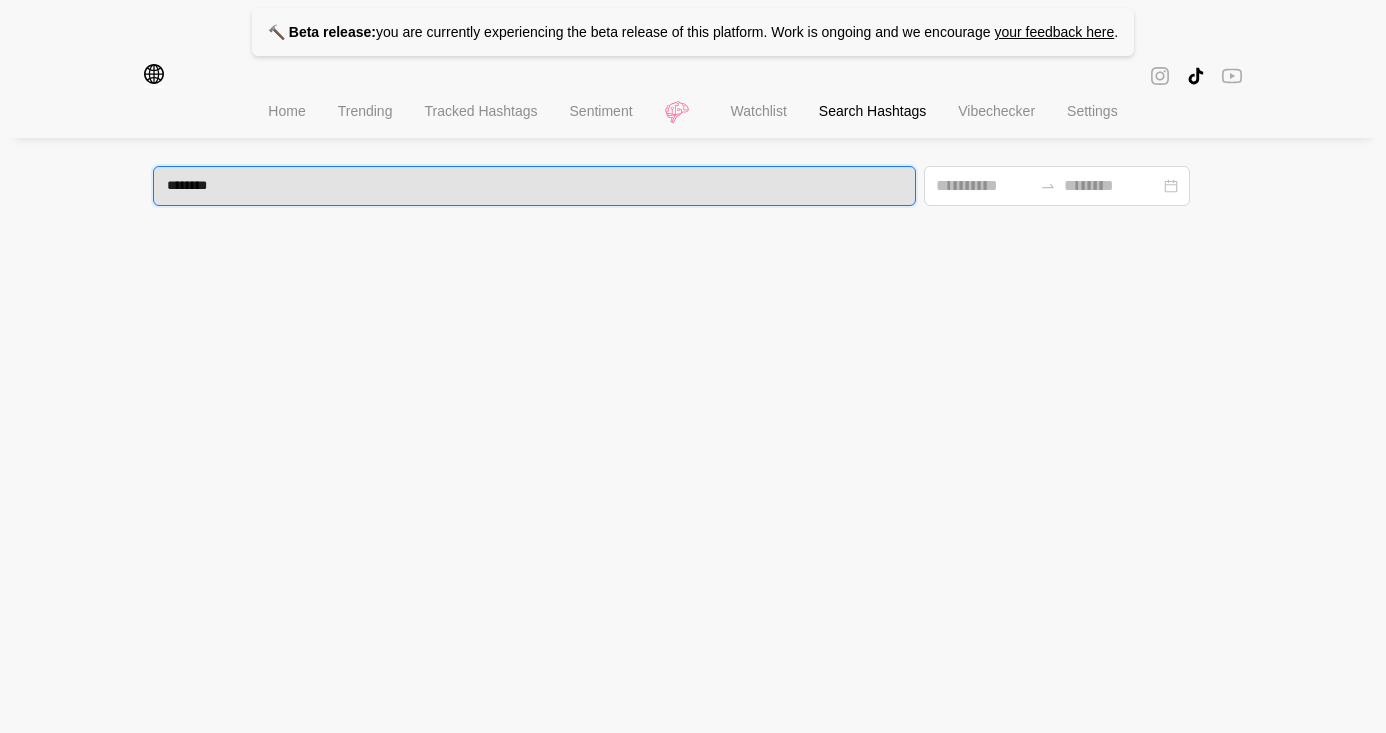 type on "*********" 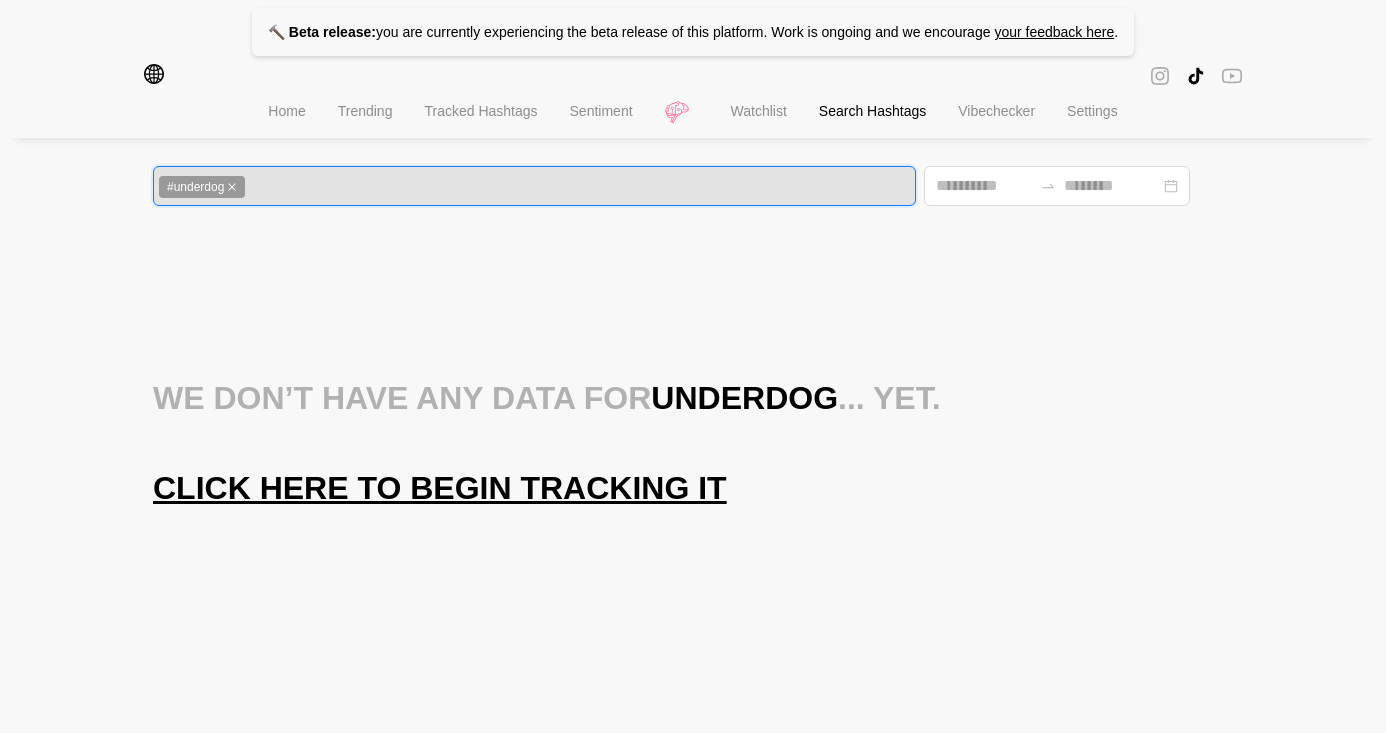 click on "#underdog" at bounding box center (202, 187) 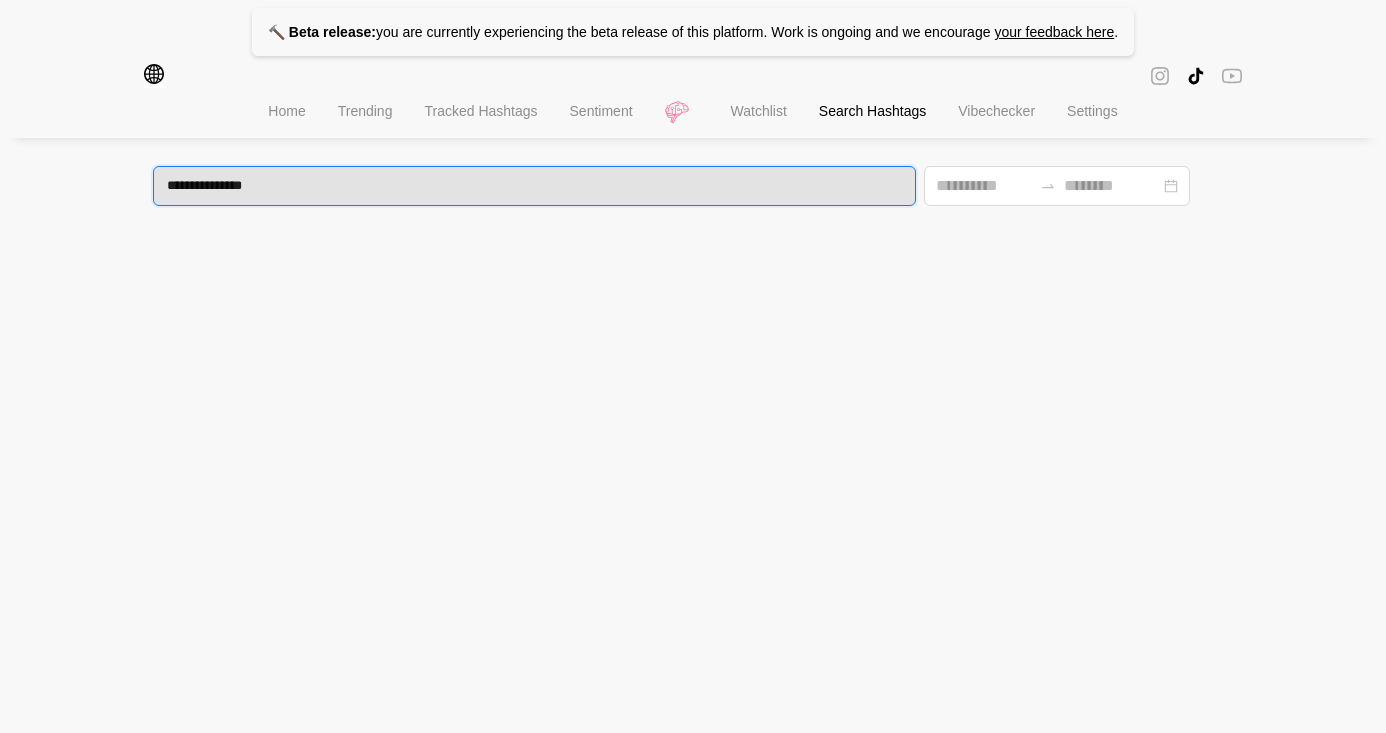 type on "**********" 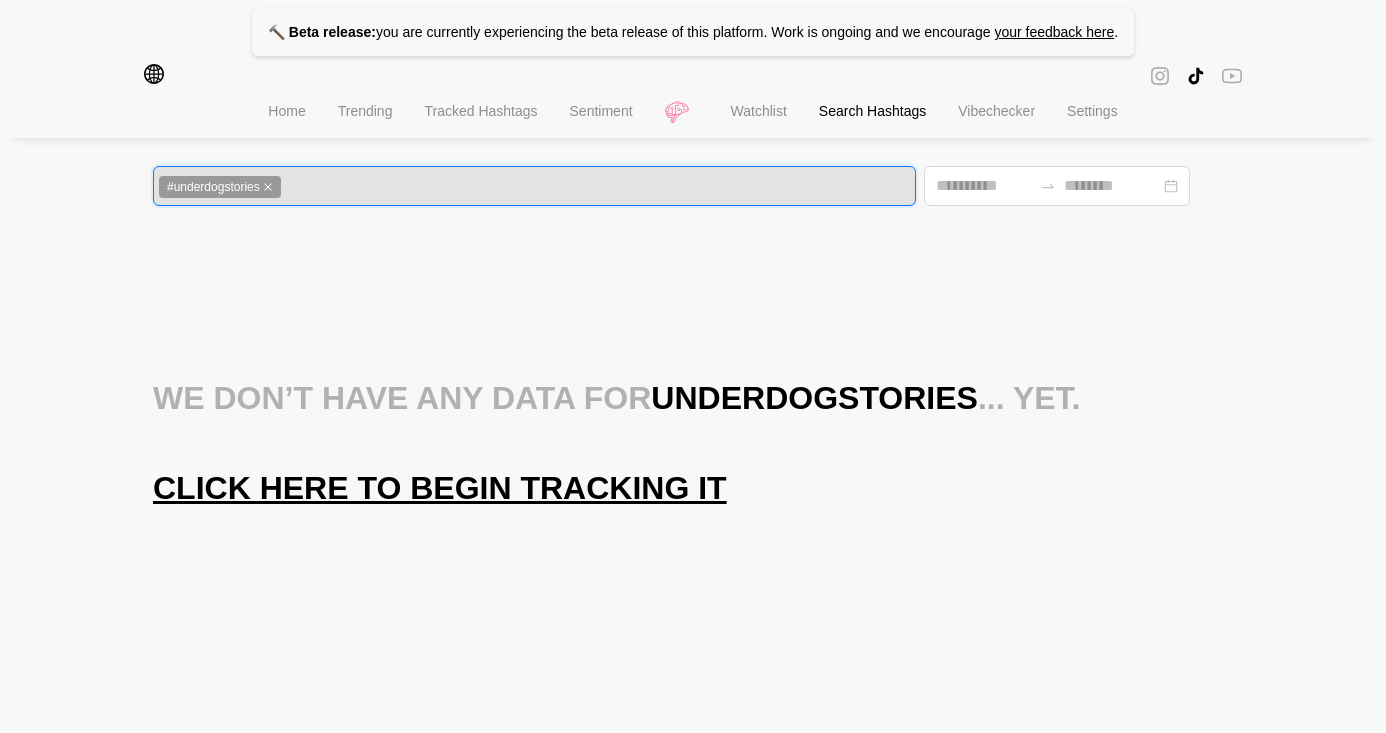 click 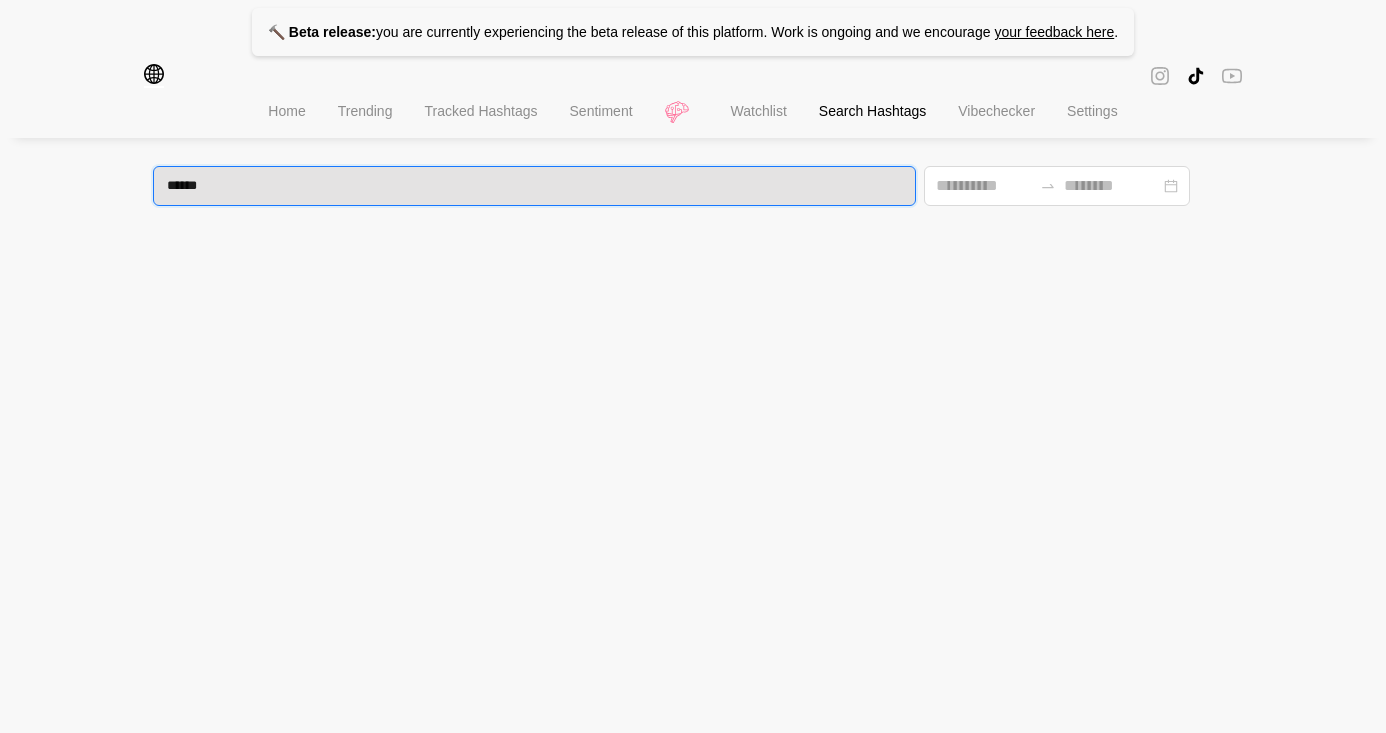type on "*******" 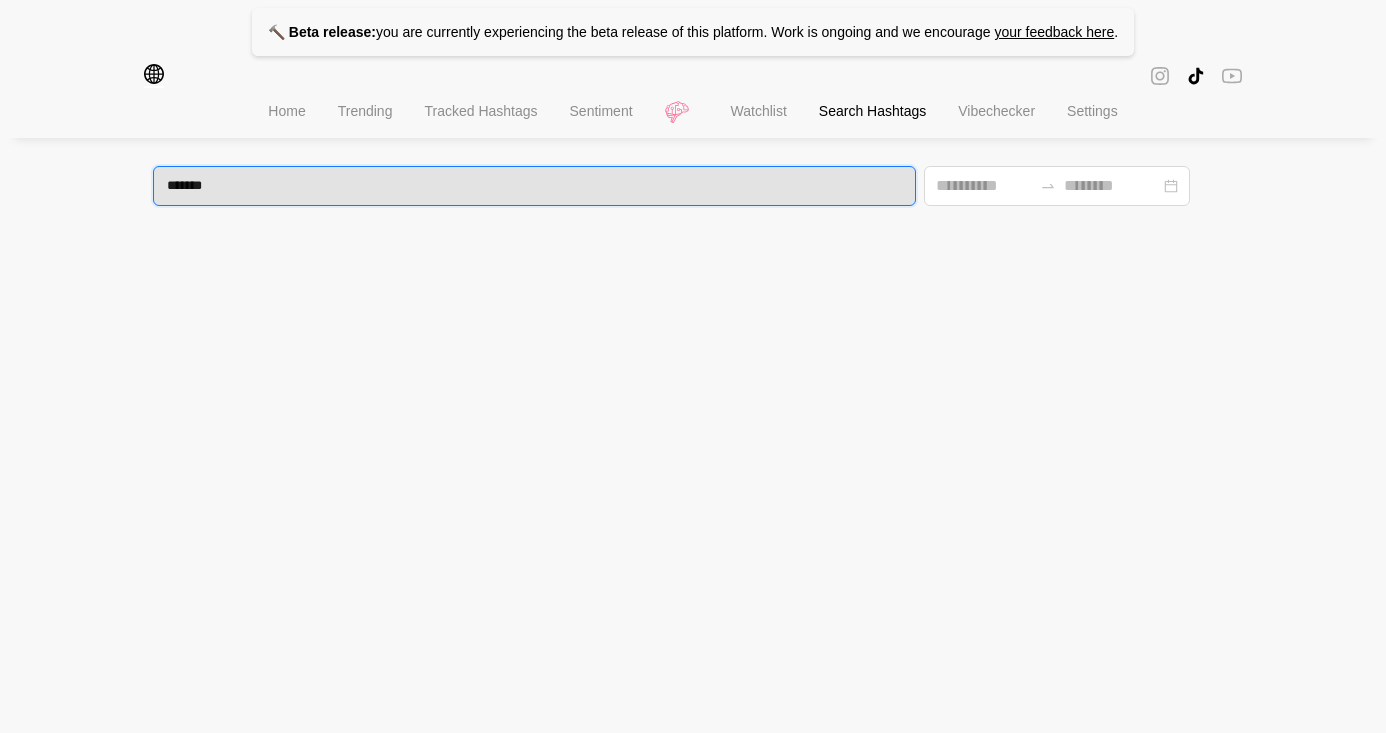 type 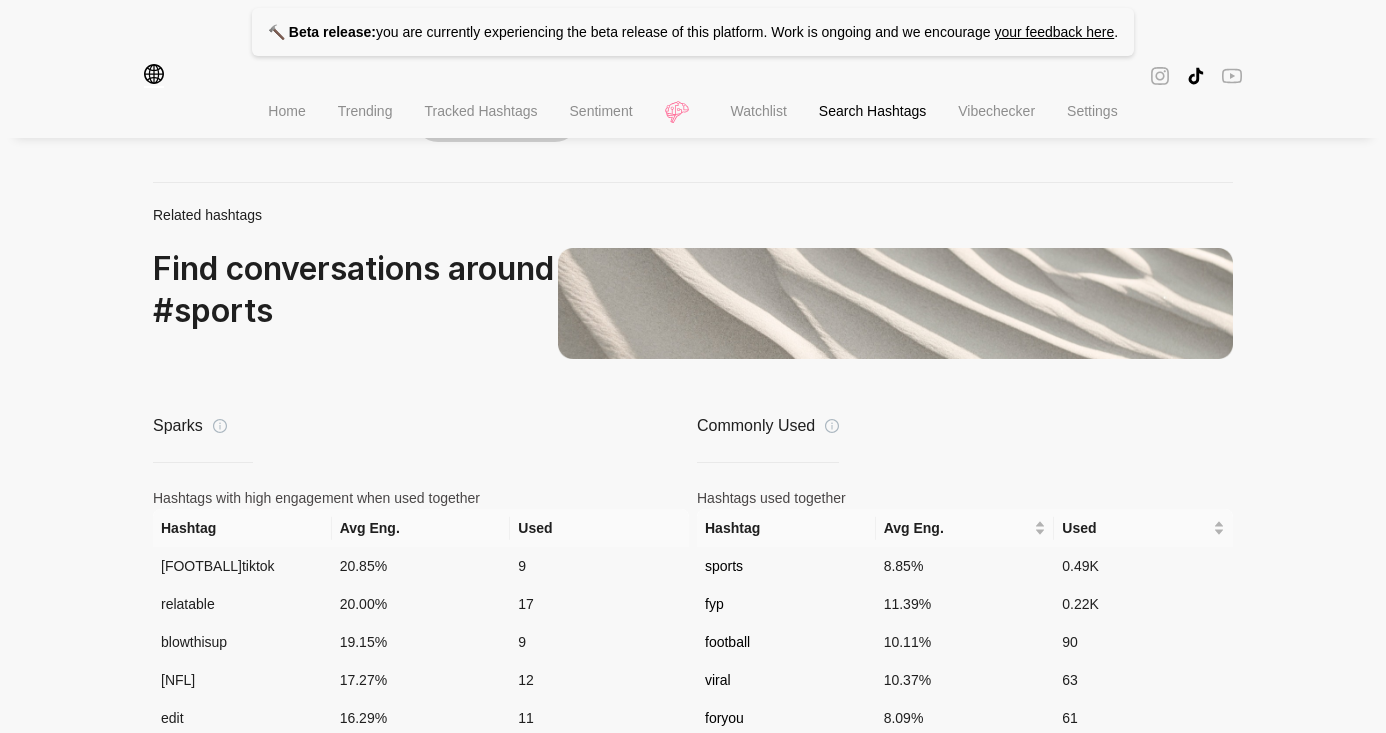 scroll, scrollTop: 1380, scrollLeft: 0, axis: vertical 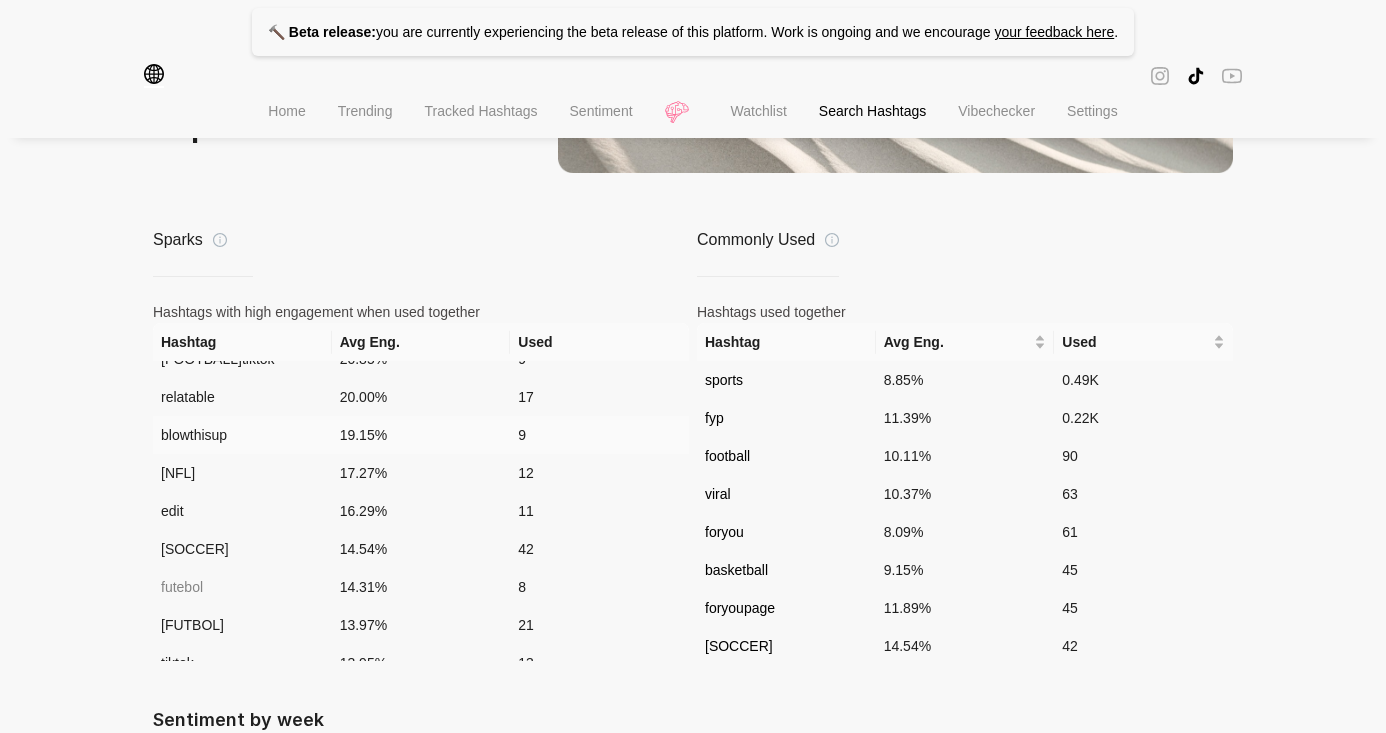 click on "blowthisup" at bounding box center (242, 435) 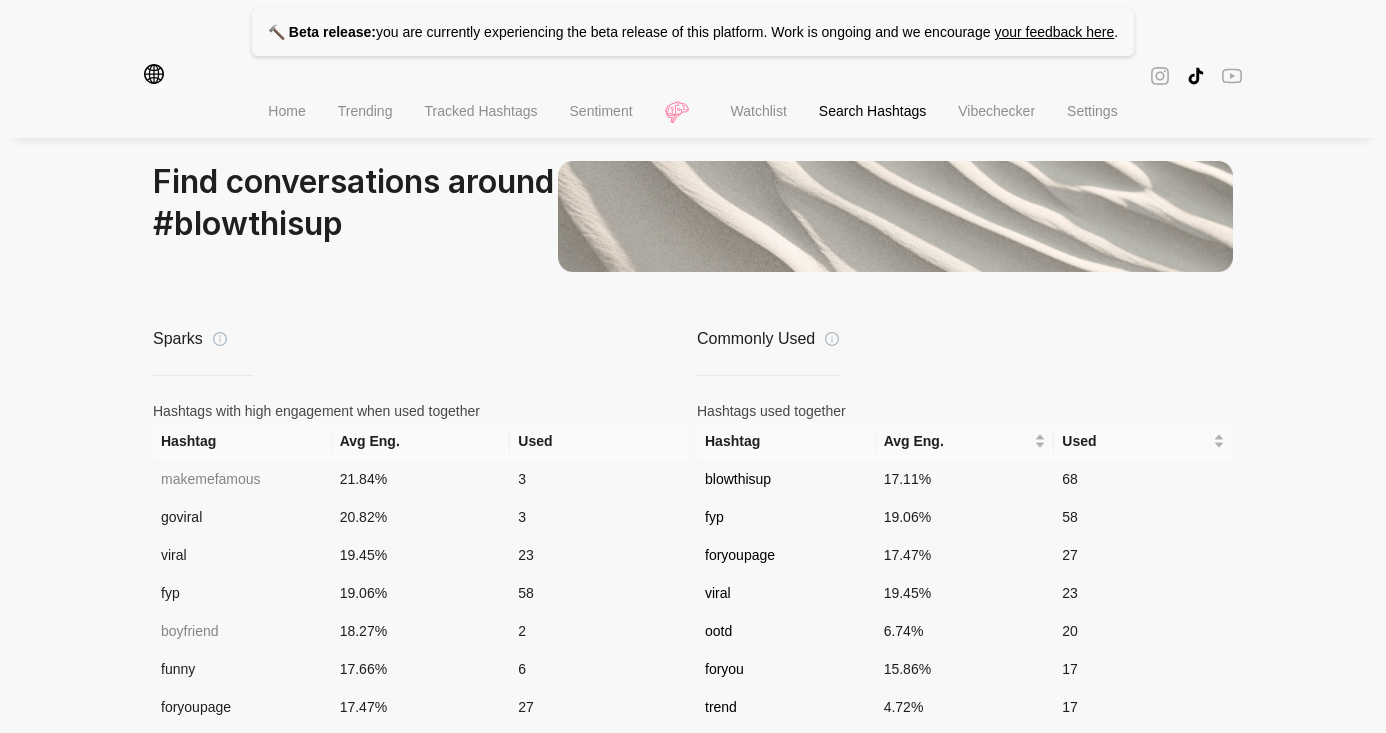scroll, scrollTop: 1295, scrollLeft: 0, axis: vertical 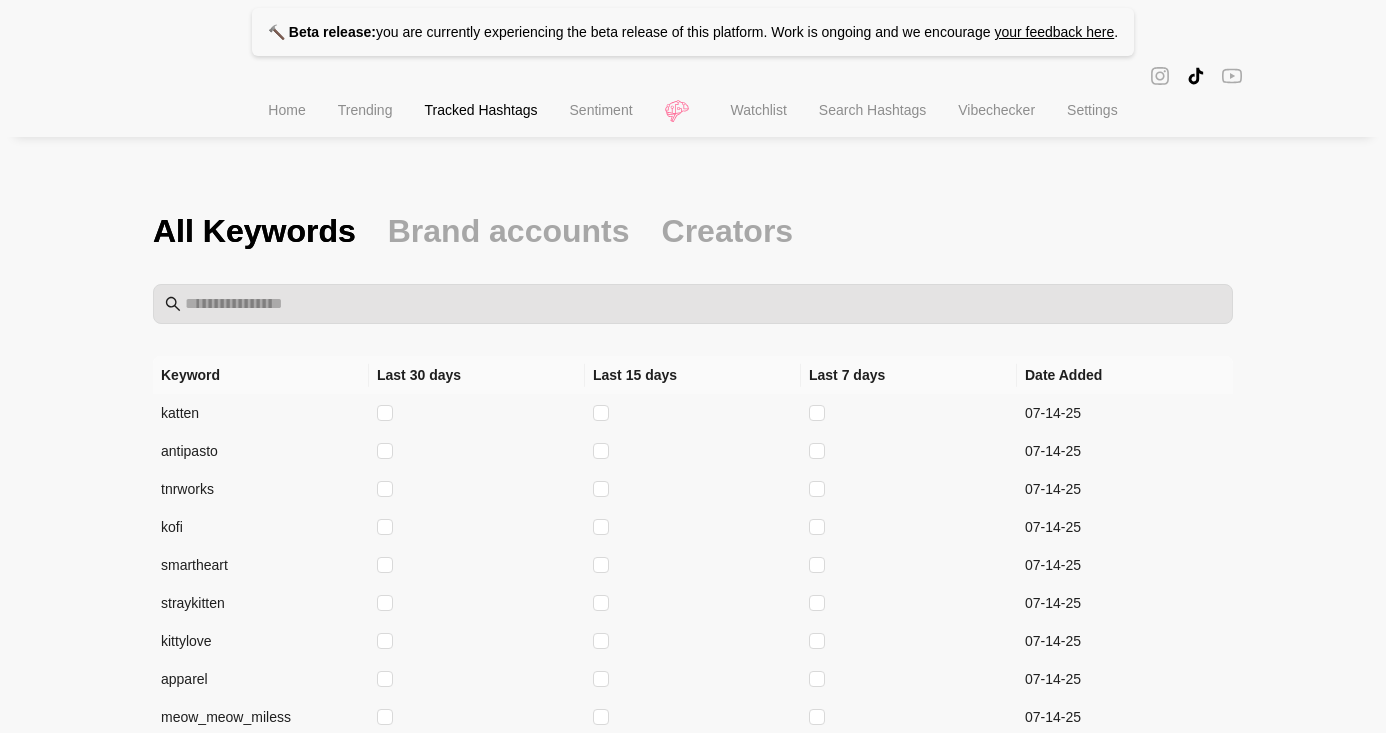 click on "Search Hashtags" at bounding box center [872, 110] 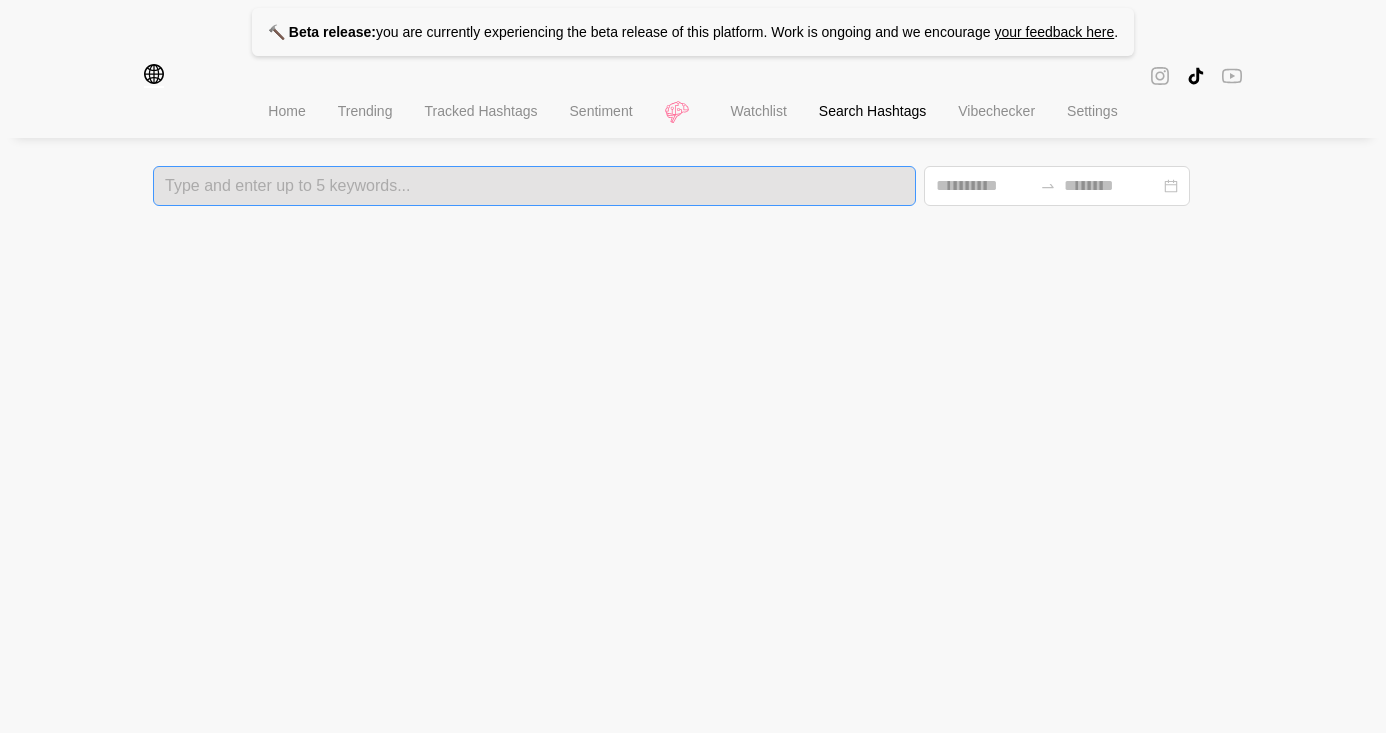 click on "Type and enter up to 5 keywords..." at bounding box center (534, 186) 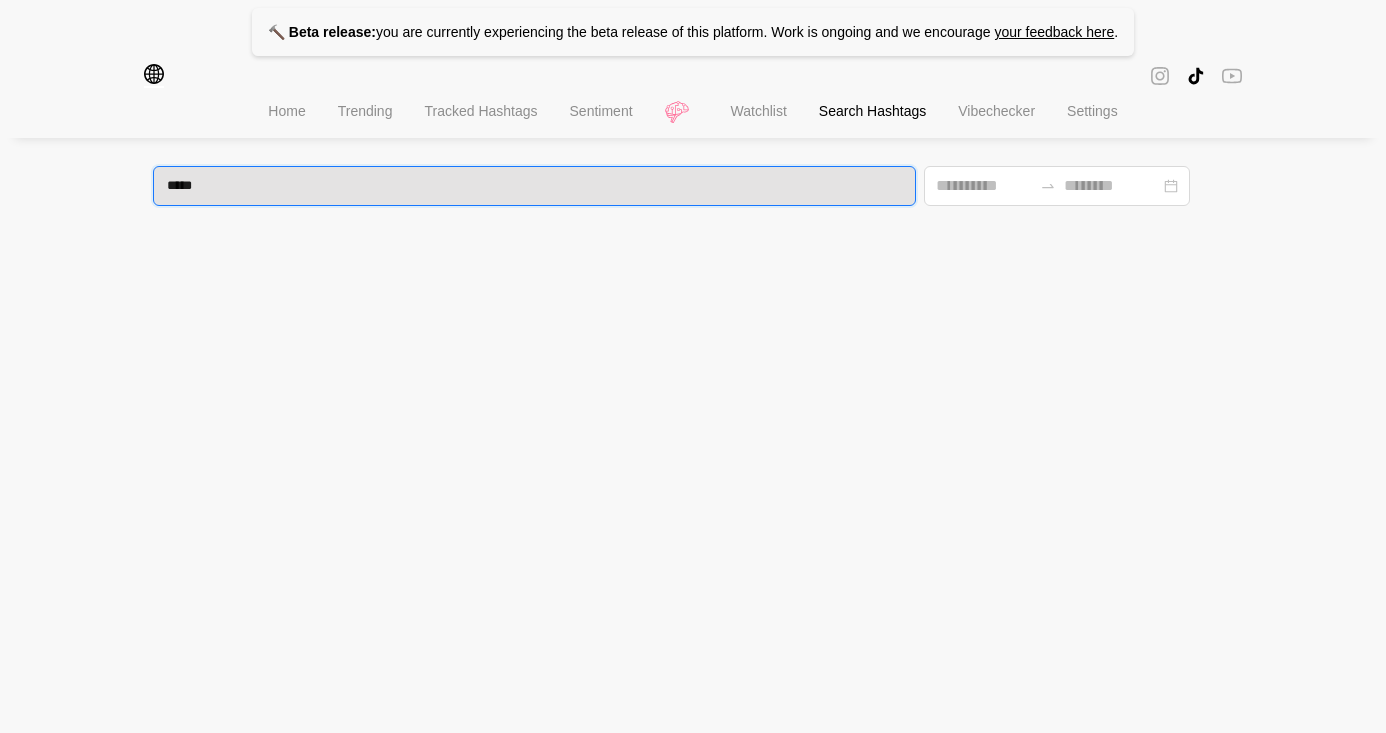 type on "******" 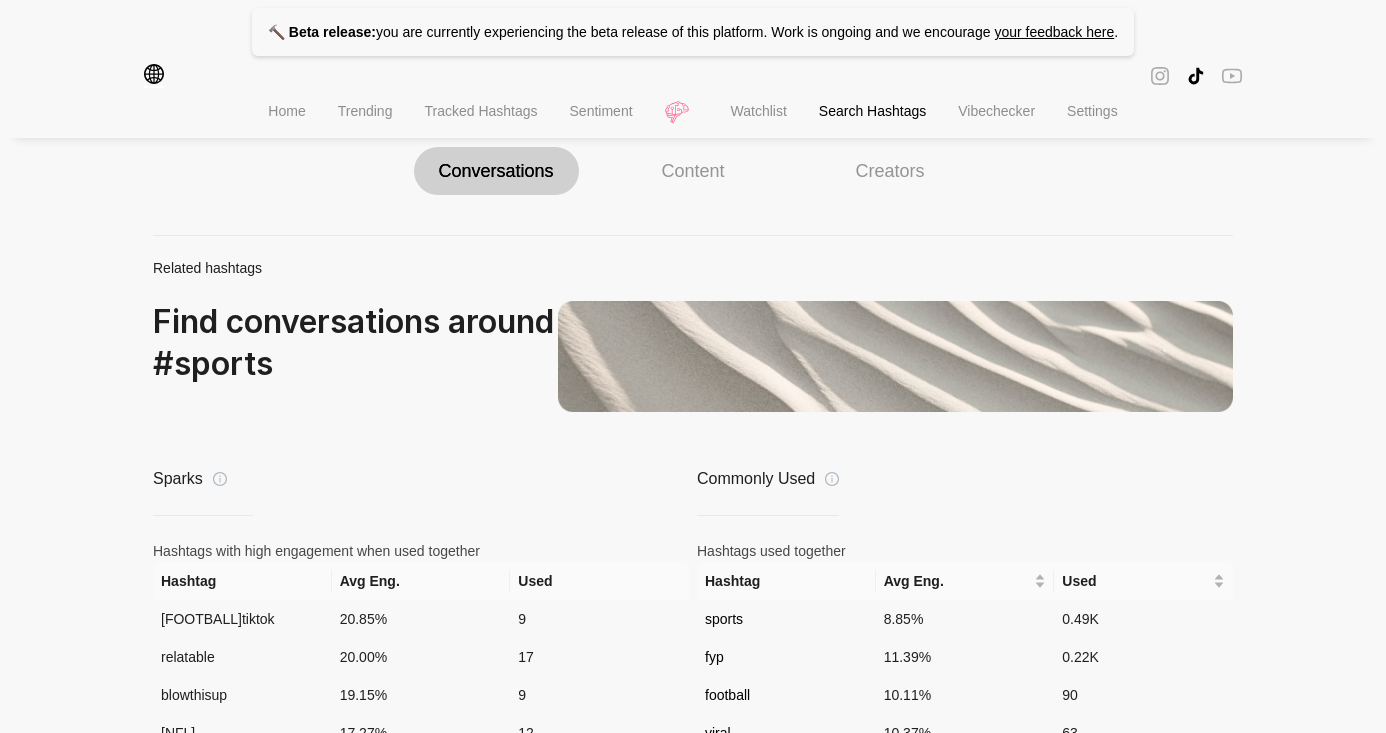 scroll, scrollTop: 1182, scrollLeft: 0, axis: vertical 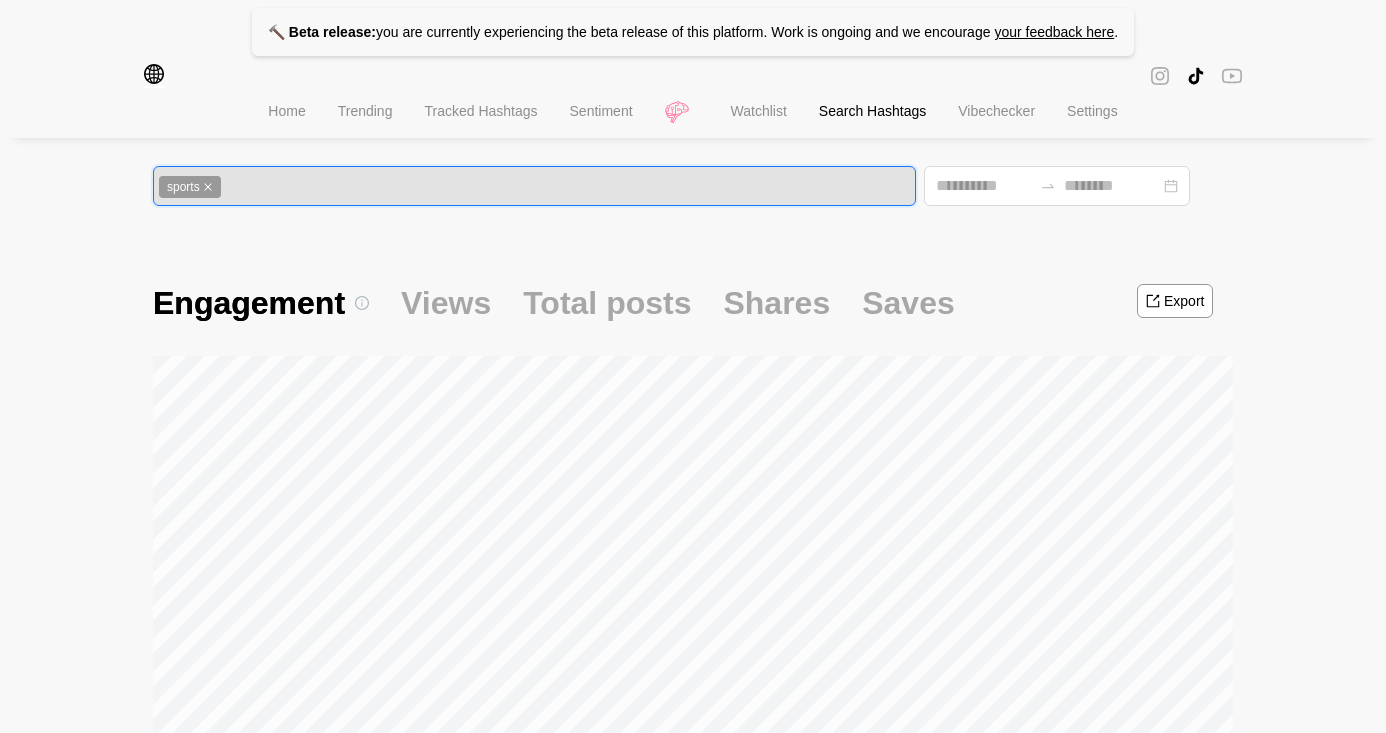 click 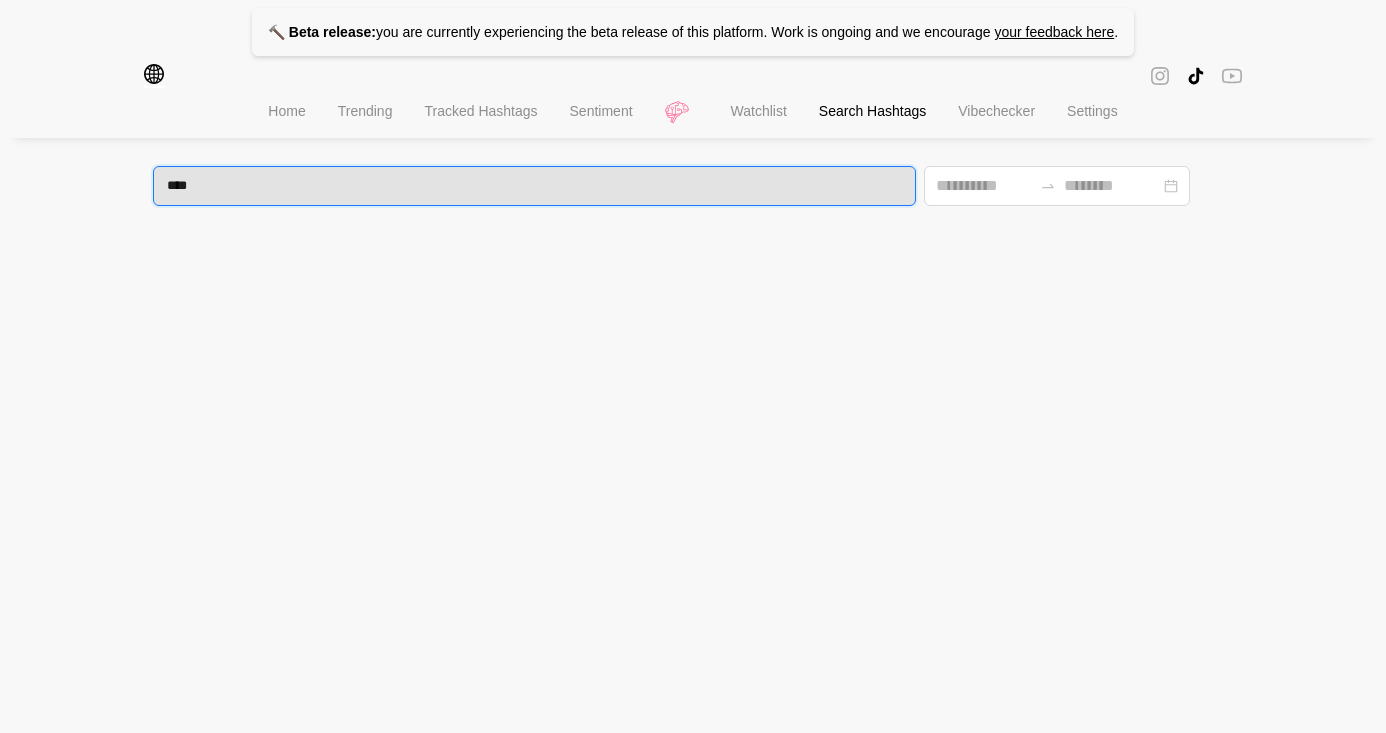 type on "*****" 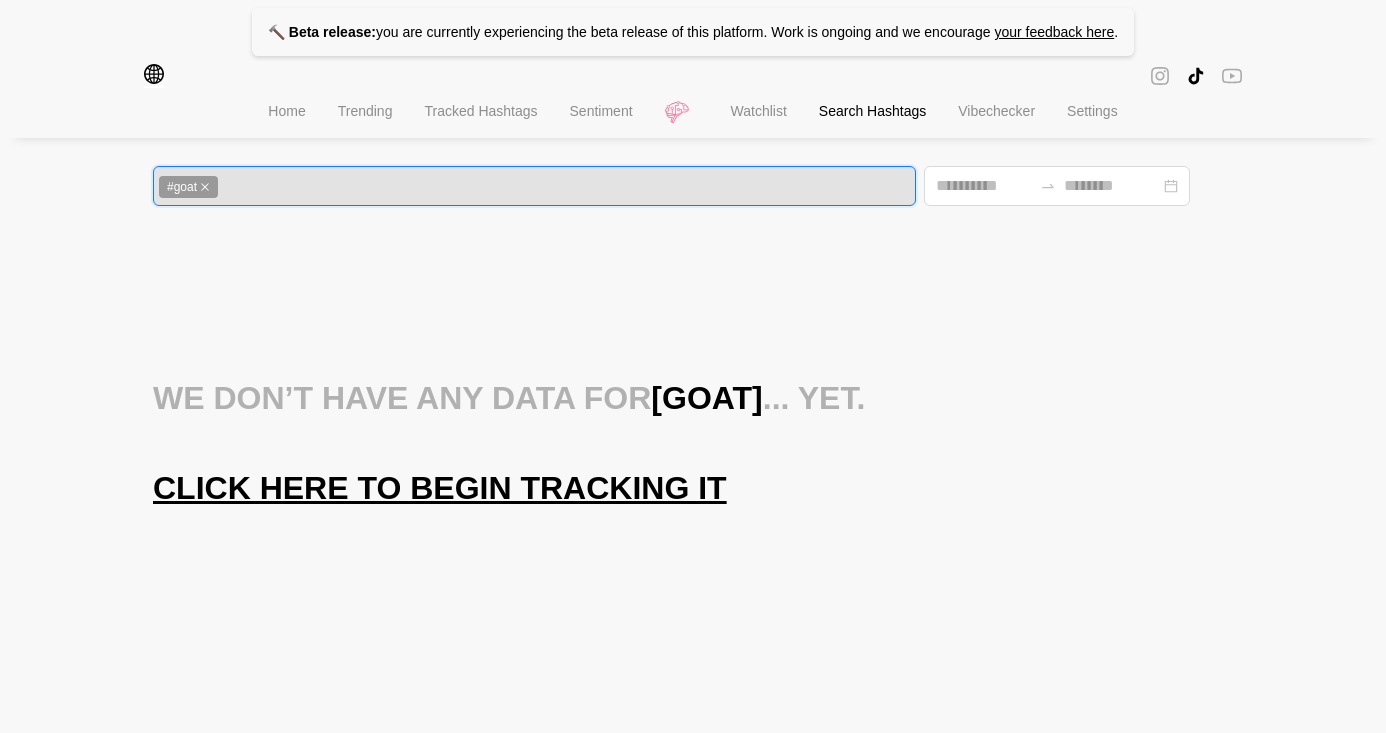 click 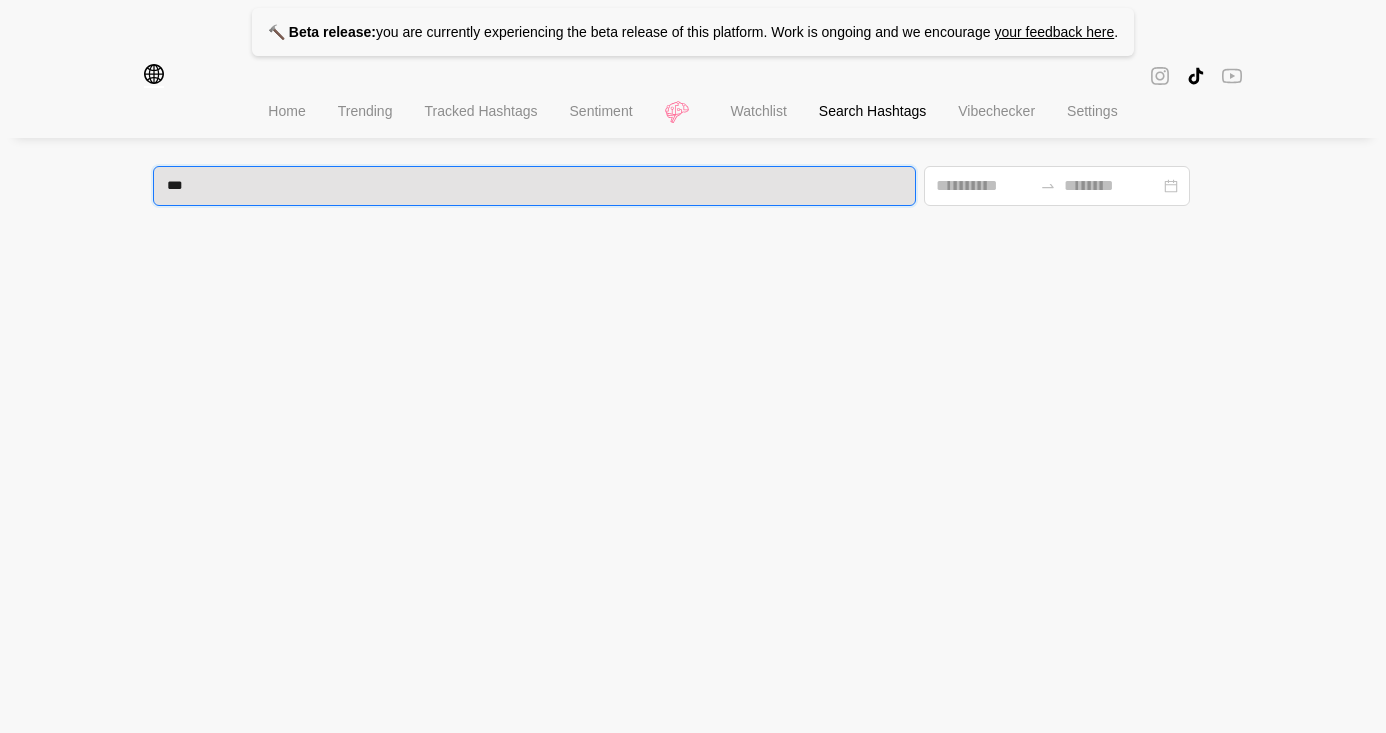 type on "****" 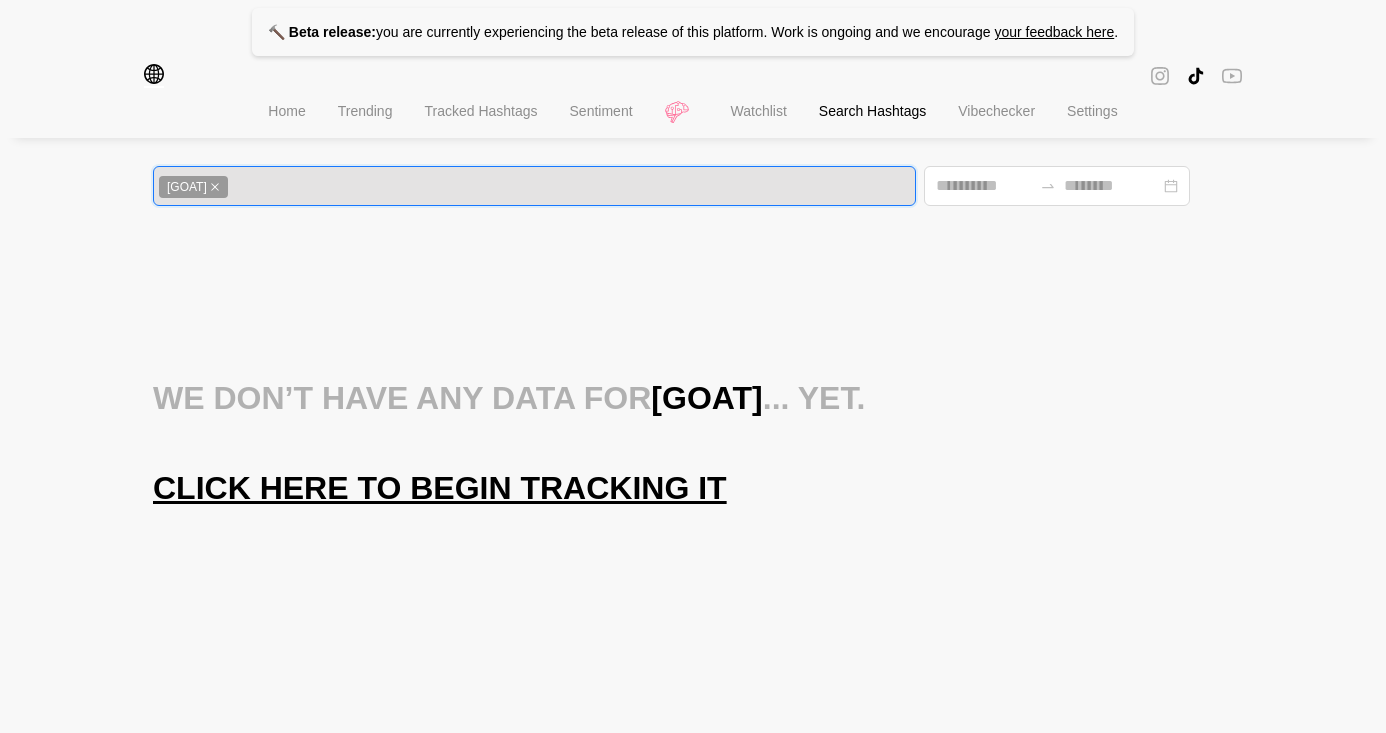 click 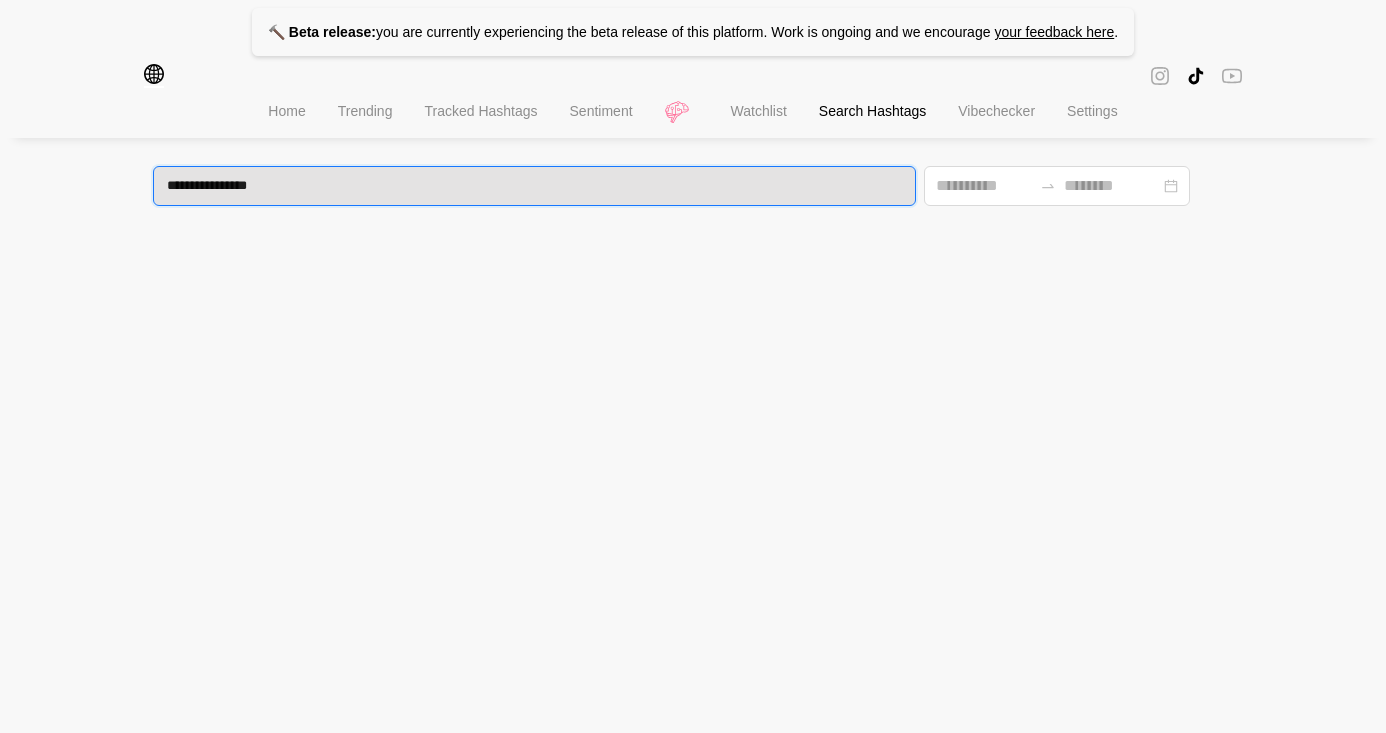 type on "**********" 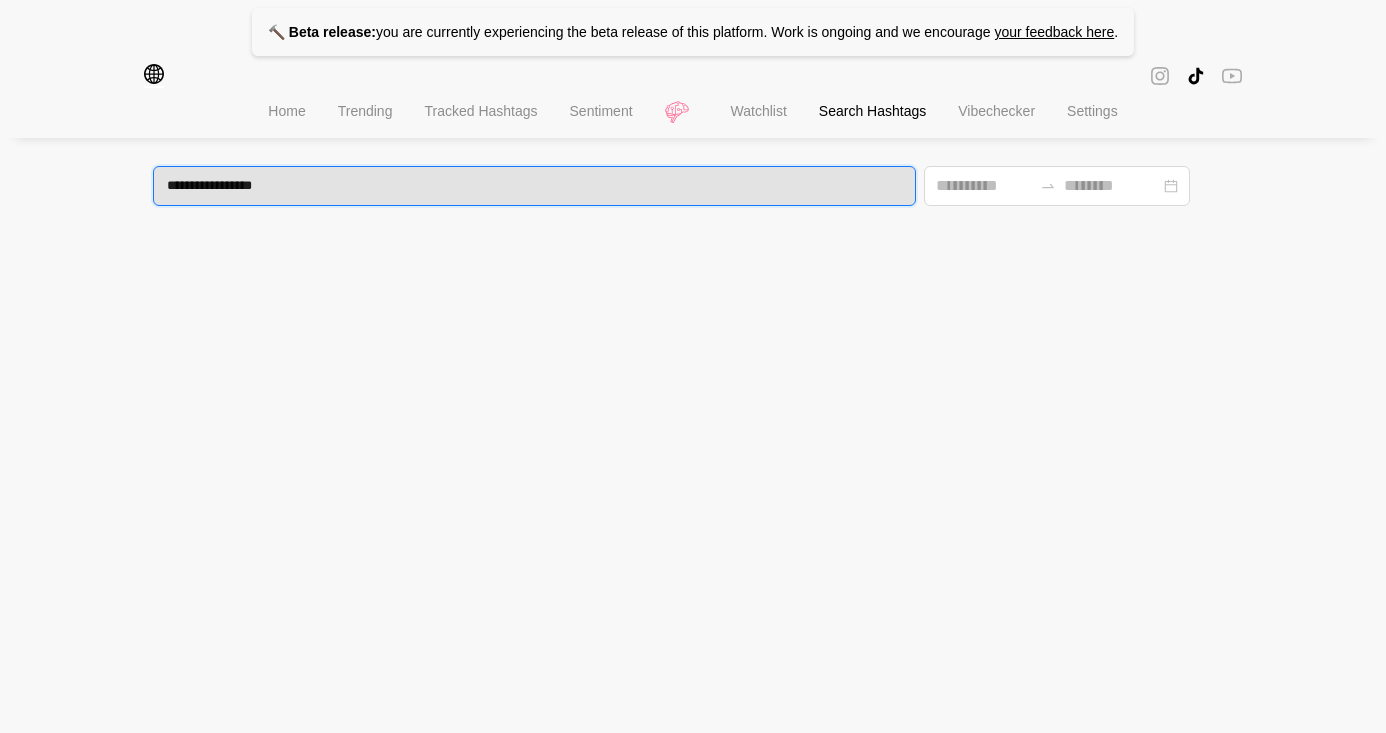 type 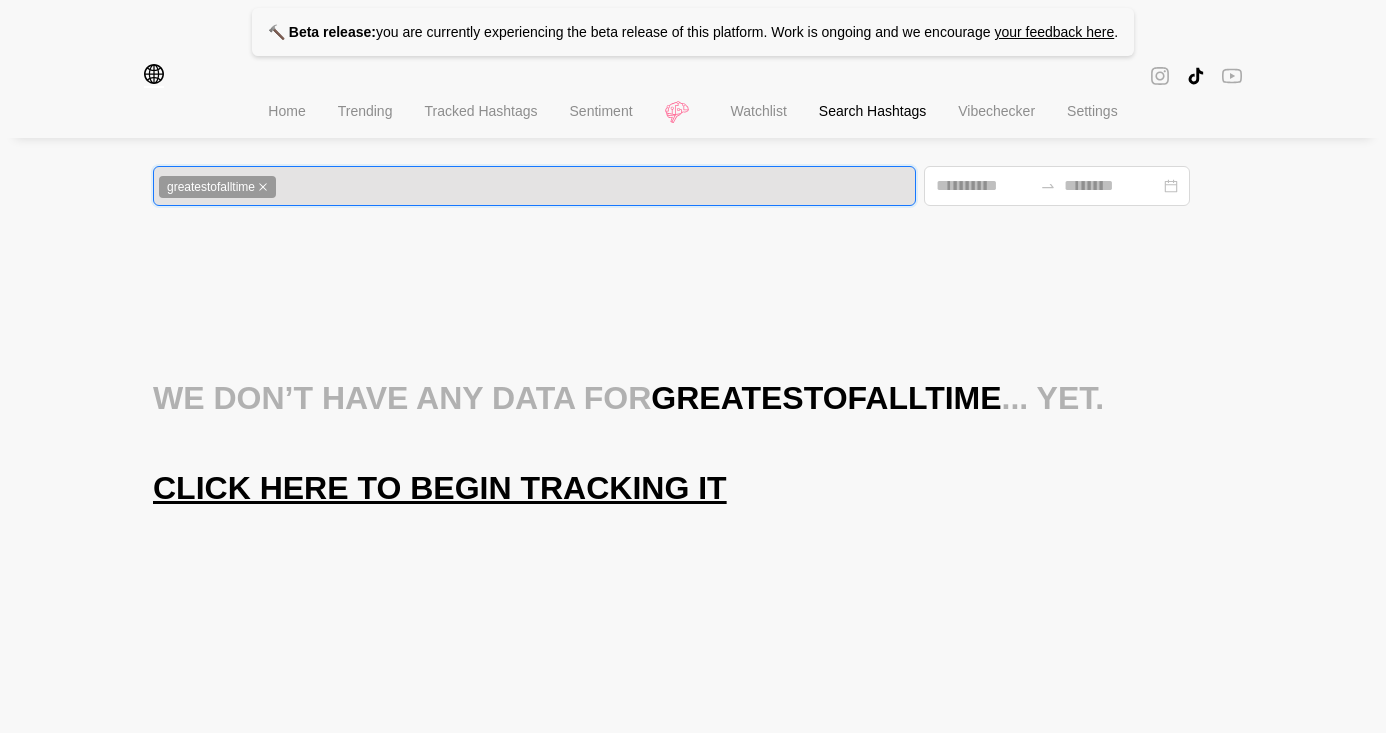 click on "greatestofalltime" at bounding box center (217, 187) 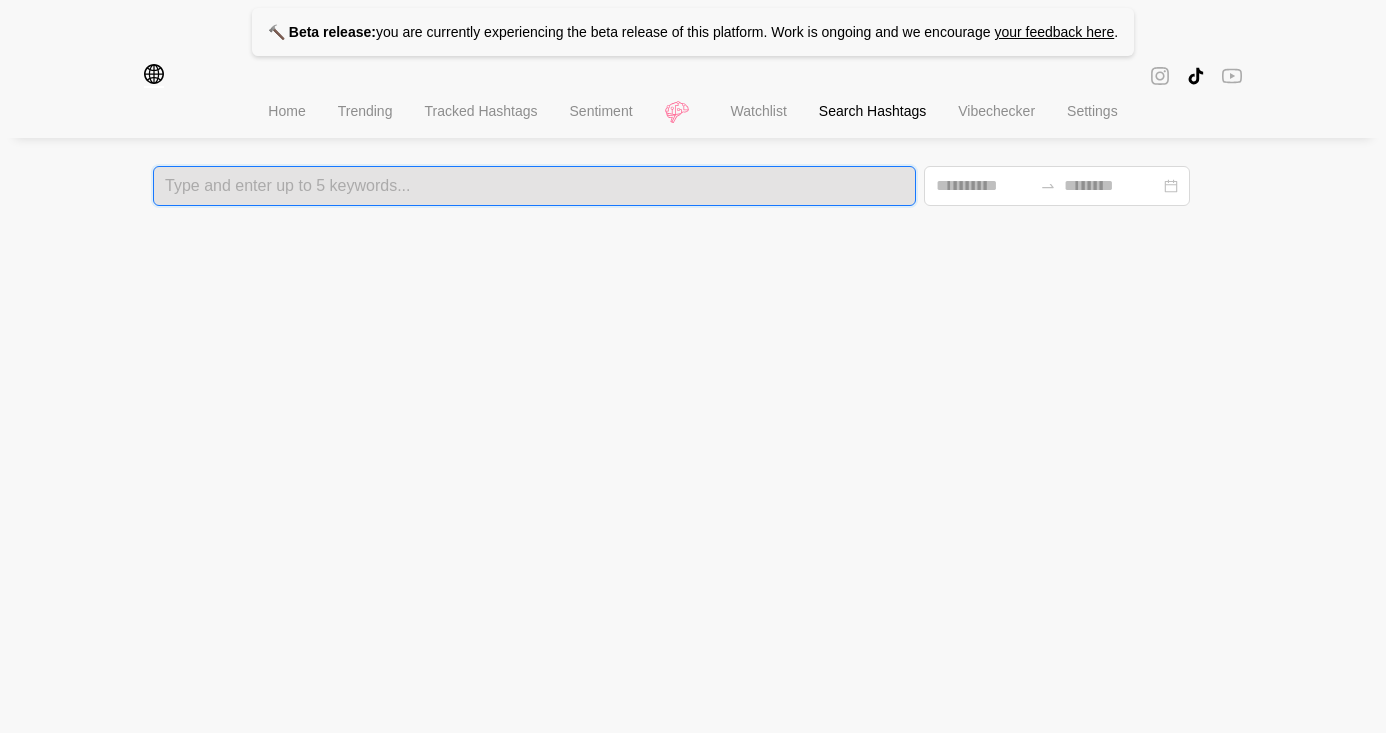 click on "Tracked Hashtags" at bounding box center (480, 111) 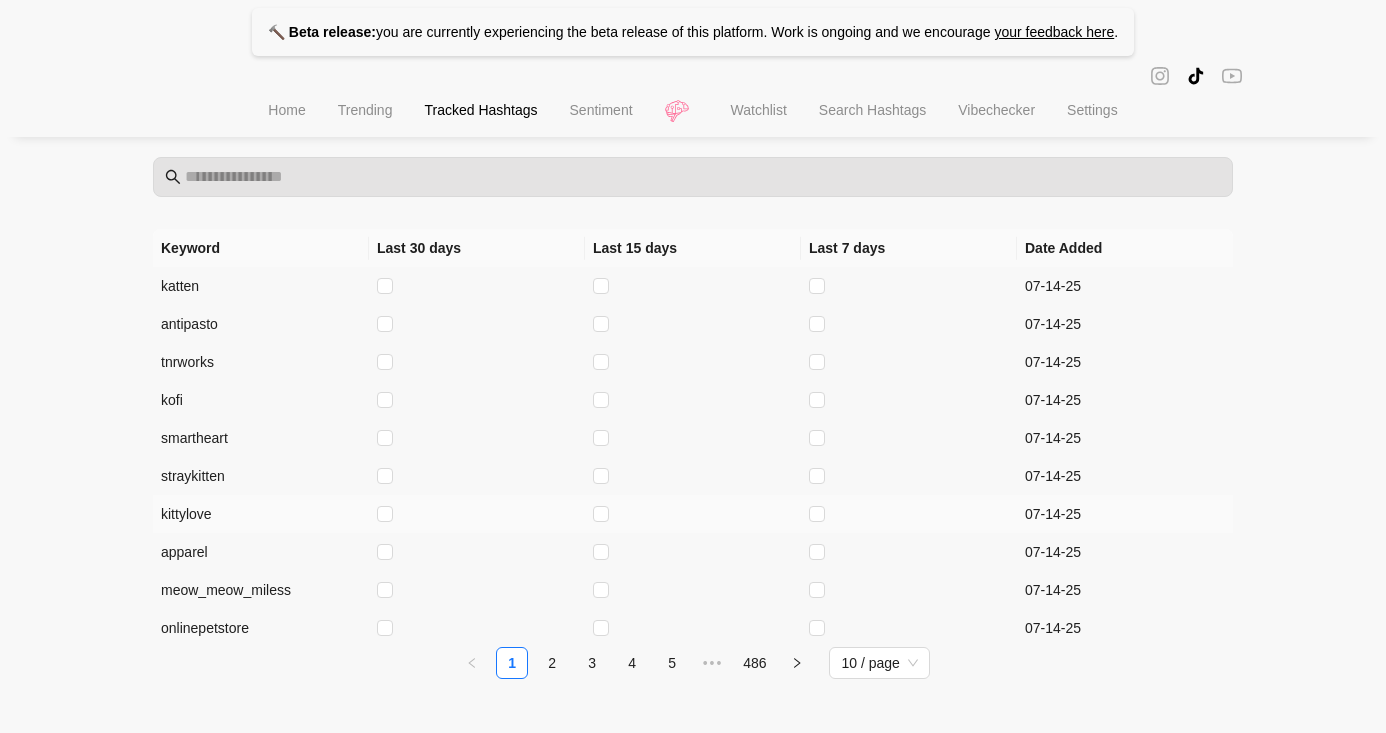 scroll, scrollTop: 169, scrollLeft: 0, axis: vertical 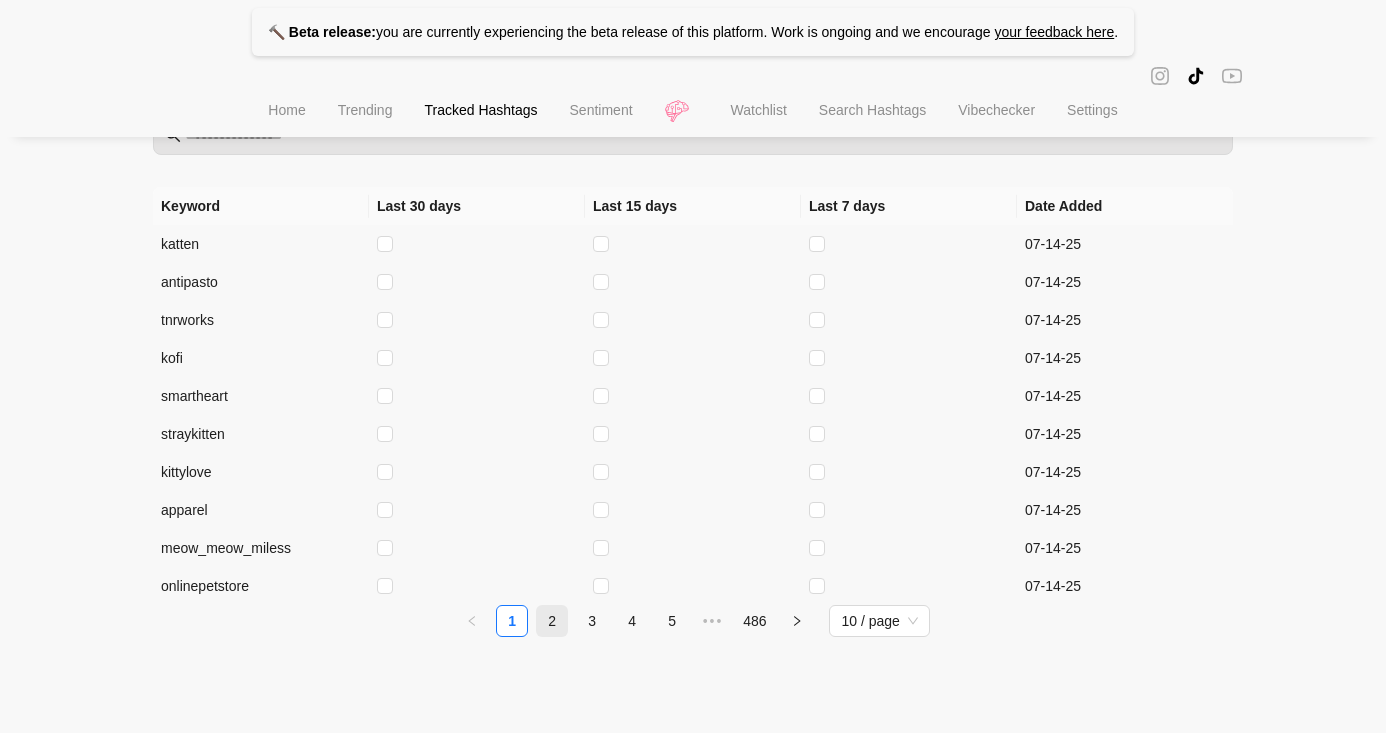 click on "2" at bounding box center (552, 621) 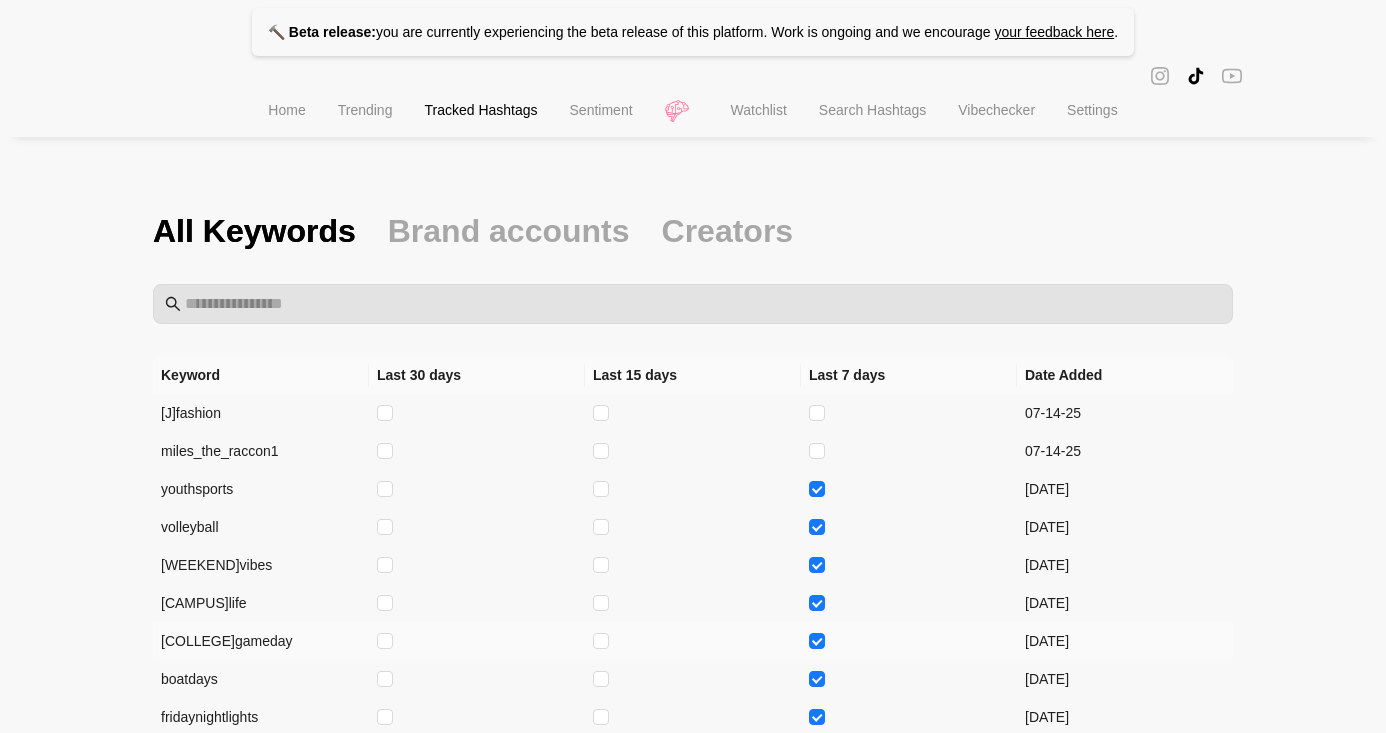 scroll, scrollTop: 169, scrollLeft: 0, axis: vertical 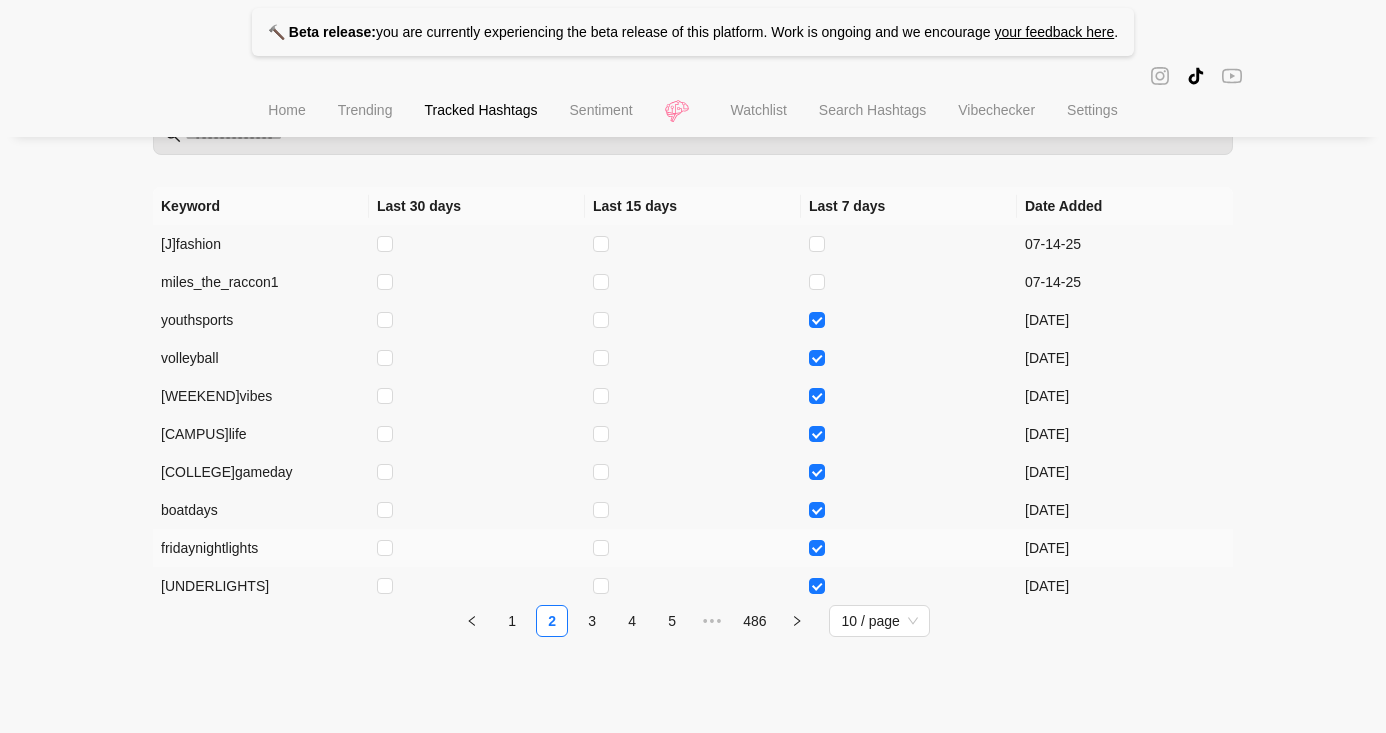 click on "fridaynightlights" at bounding box center (261, 548) 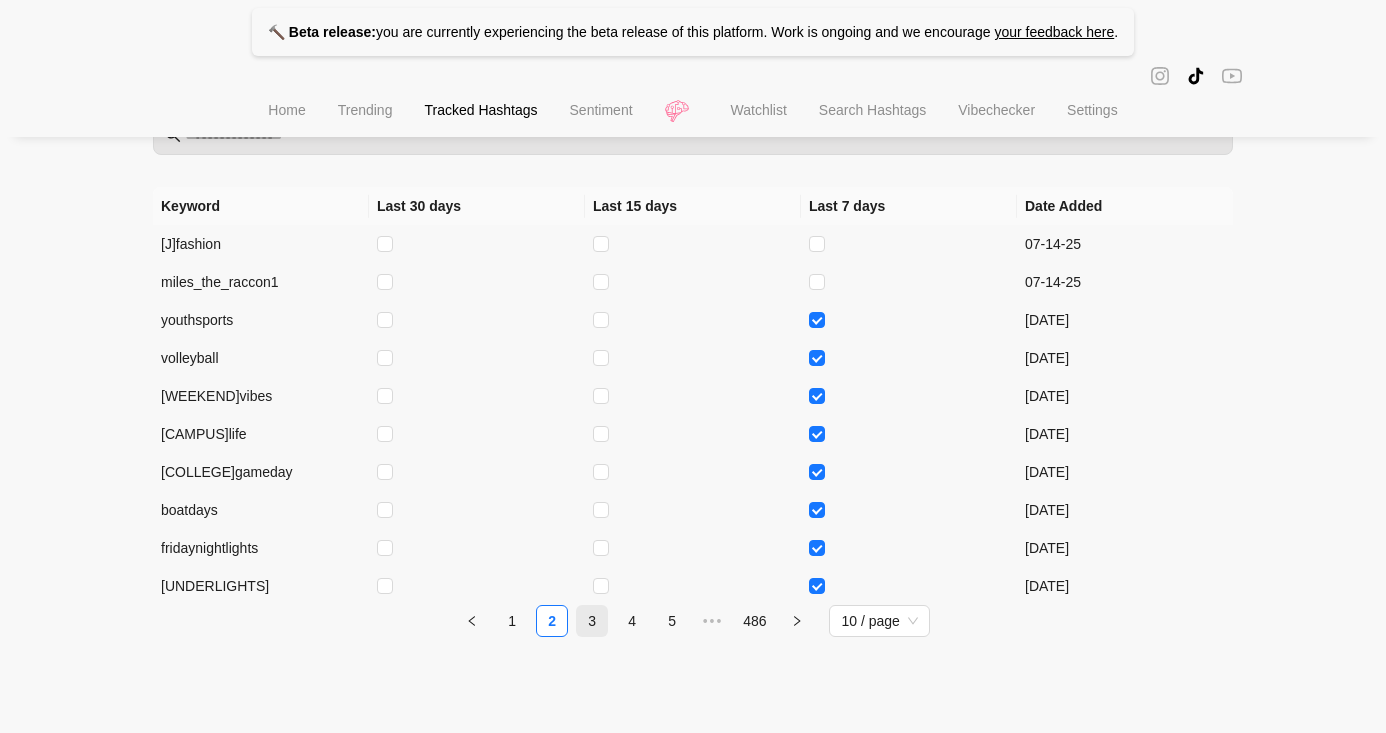 click on "3" at bounding box center (592, 621) 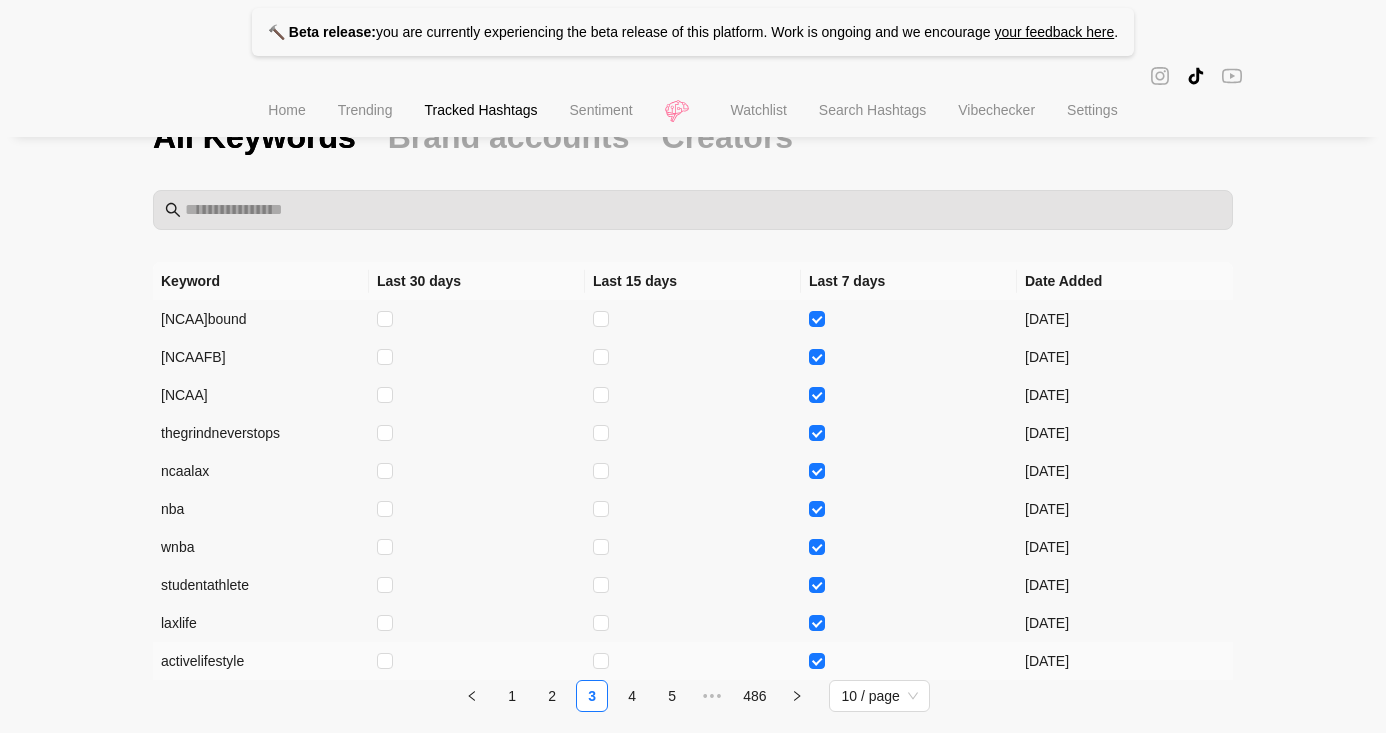 scroll, scrollTop: 0, scrollLeft: 0, axis: both 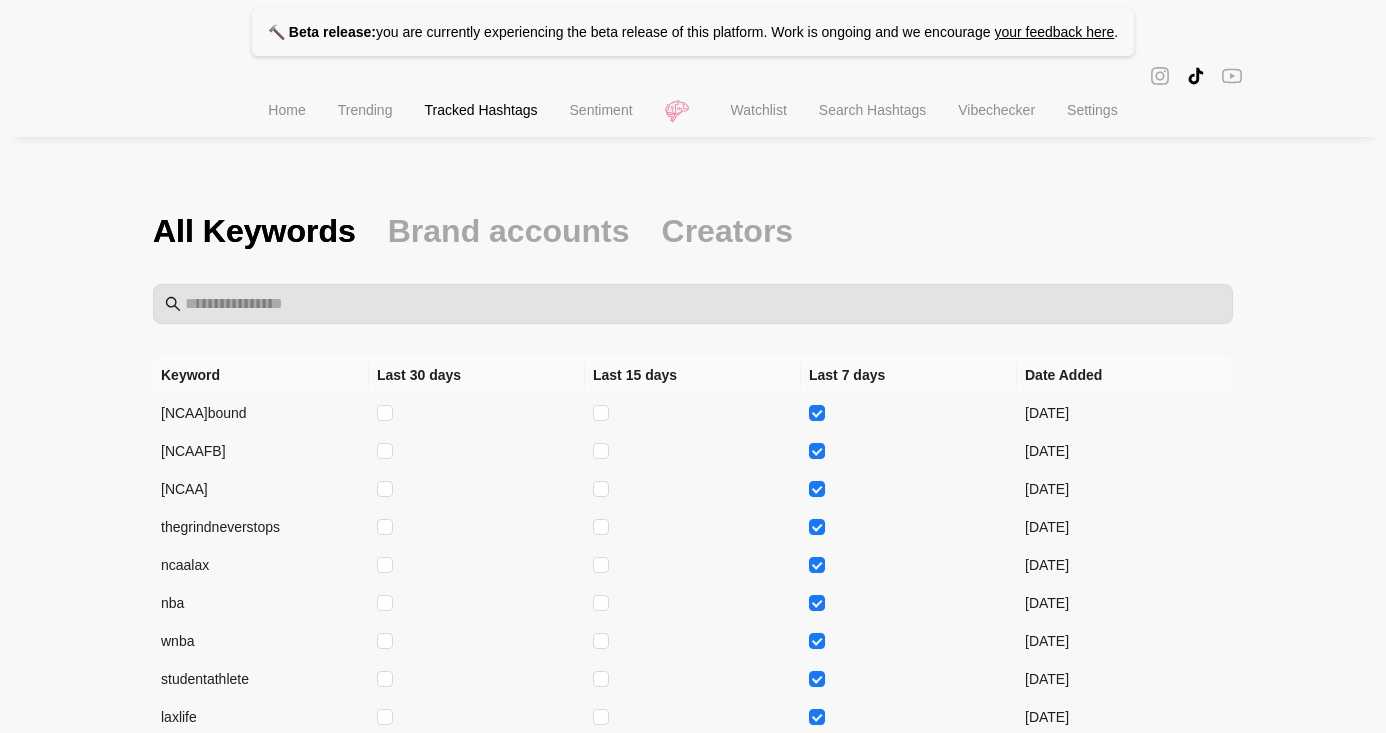 click on "Search Hashtags" at bounding box center [872, 112] 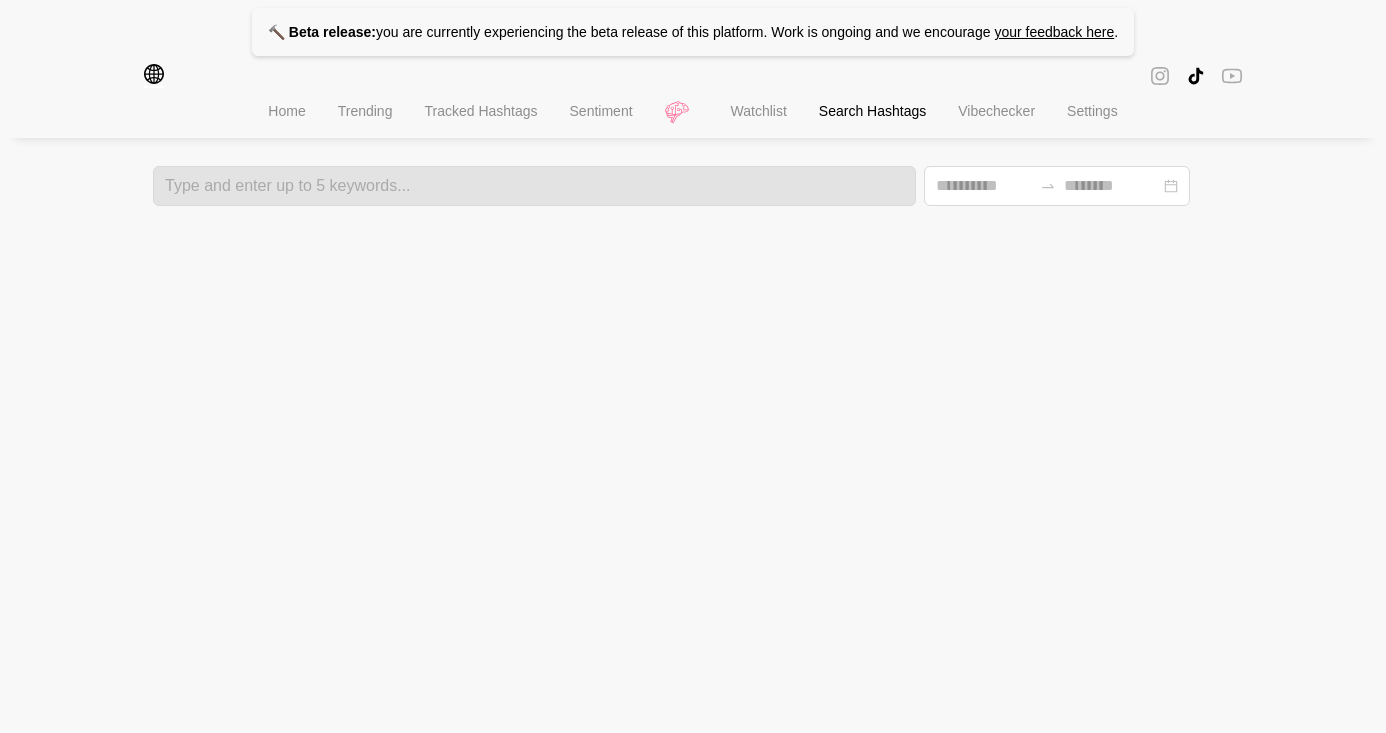 click on "4.72
Runner
Petlovers
Soccertiktok
0.51K
Autumn
Edit
16.06
Fridayn
9.34
Footballfans
UMiami
Spidermanvideo
Blackandgoldblooded
Student athlete
Characterdevelopment
Goatfarm
Alchemy
2.80
Greatestofal
U
Baseball
11.56
09
1.79
Basketballprodigies
Collegeg
5.46
15.05
Youthathletes
4.78
Universityofmiami
15.71
7.61
Activelifestyle
0.16M
Utahhoops
D1athlete
Newtrend - [PERCENTAGE]" at bounding box center (693, 103) 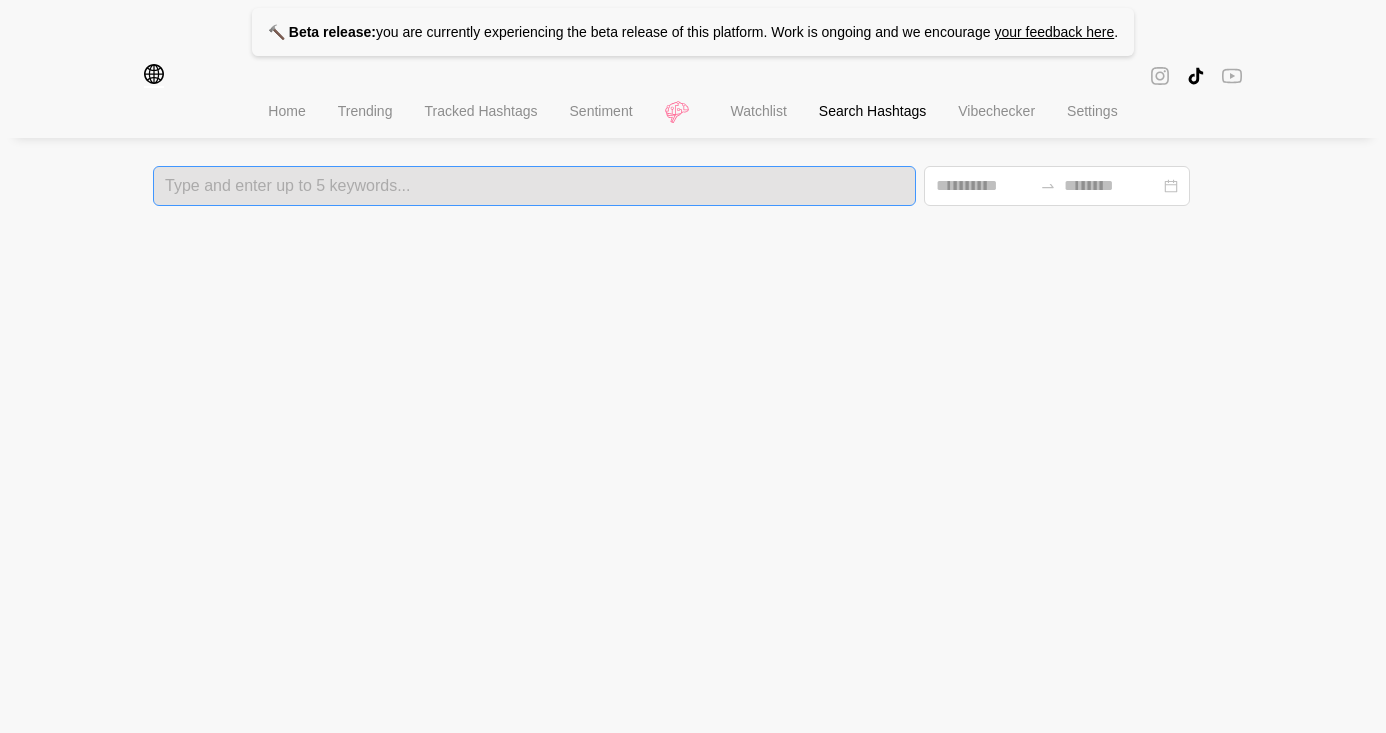 click on "Type and enter up to 5 keywords..." at bounding box center [534, 186] 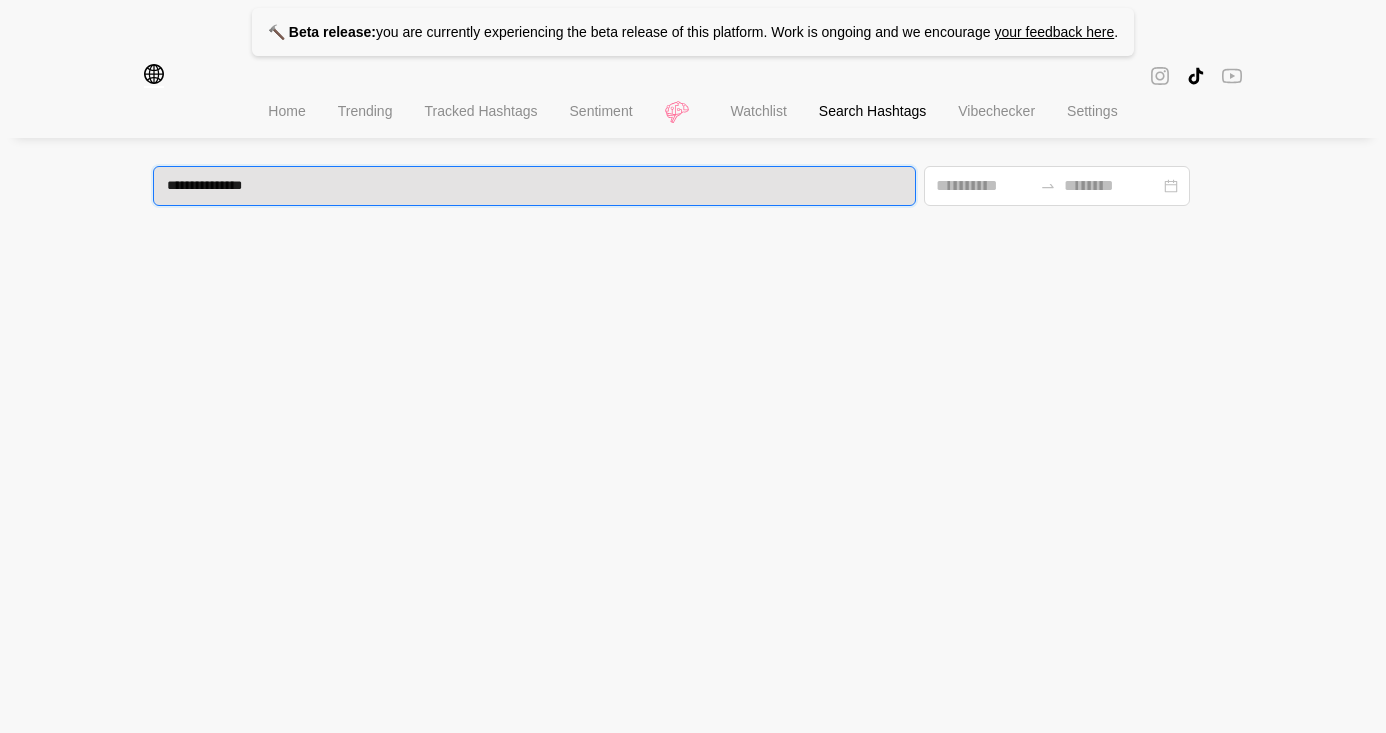 click on "**********" at bounding box center [217, 186] 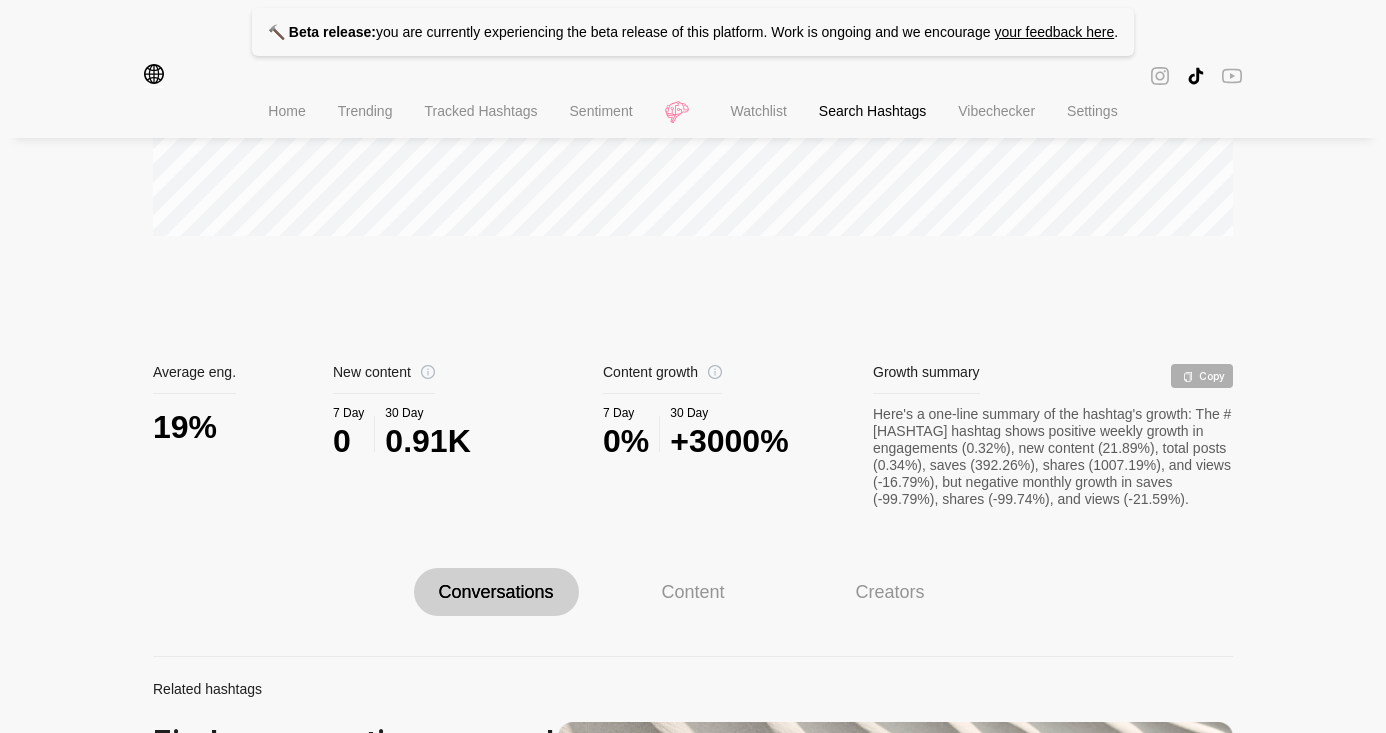 scroll, scrollTop: 0, scrollLeft: 0, axis: both 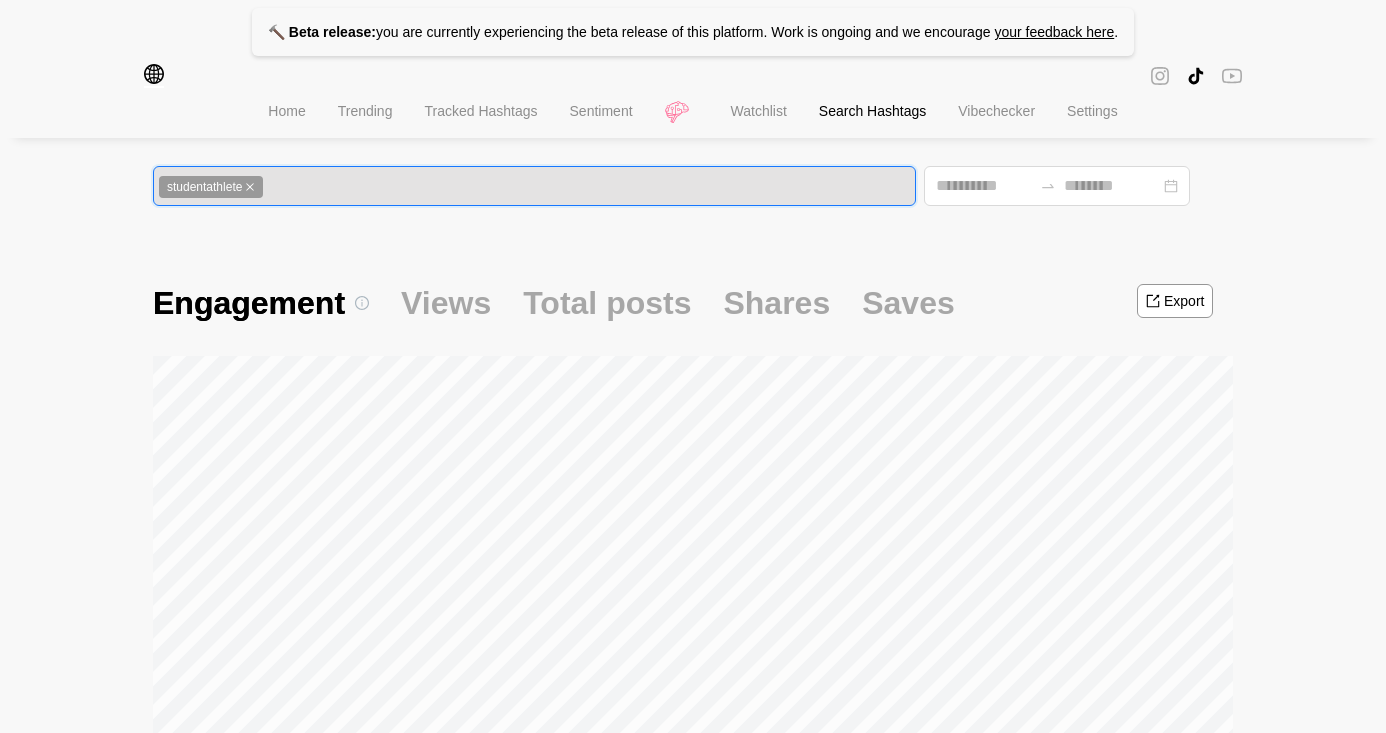 click on "studentathlete" at bounding box center (211, 187) 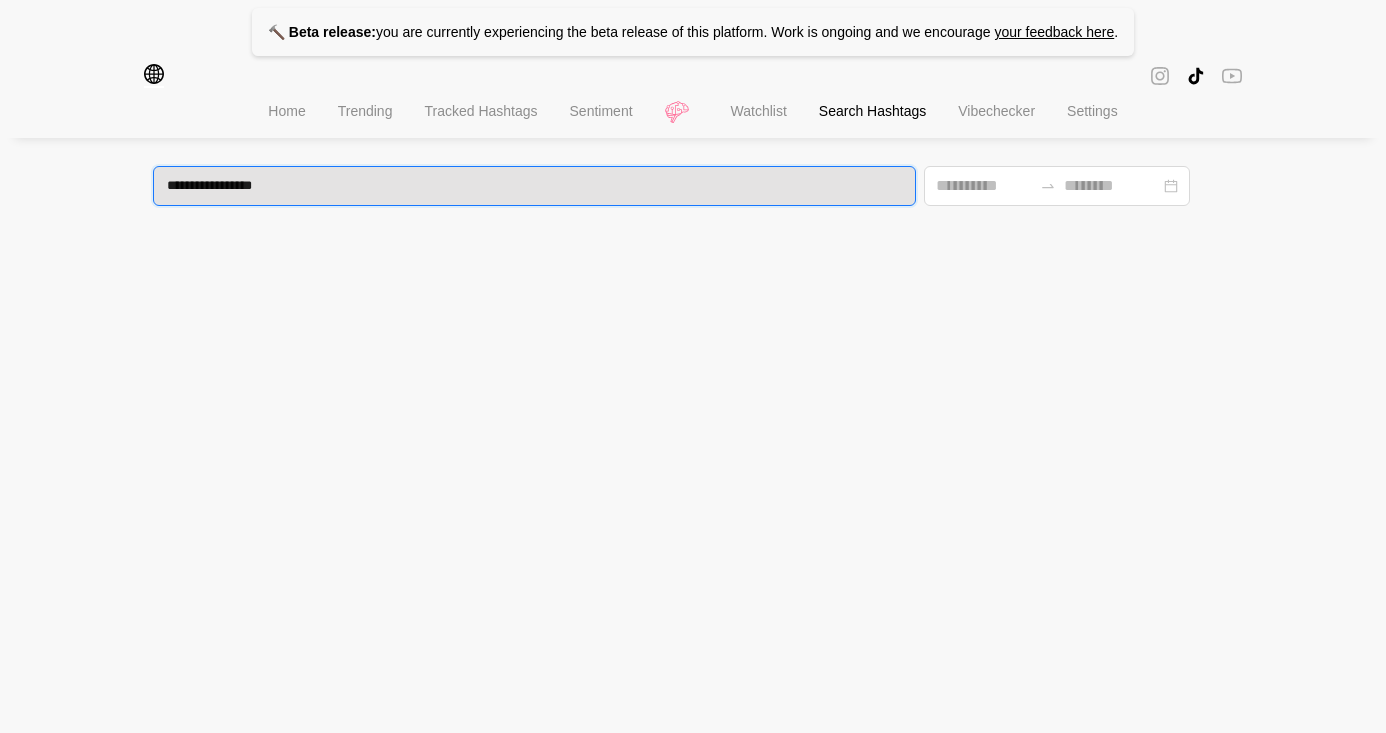 type on "**********" 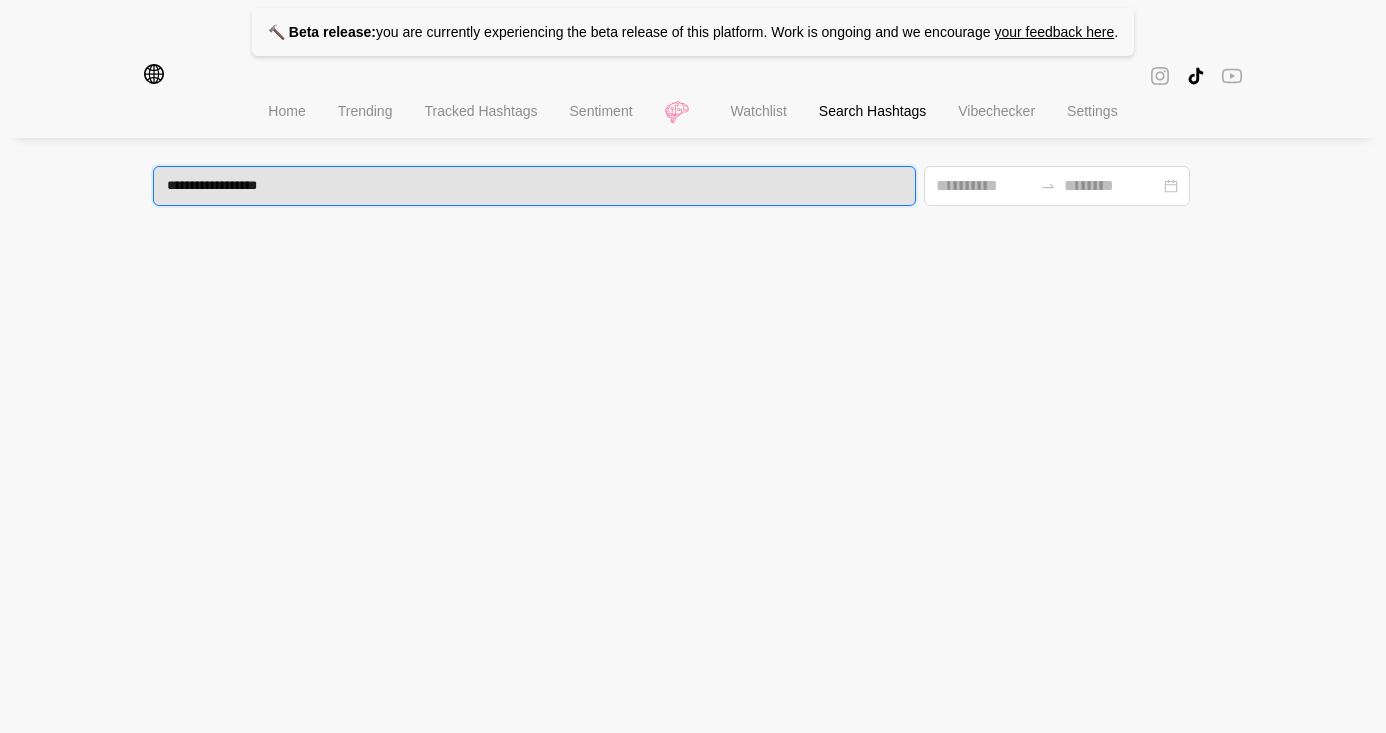 type 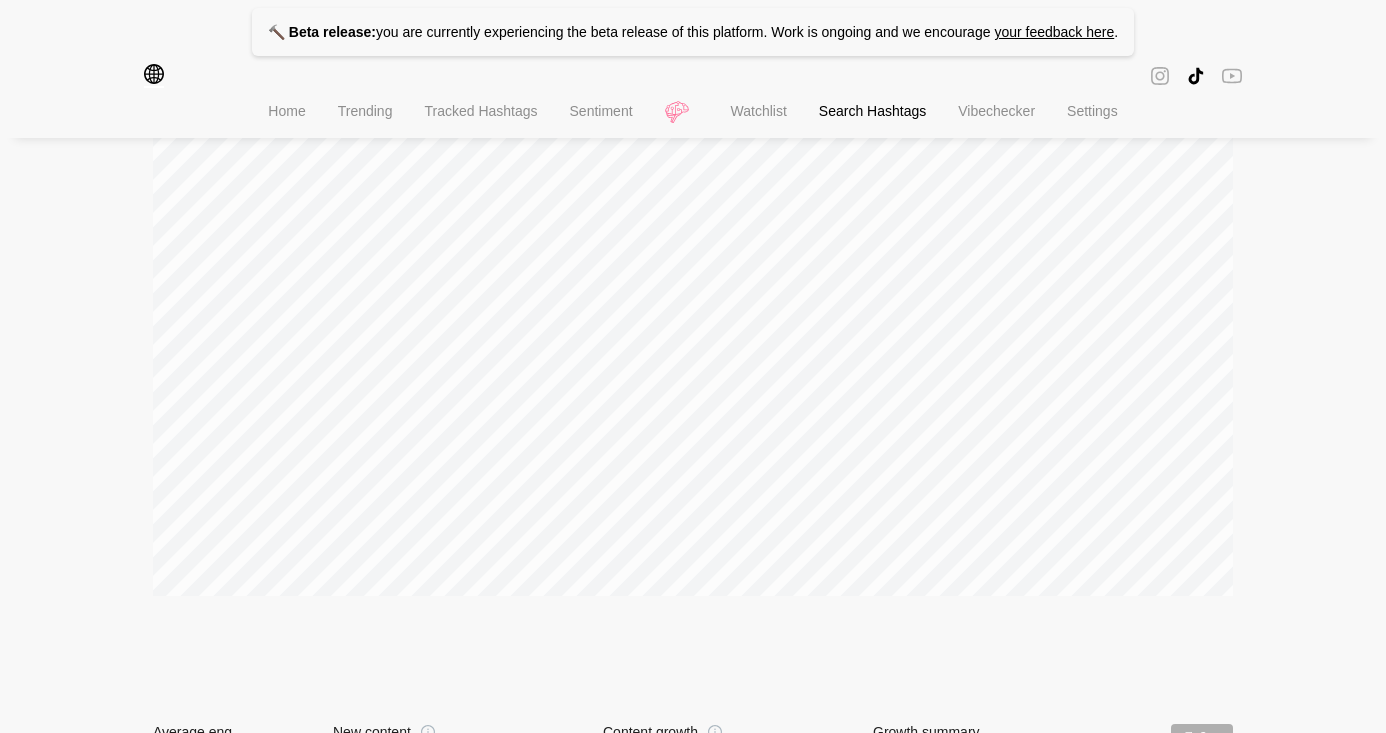 scroll, scrollTop: 0, scrollLeft: 0, axis: both 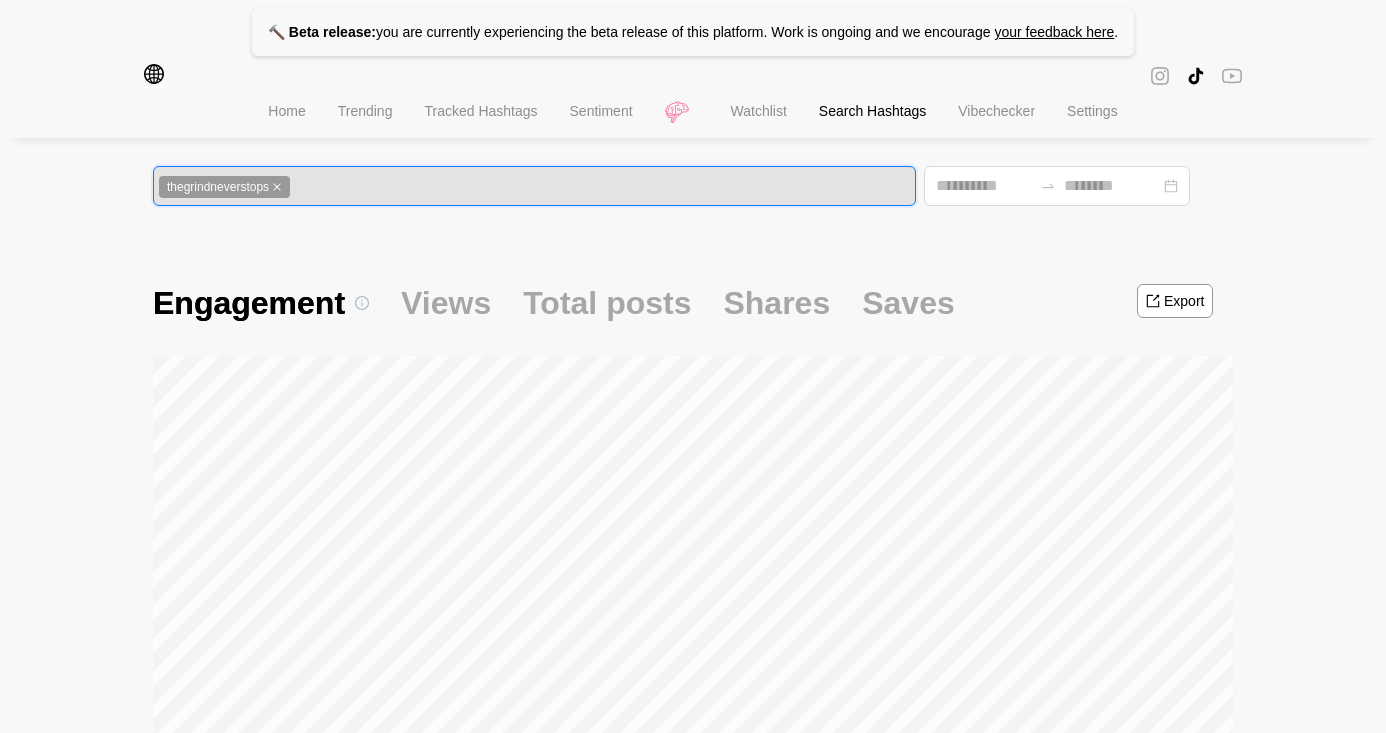 click on "Tracked Hashtags" at bounding box center [480, 111] 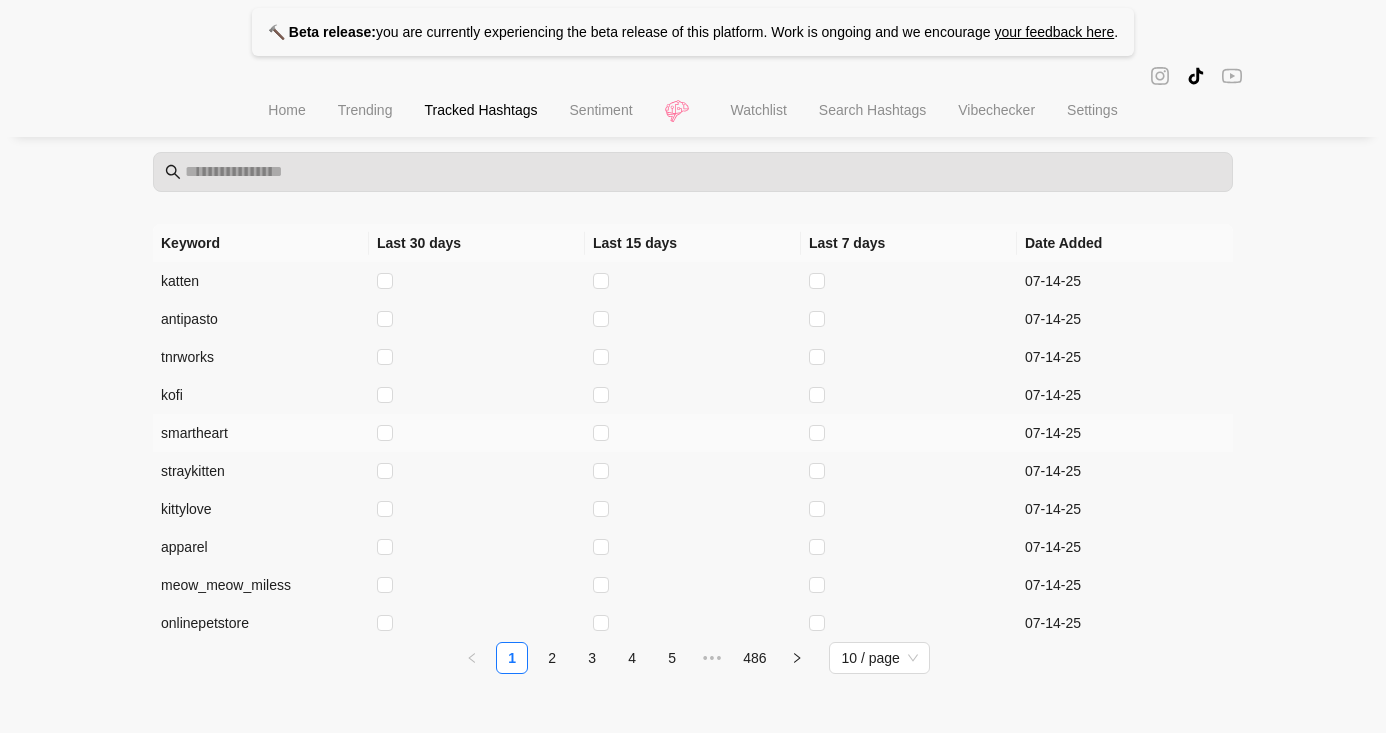 scroll, scrollTop: 169, scrollLeft: 0, axis: vertical 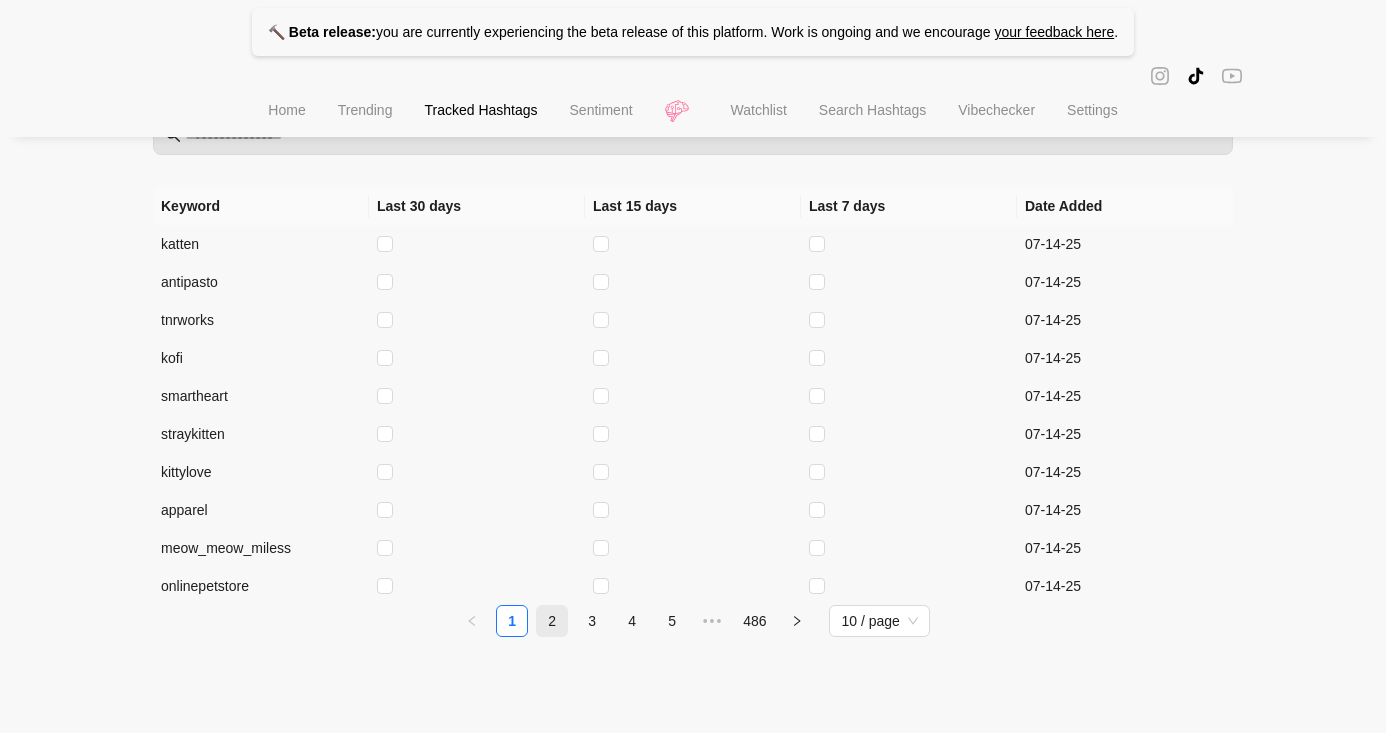 click on "2" at bounding box center (552, 621) 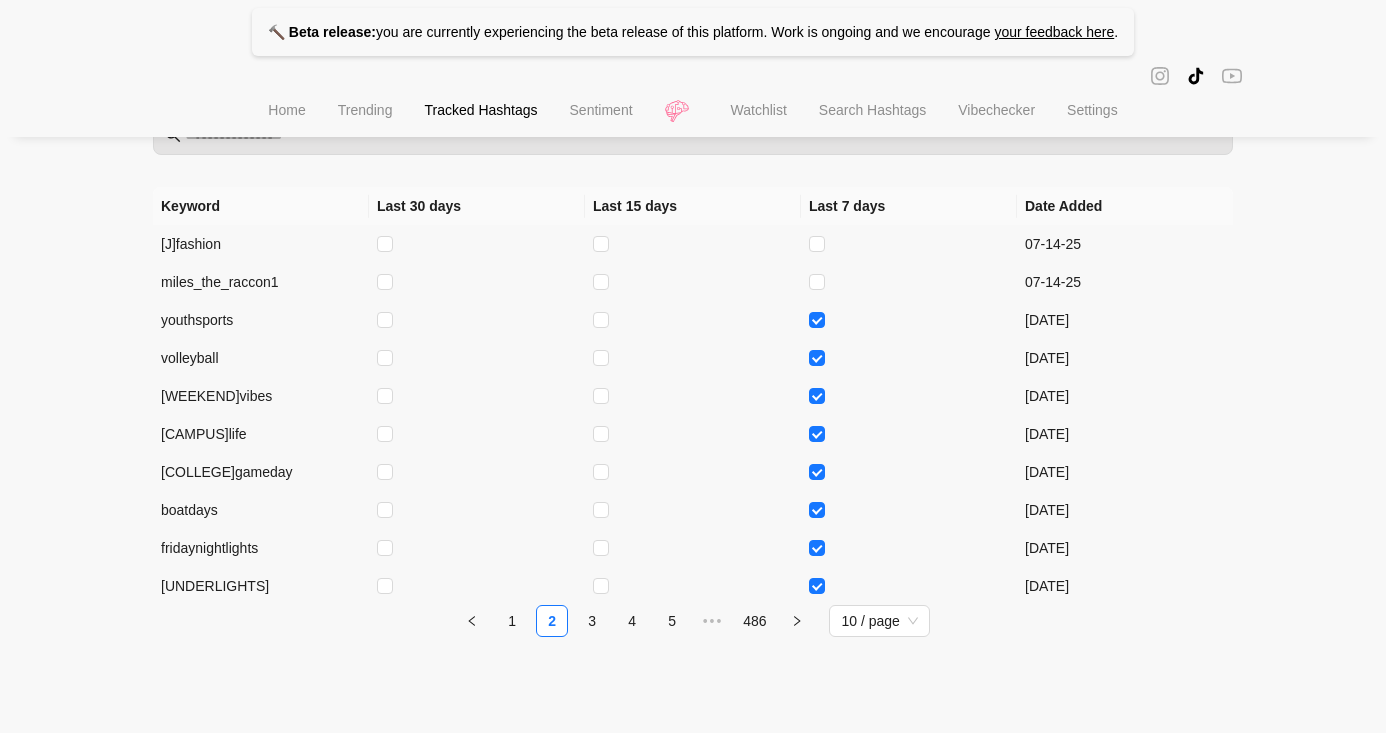 click on "Sentiment" at bounding box center [601, 110] 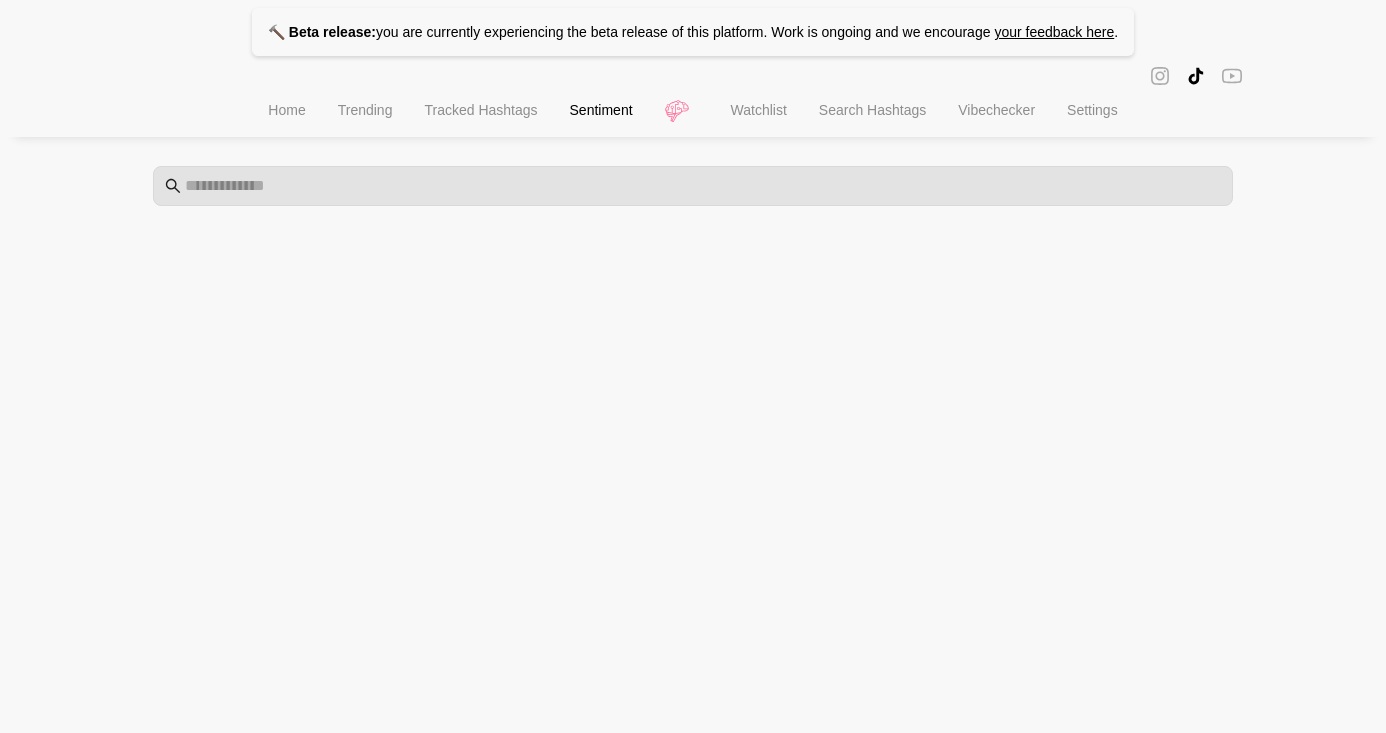scroll, scrollTop: 0, scrollLeft: 0, axis: both 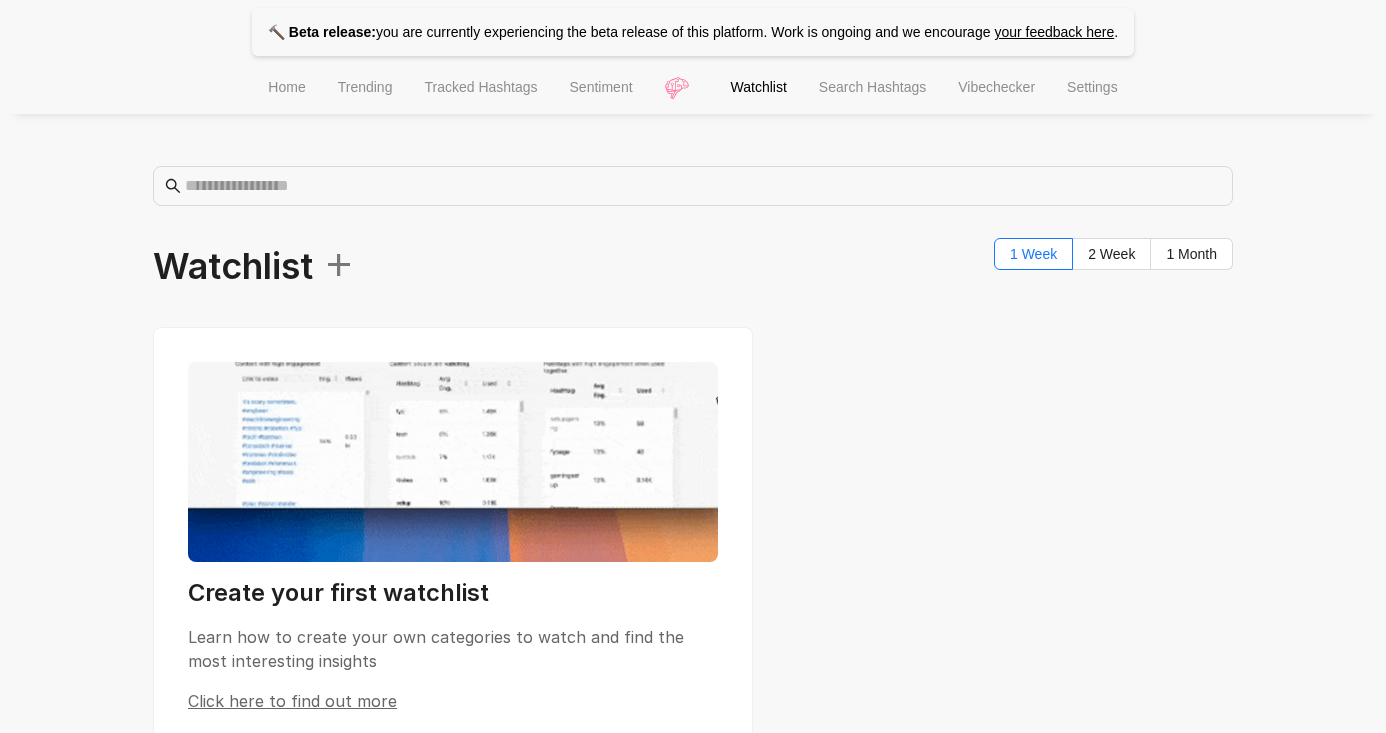 click on "Search Hashtags" at bounding box center [872, 87] 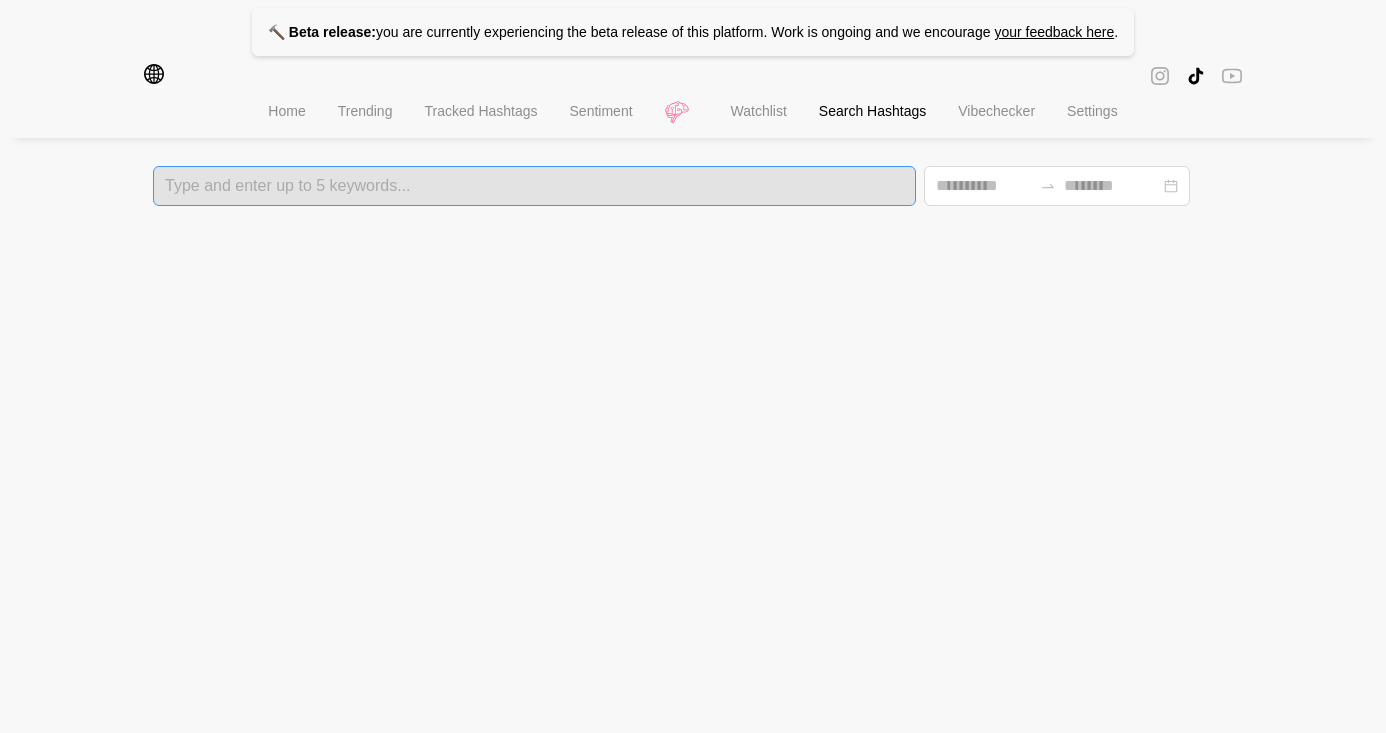 click on "Type and enter up to 5 keywords..." at bounding box center (534, 186) 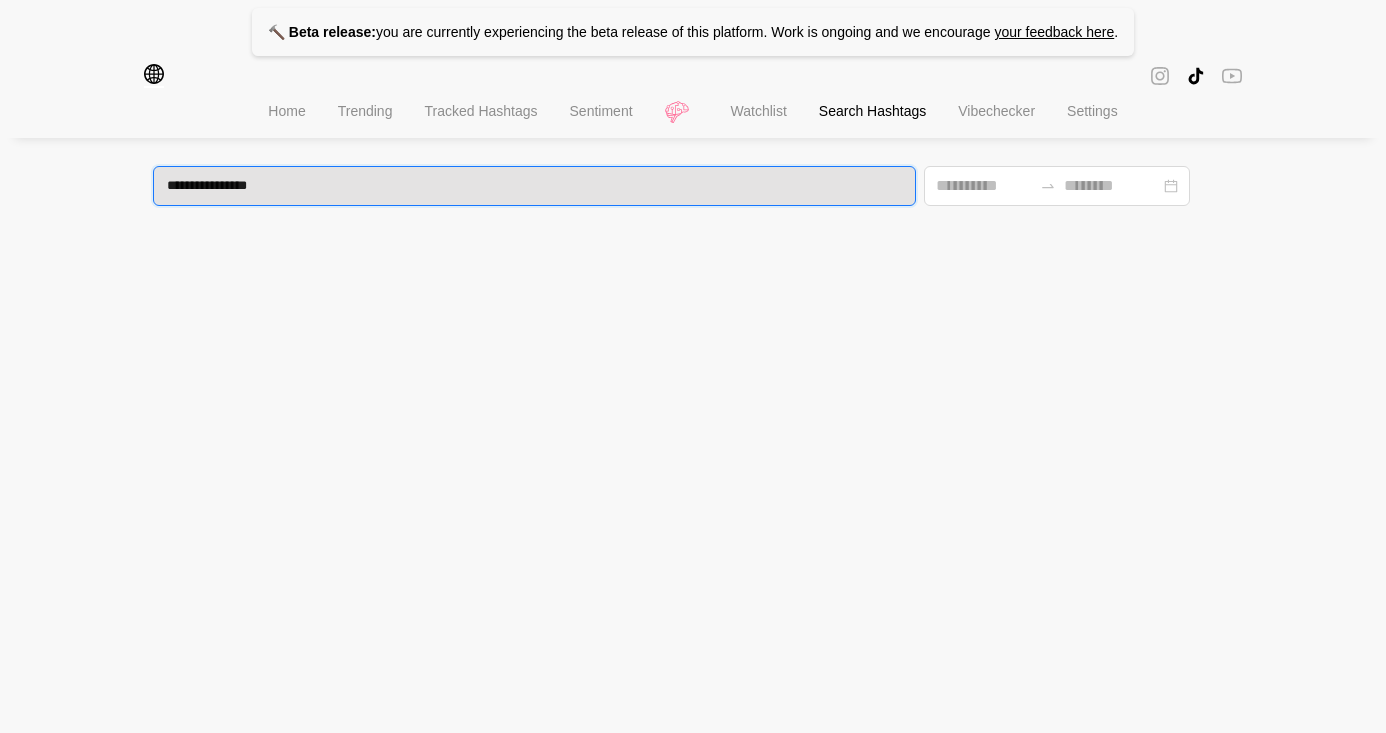 type on "**********" 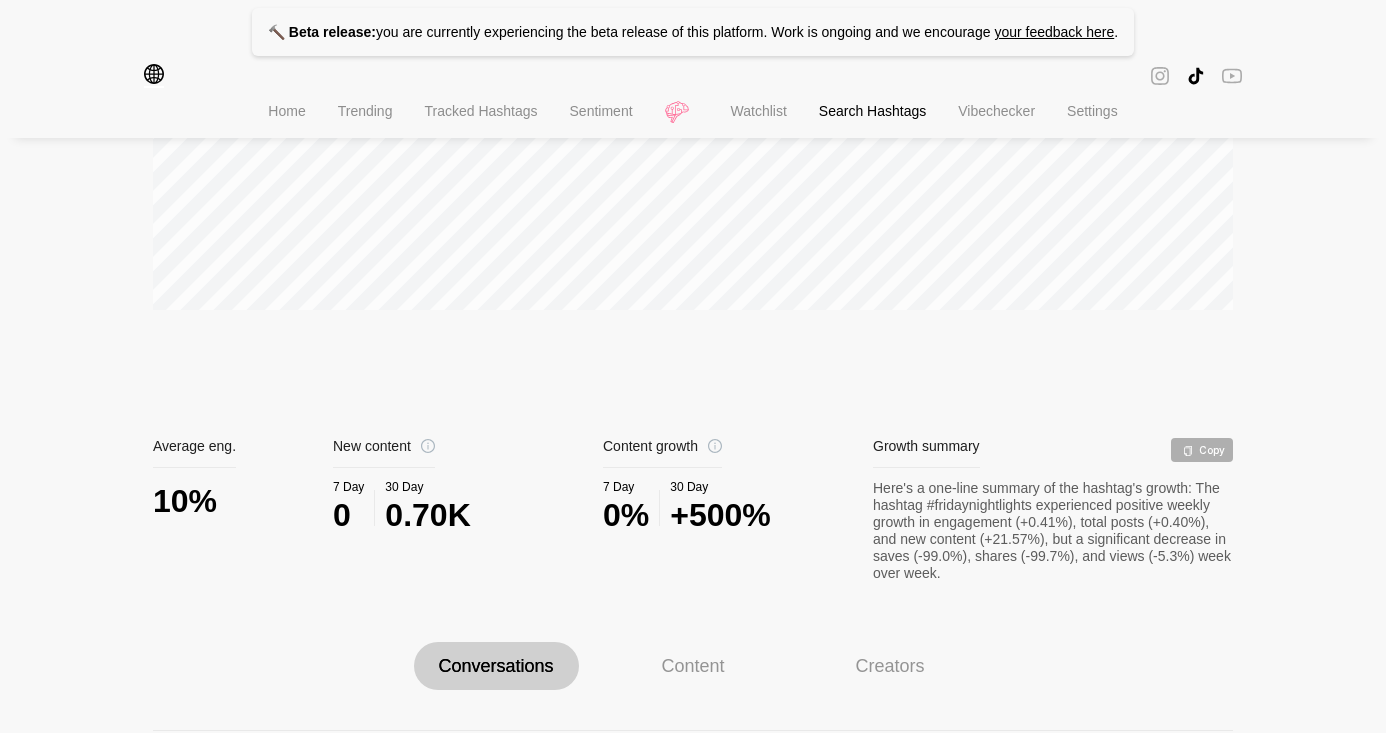 scroll, scrollTop: 0, scrollLeft: 0, axis: both 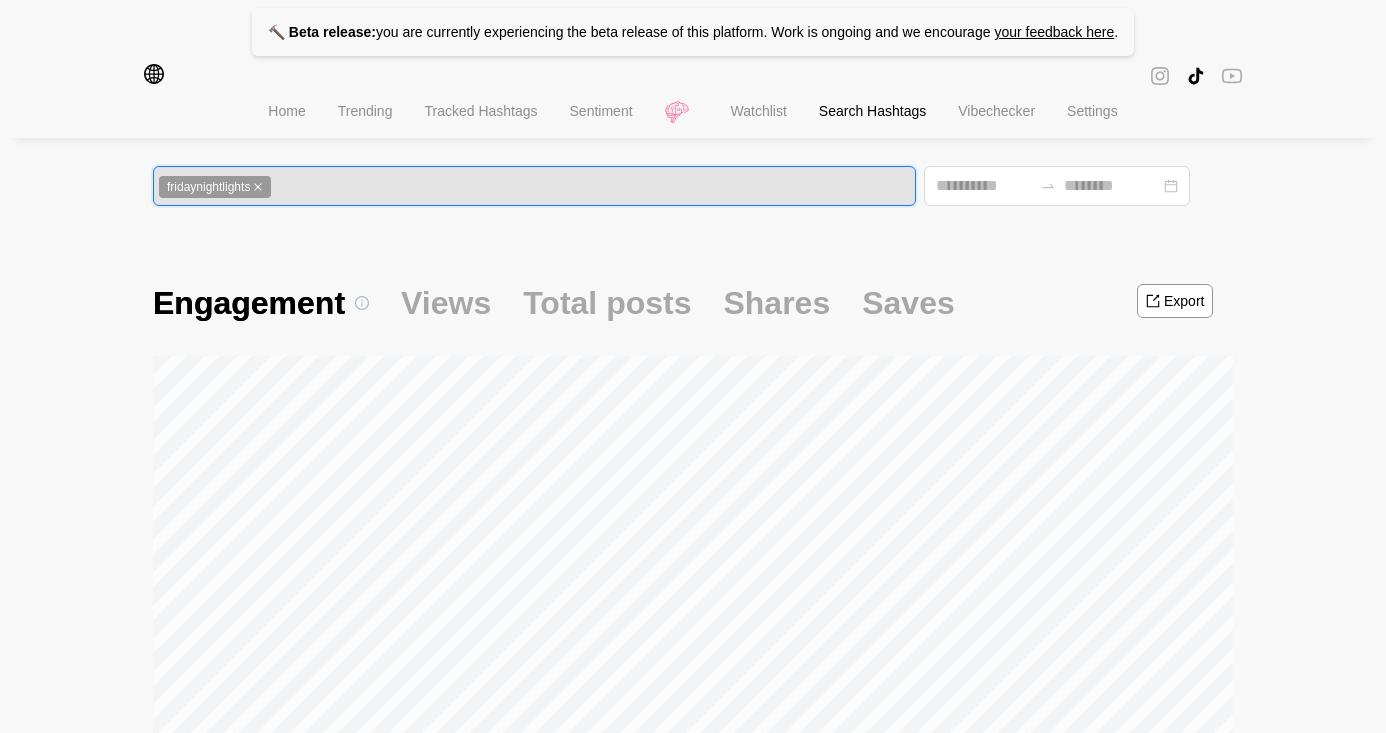 click 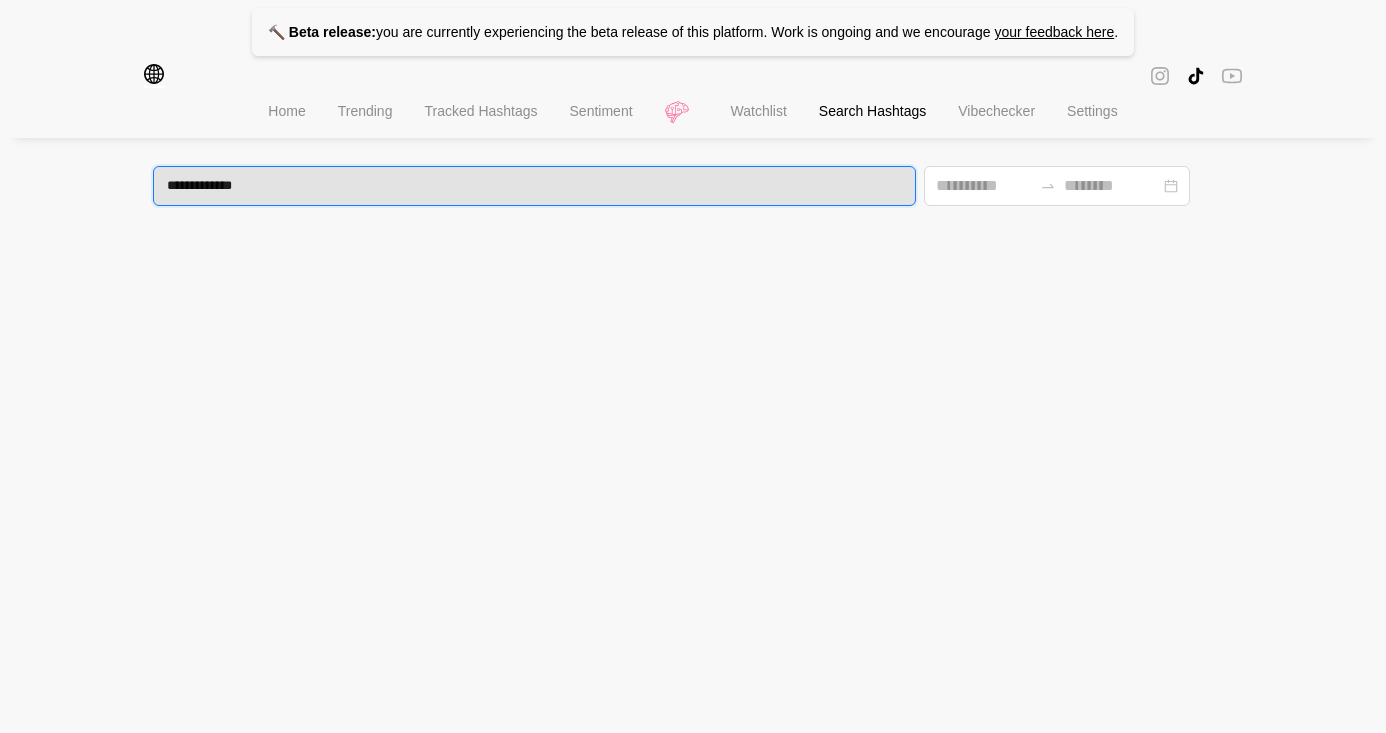 type on "**********" 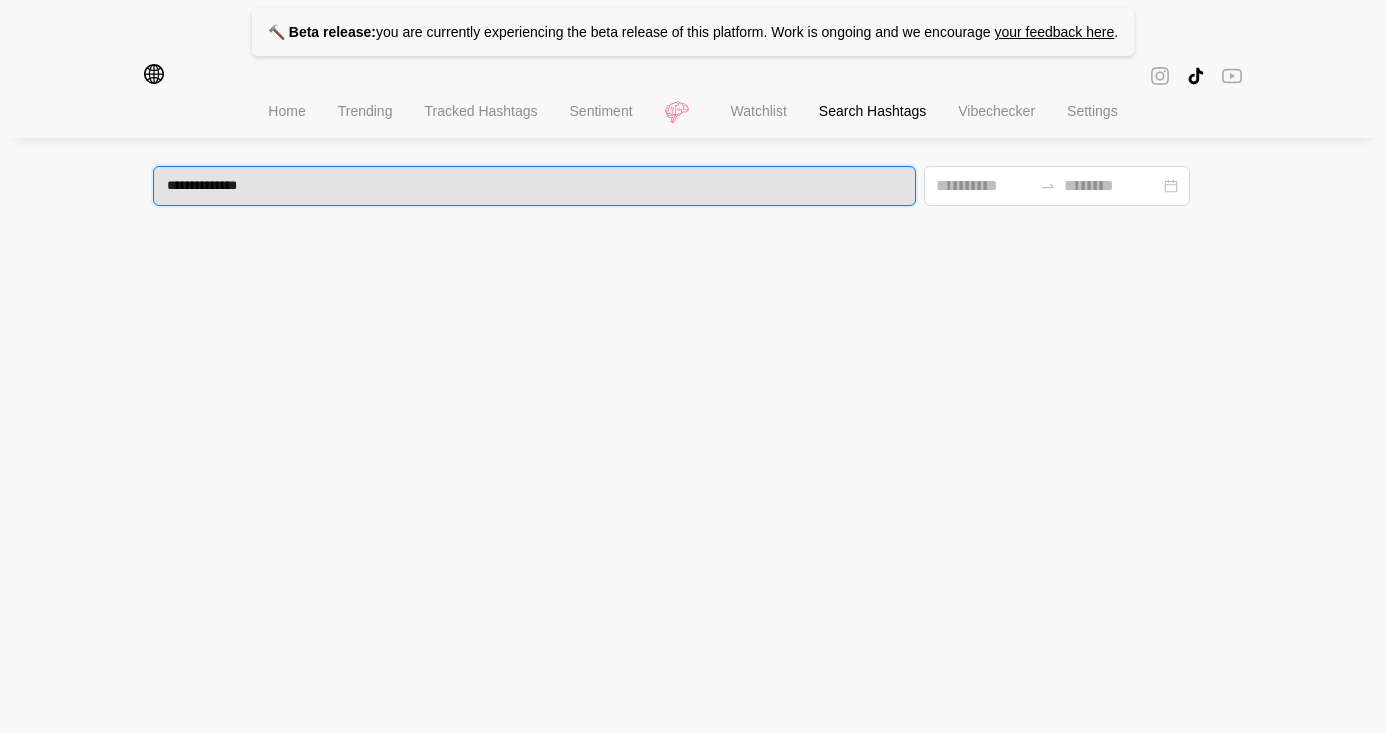 type 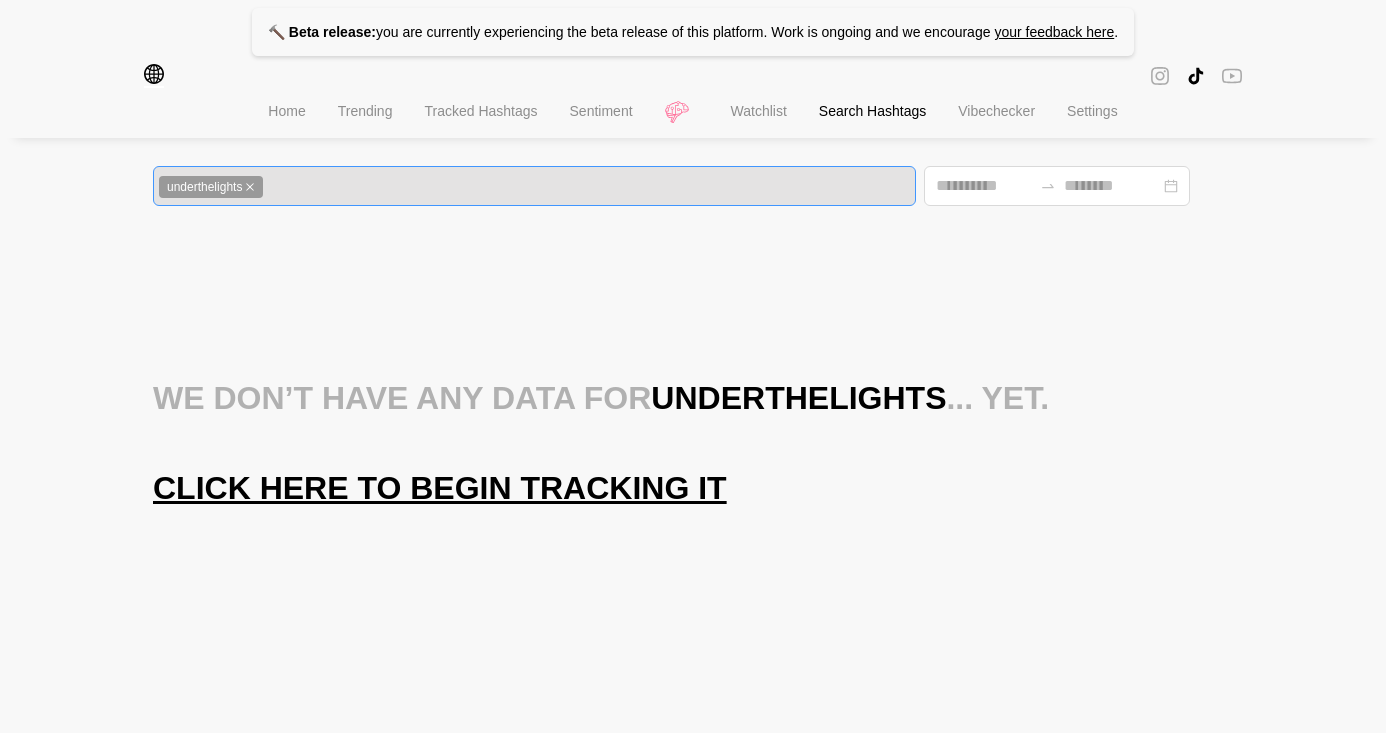 click on "Tracked Hashtags" at bounding box center (480, 111) 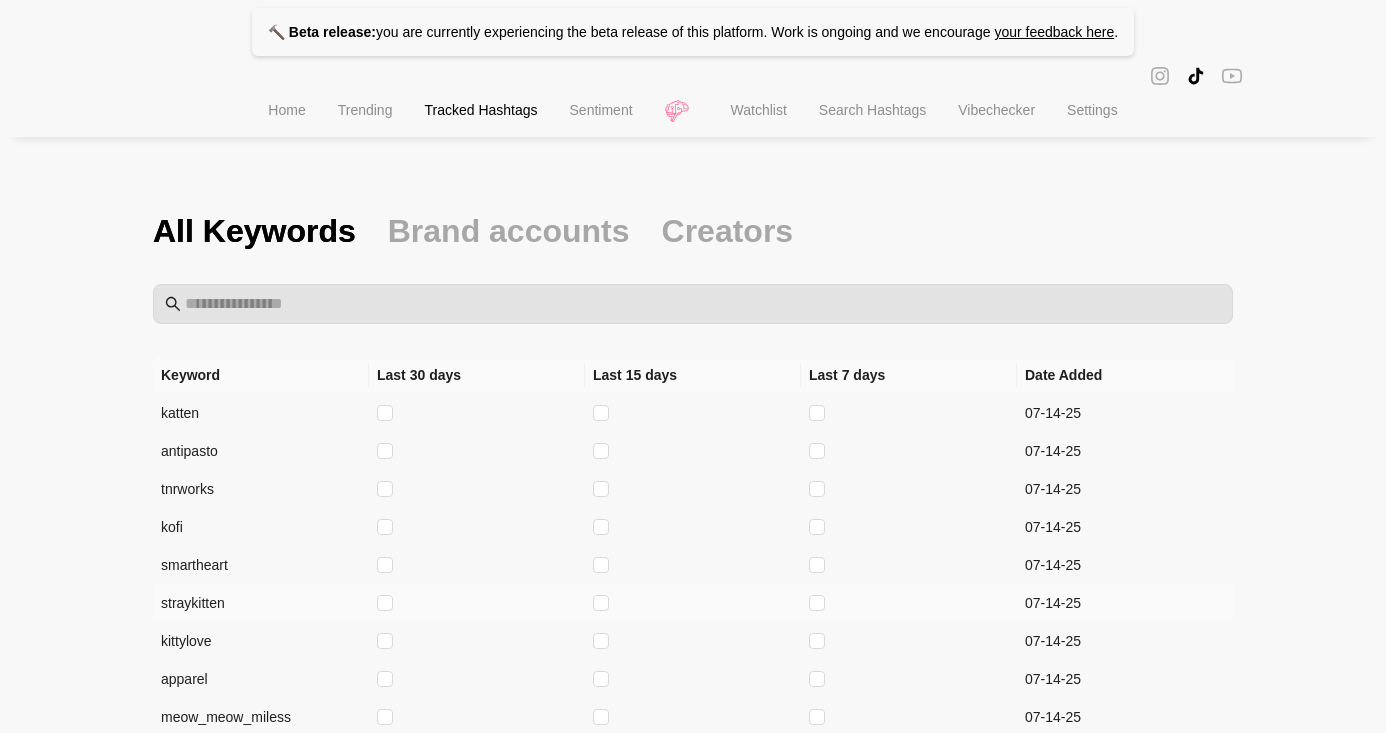 scroll, scrollTop: 169, scrollLeft: 0, axis: vertical 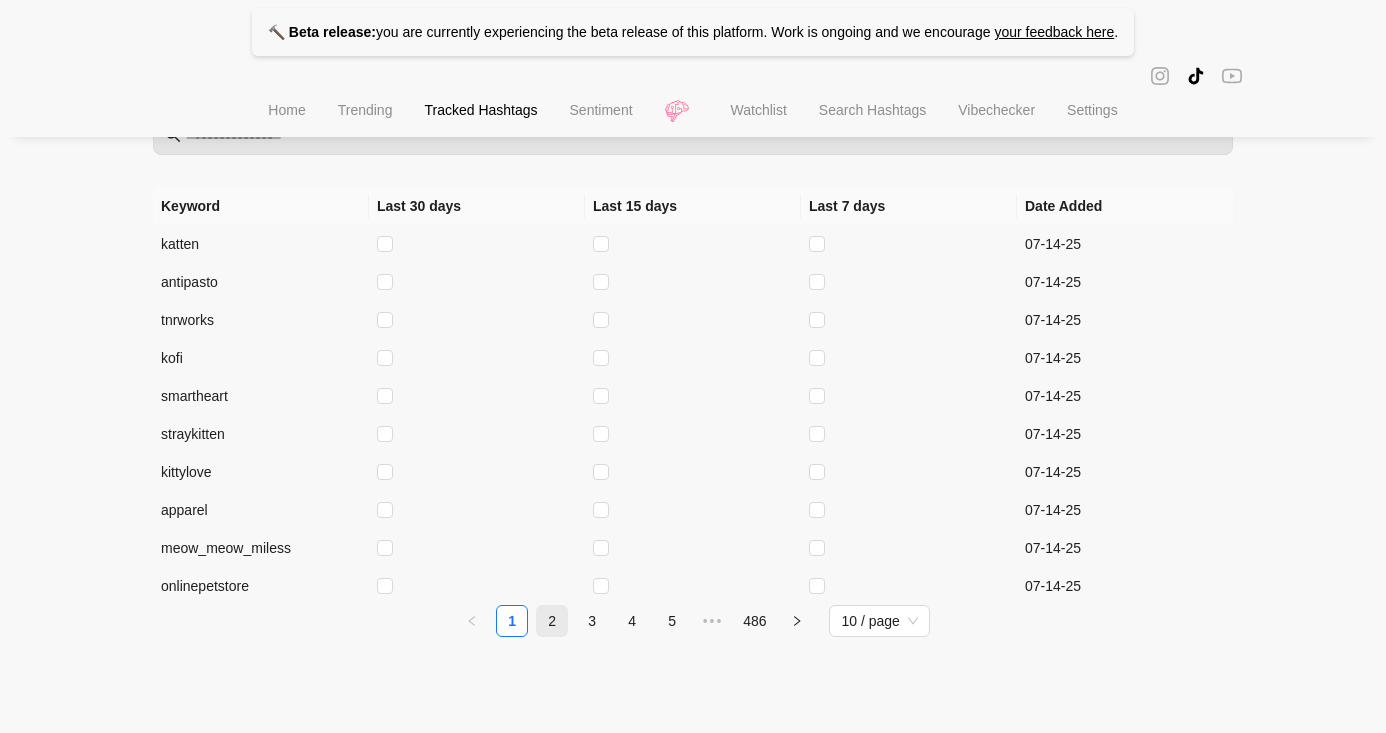 click on "2" at bounding box center [552, 621] 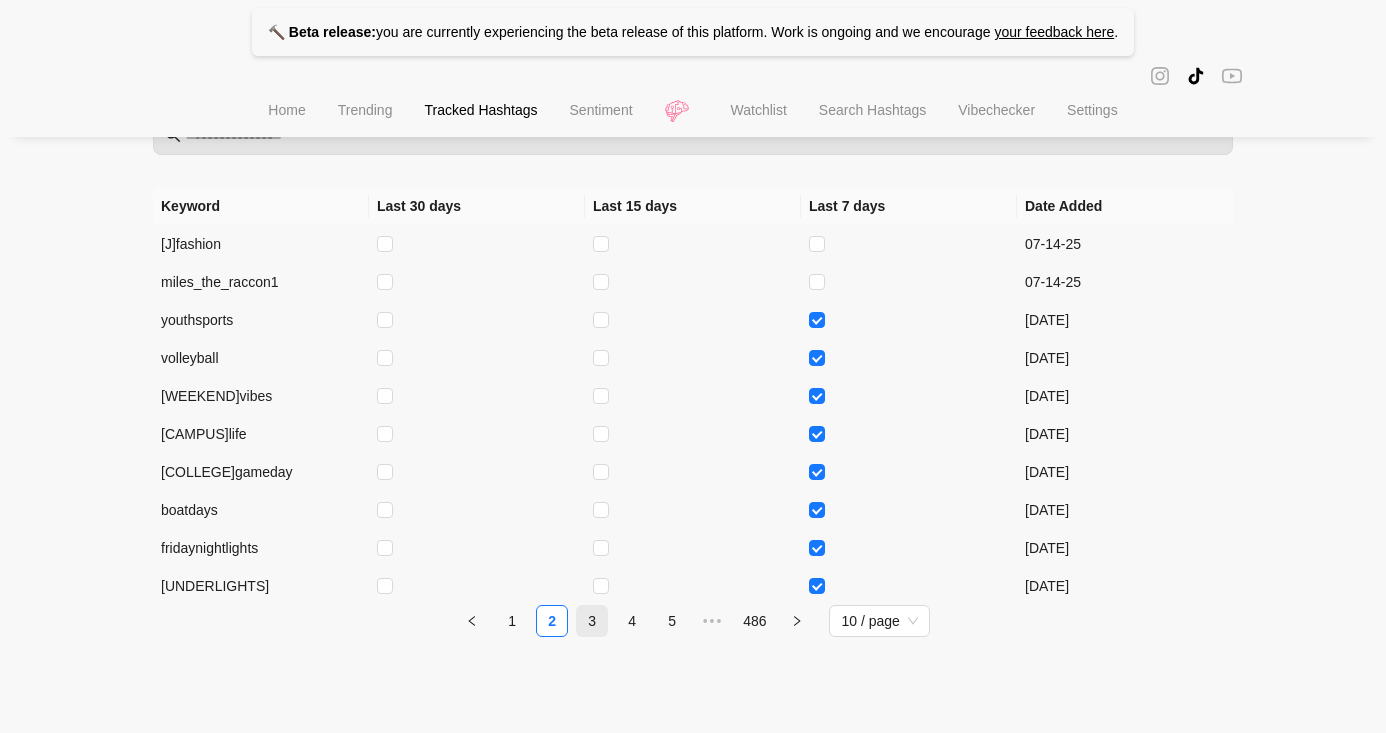 click on "3" at bounding box center [592, 621] 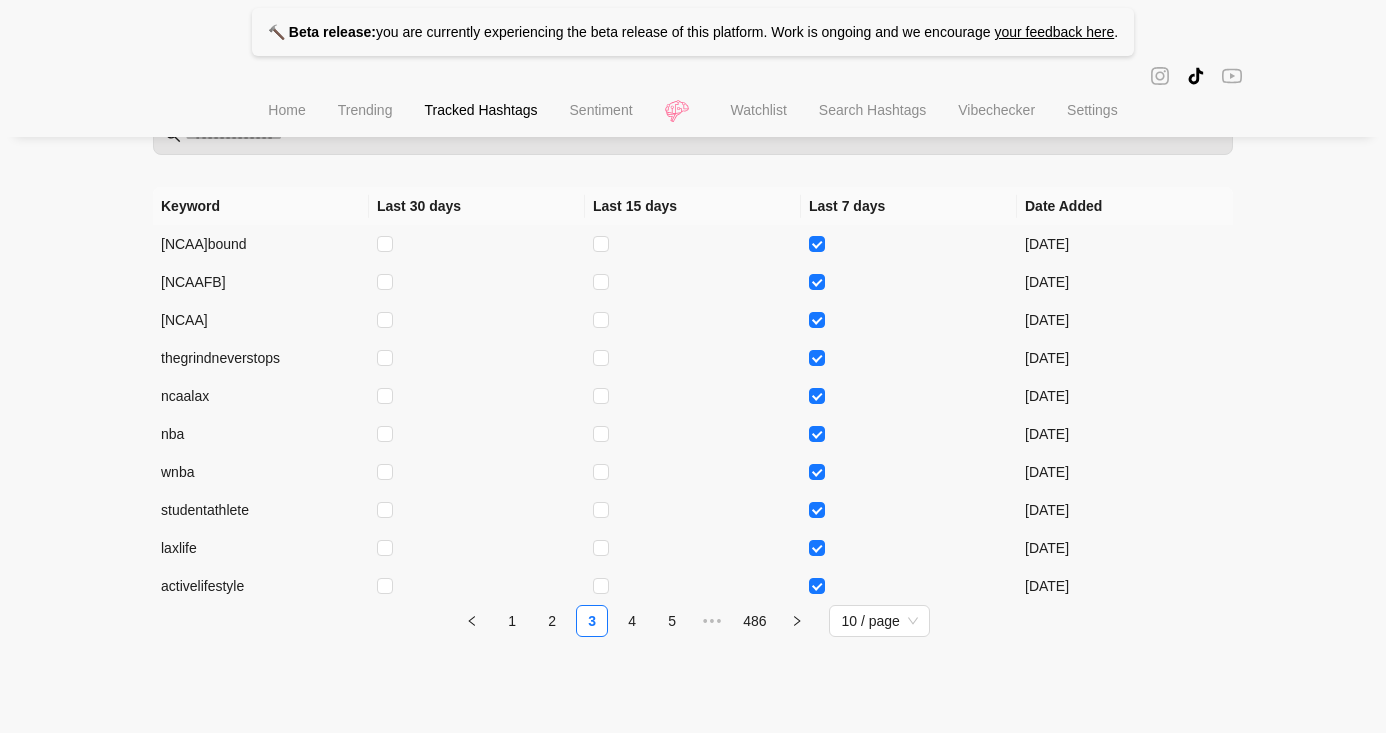 click on "Search Hashtags" at bounding box center [872, 110] 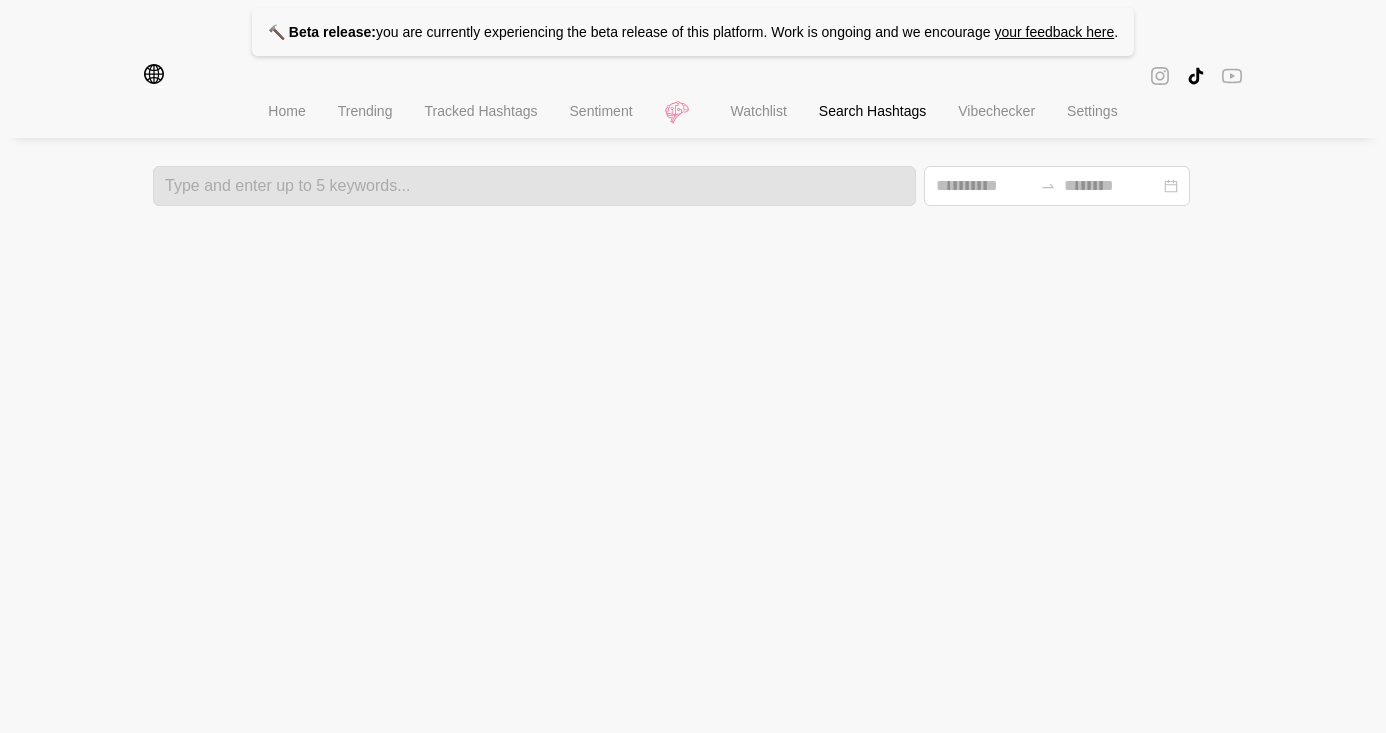 scroll, scrollTop: 0, scrollLeft: 0, axis: both 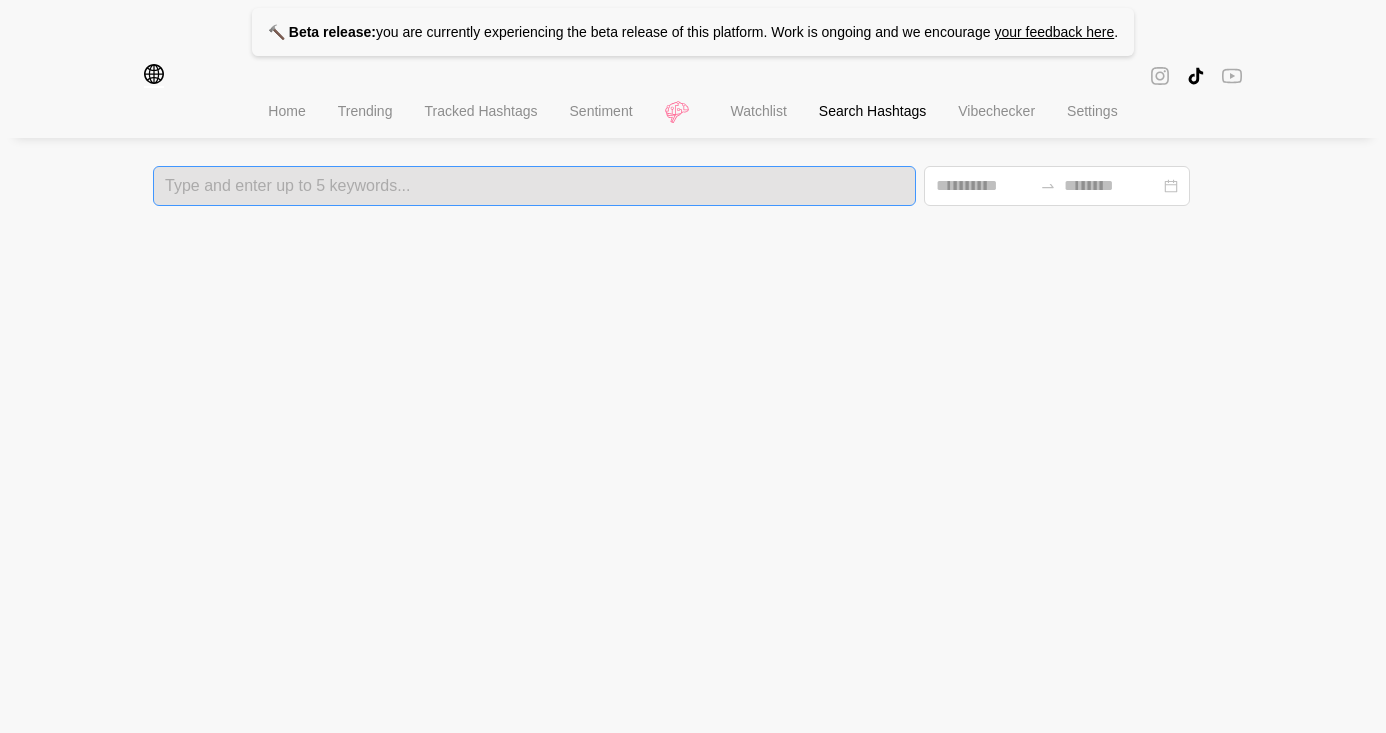 click on "Type and enter up to 5 keywords..." at bounding box center [534, 186] 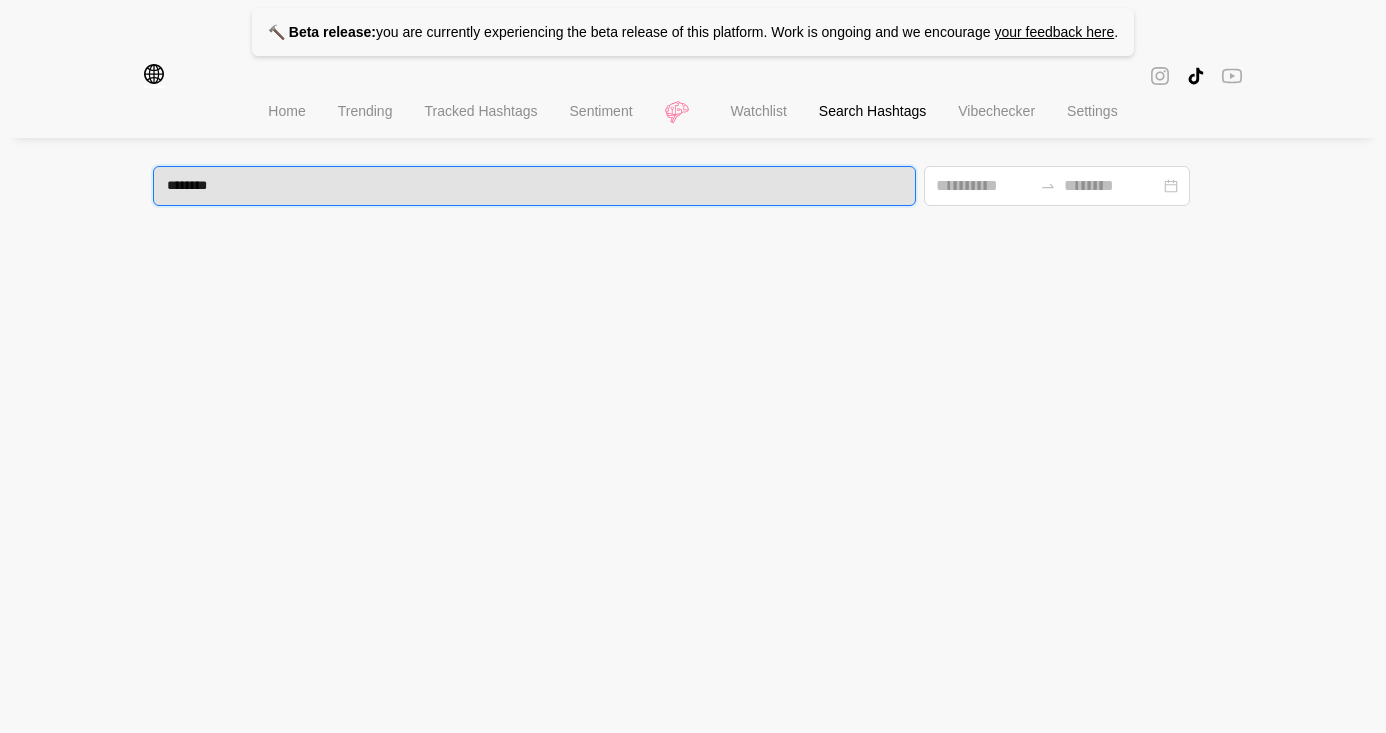 type on "*********" 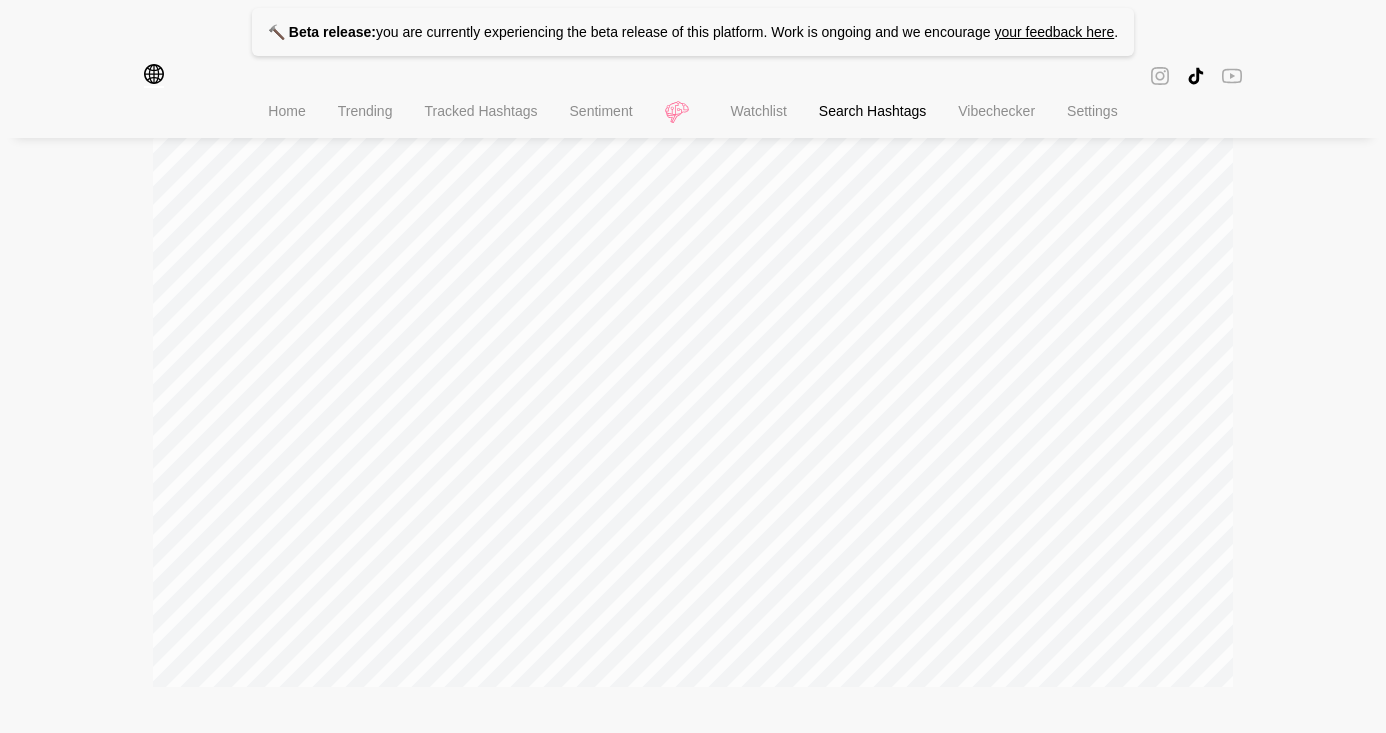 scroll, scrollTop: 0, scrollLeft: 0, axis: both 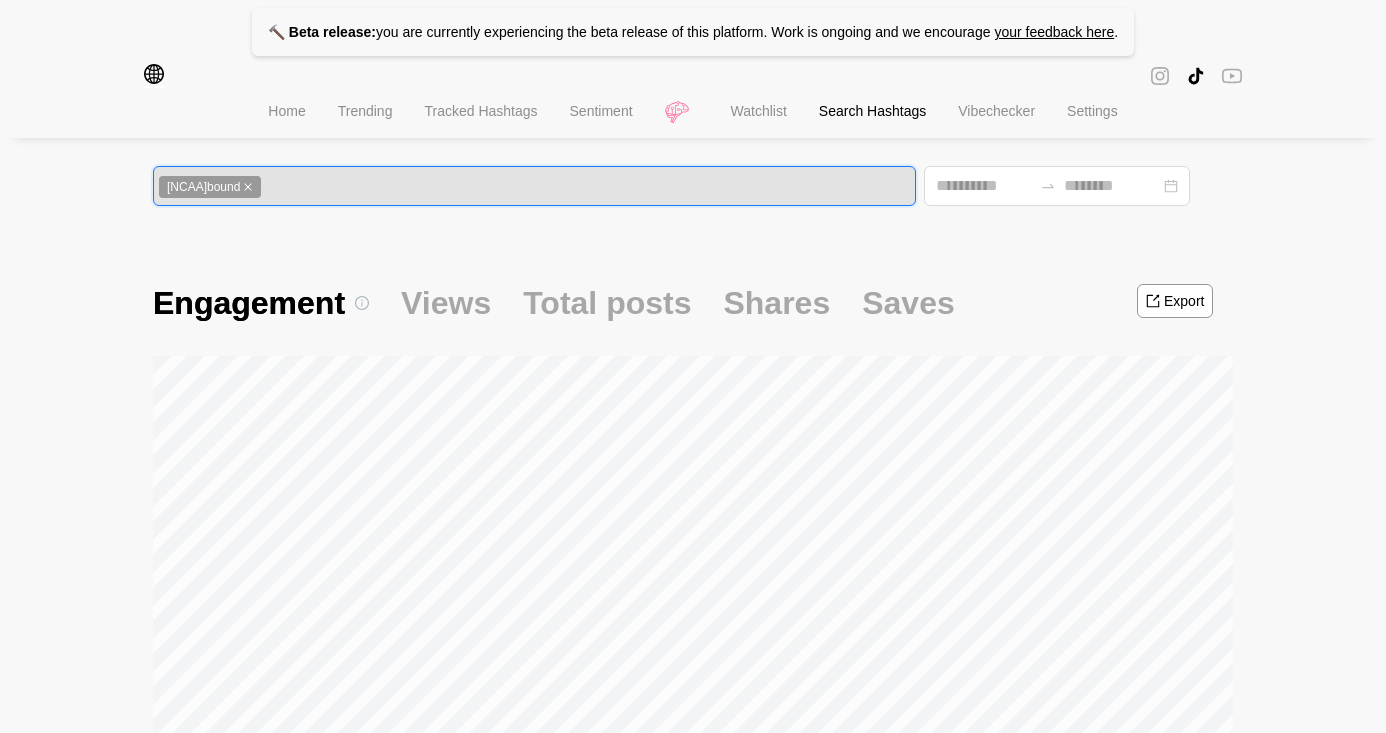 click 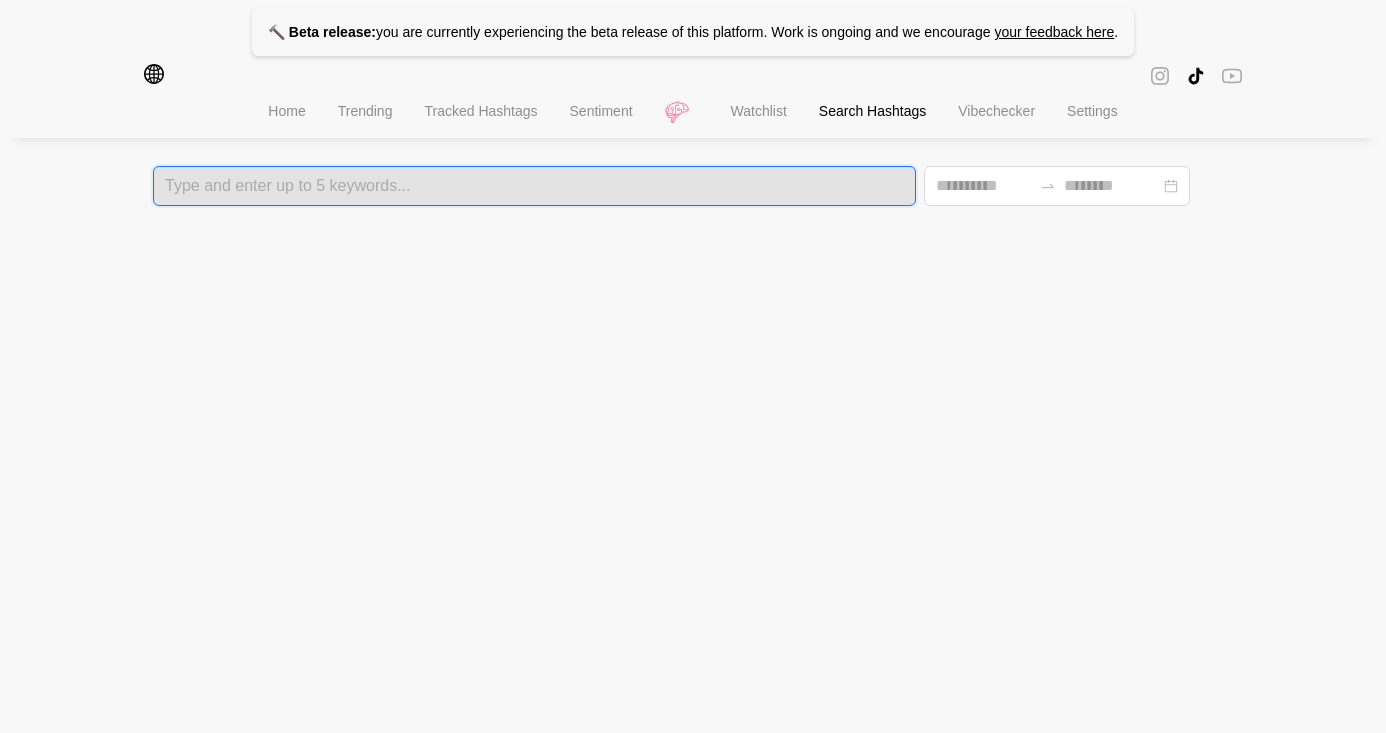 click at bounding box center (534, 186) 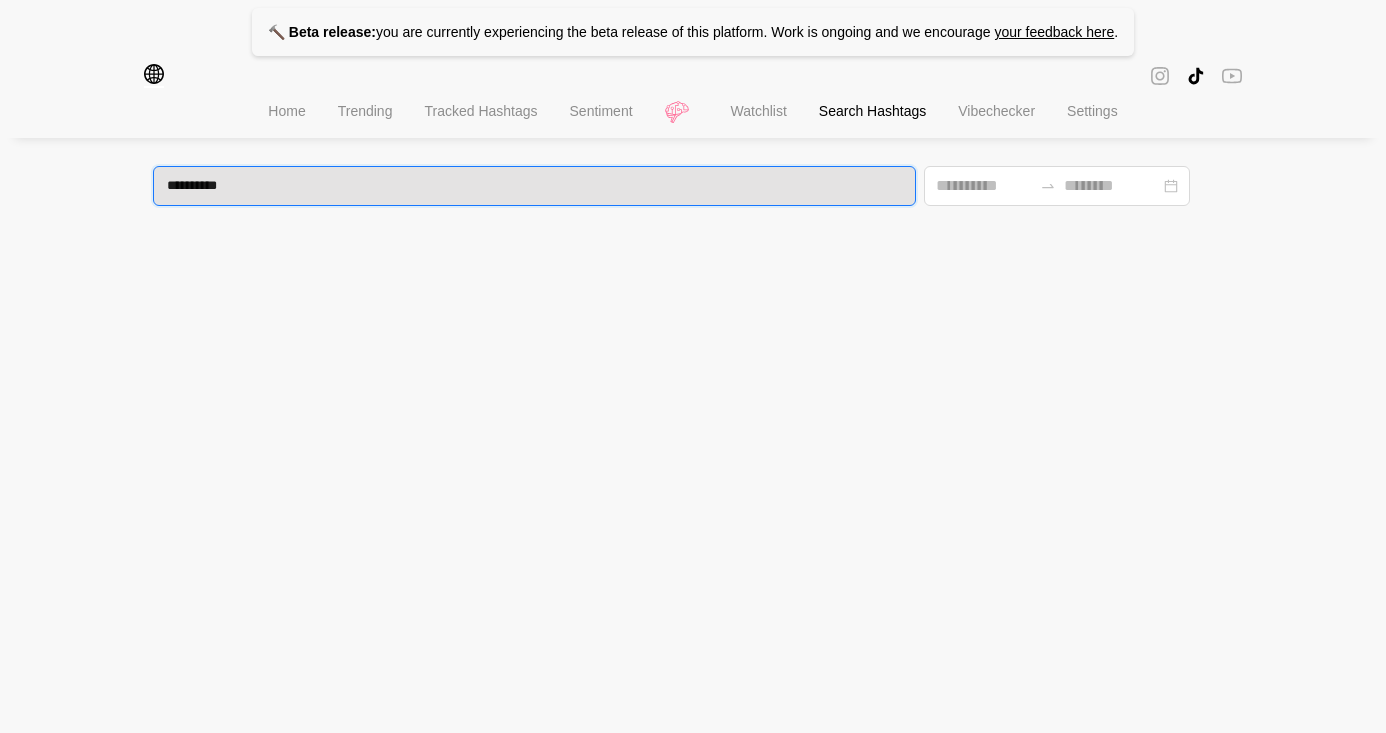 type on "**********" 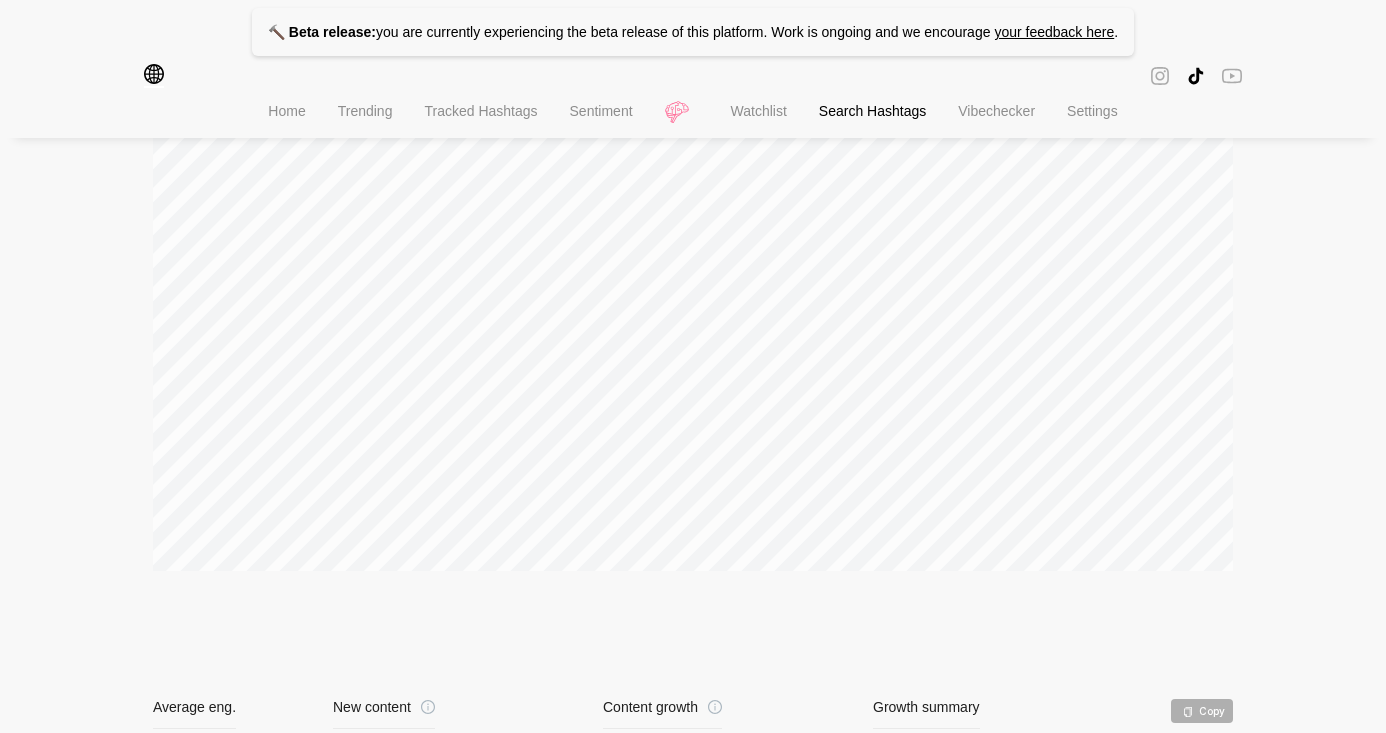 scroll, scrollTop: 0, scrollLeft: 0, axis: both 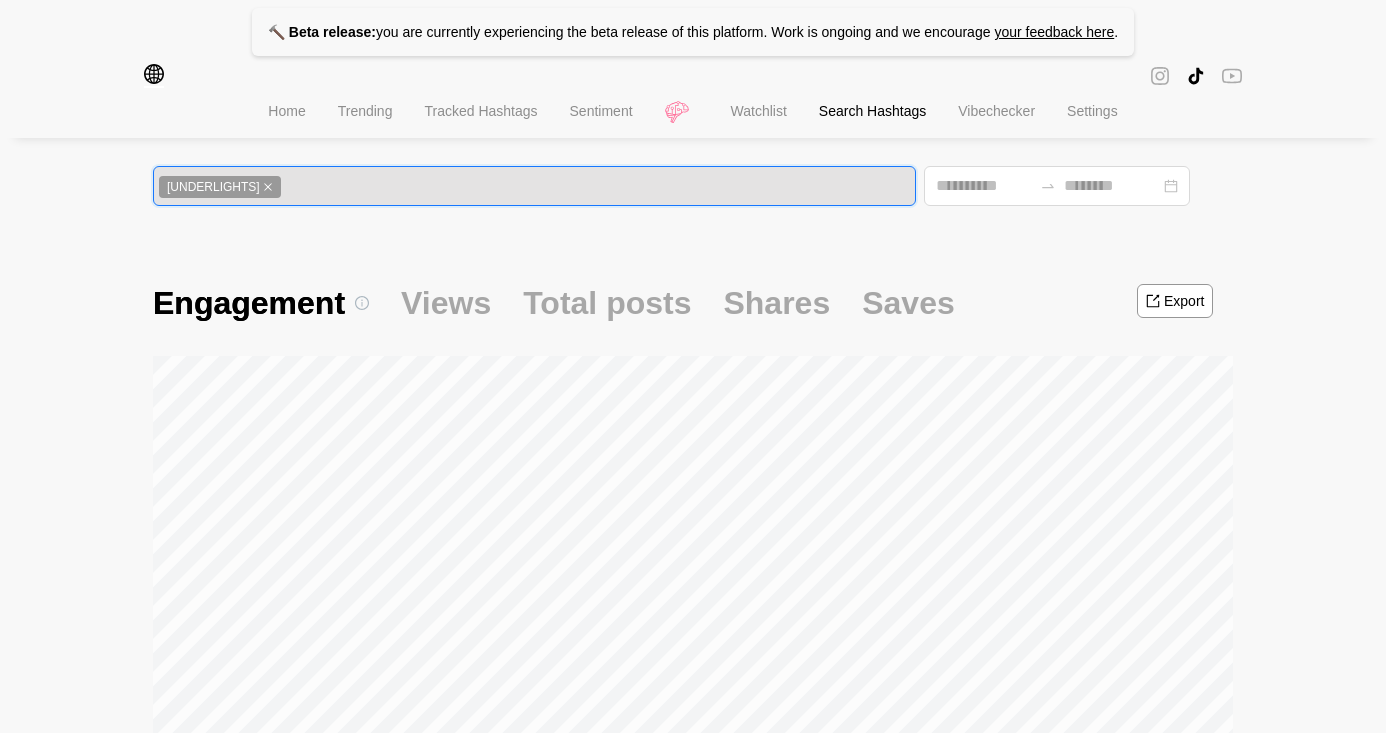 click on "[UNDERLIGHTS]" at bounding box center (220, 187) 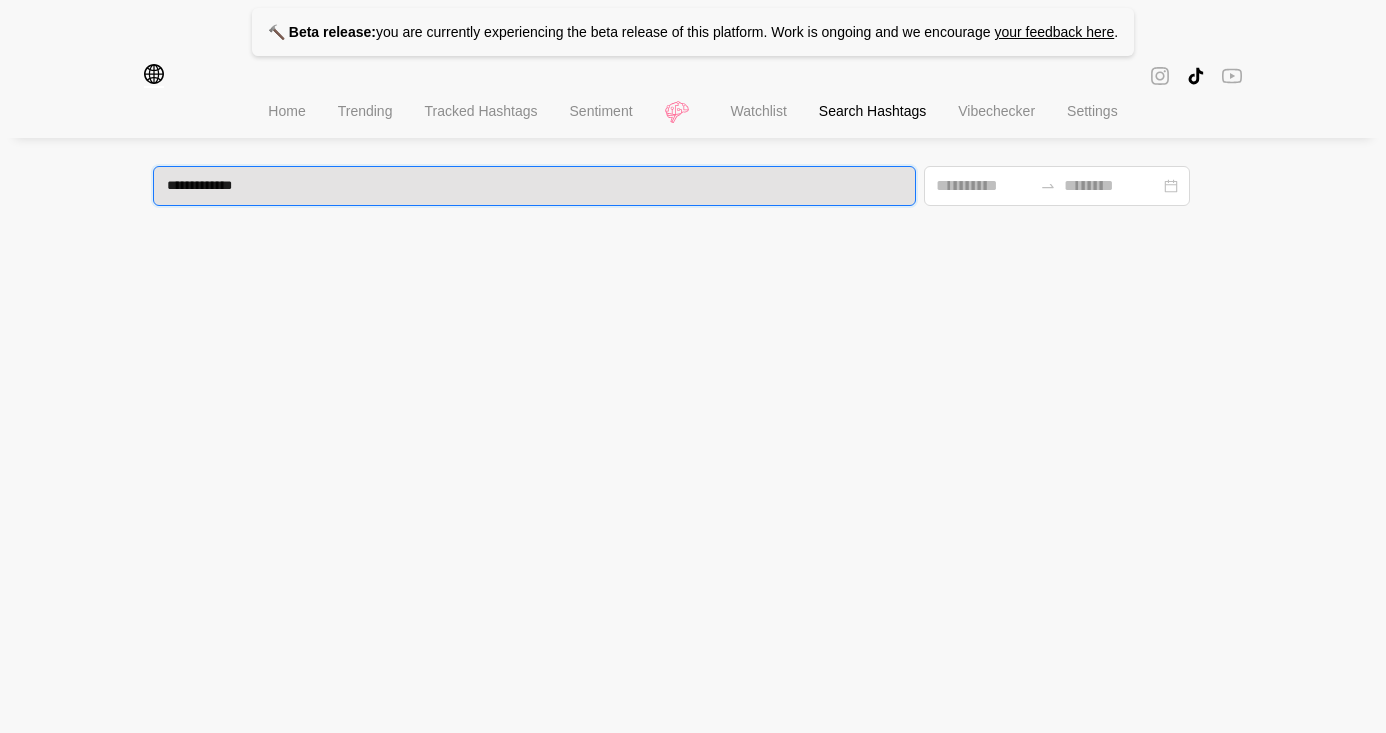 type on "**********" 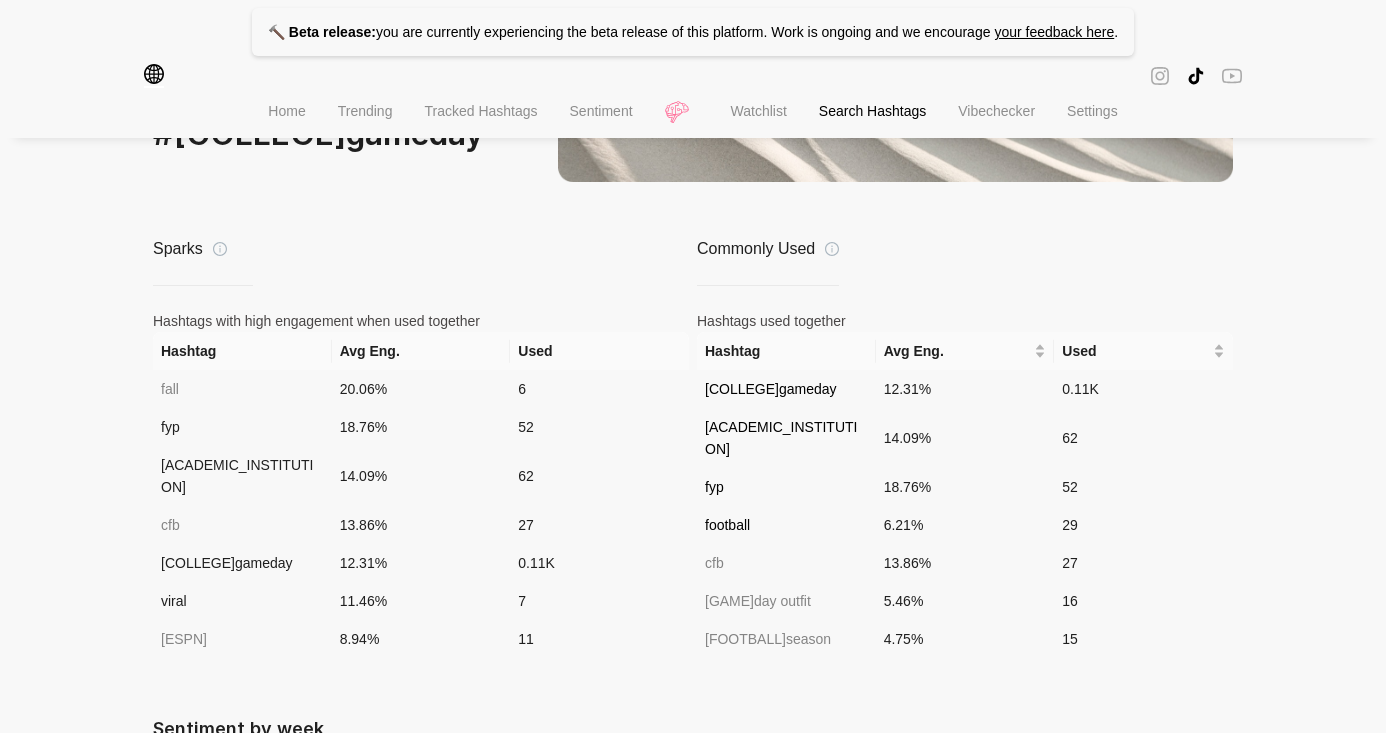 scroll, scrollTop: 1428, scrollLeft: 0, axis: vertical 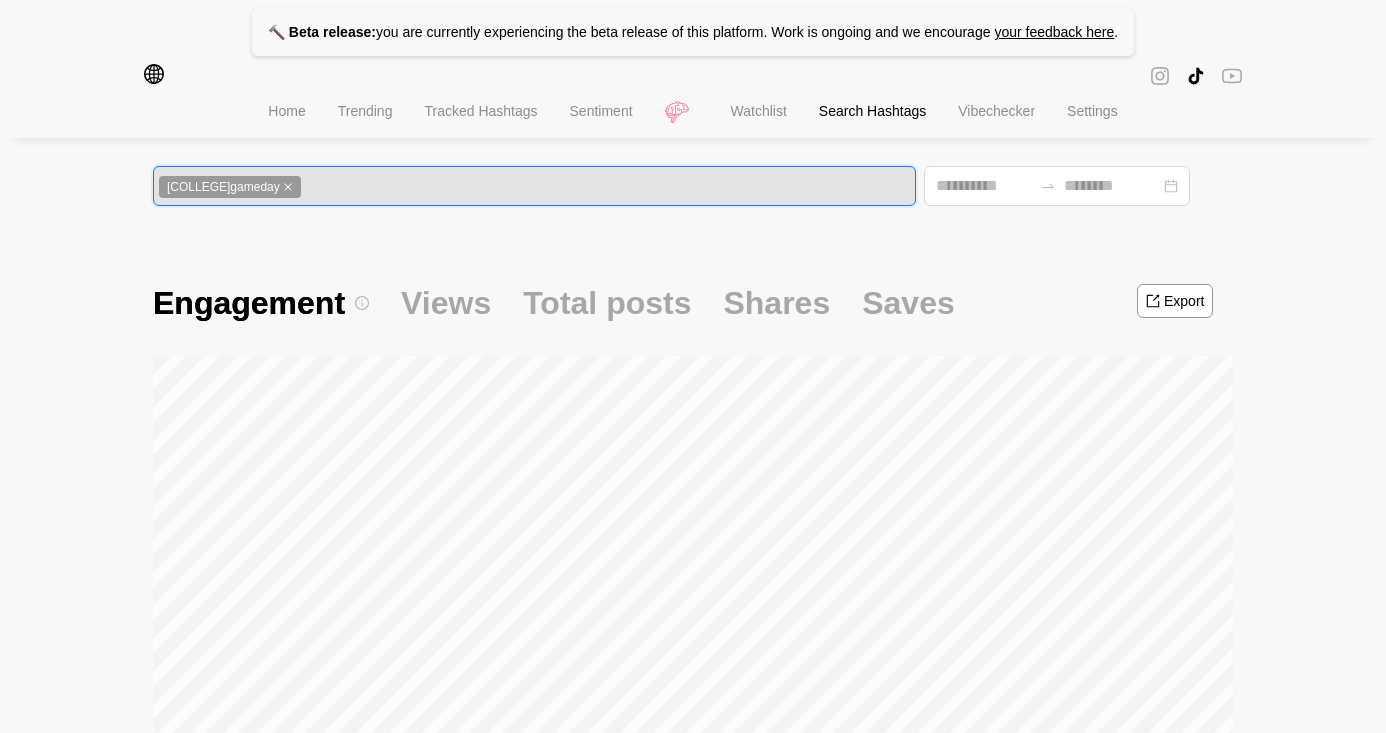 click on "[COLLEGE]gameday" at bounding box center [534, 186] 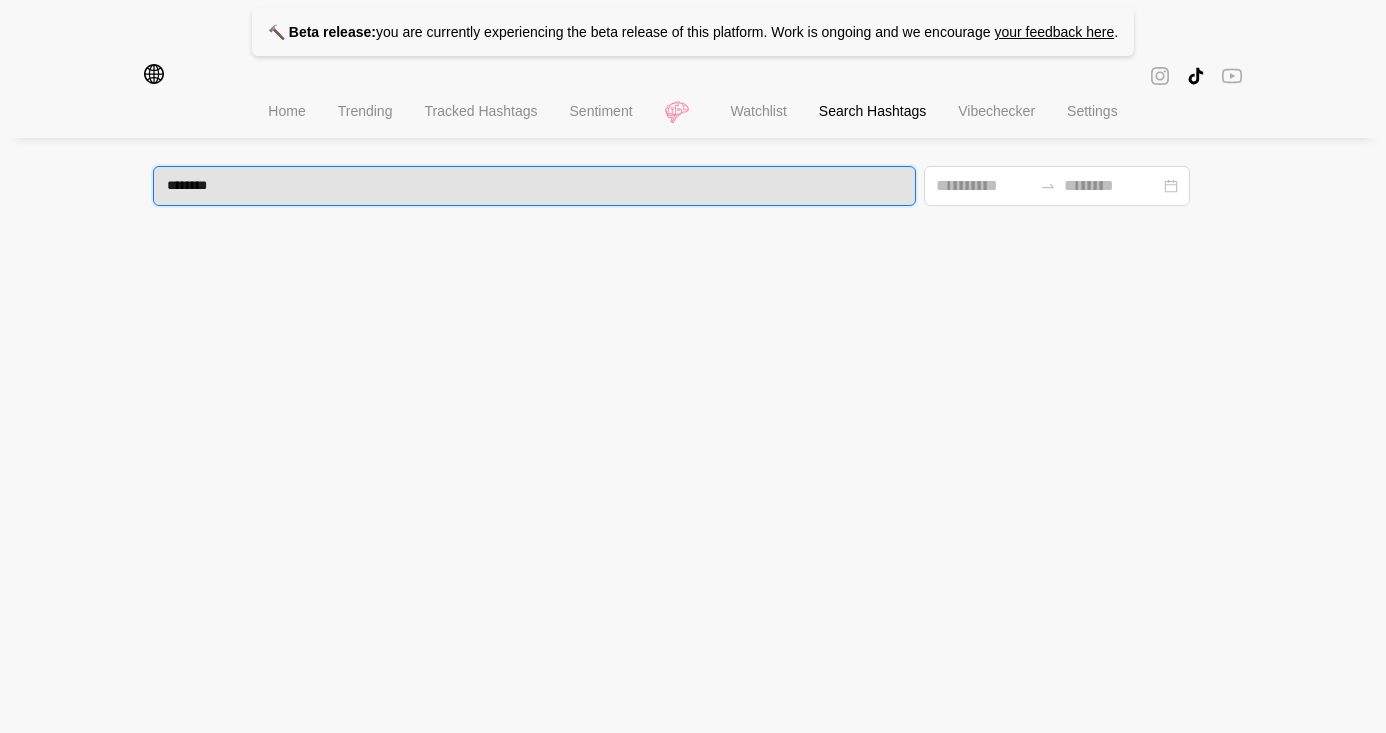 type on "*********" 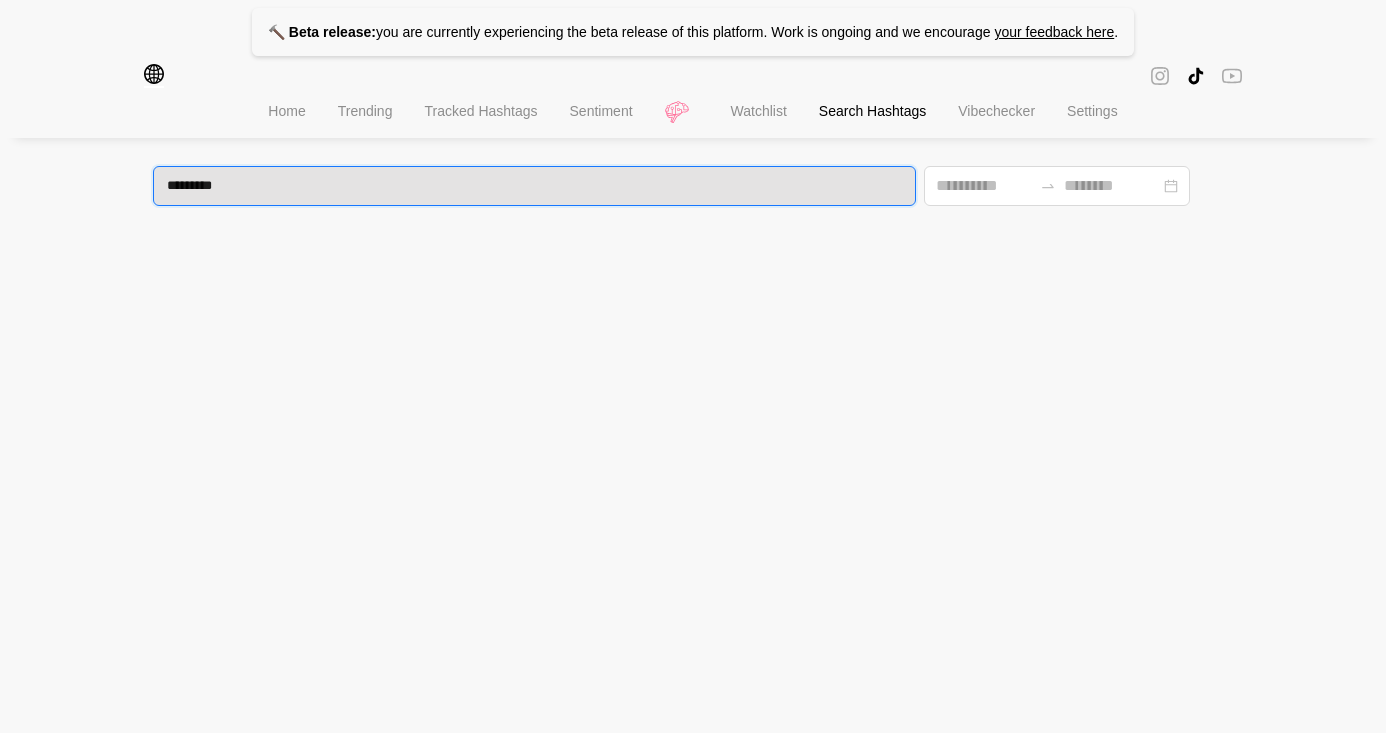 type 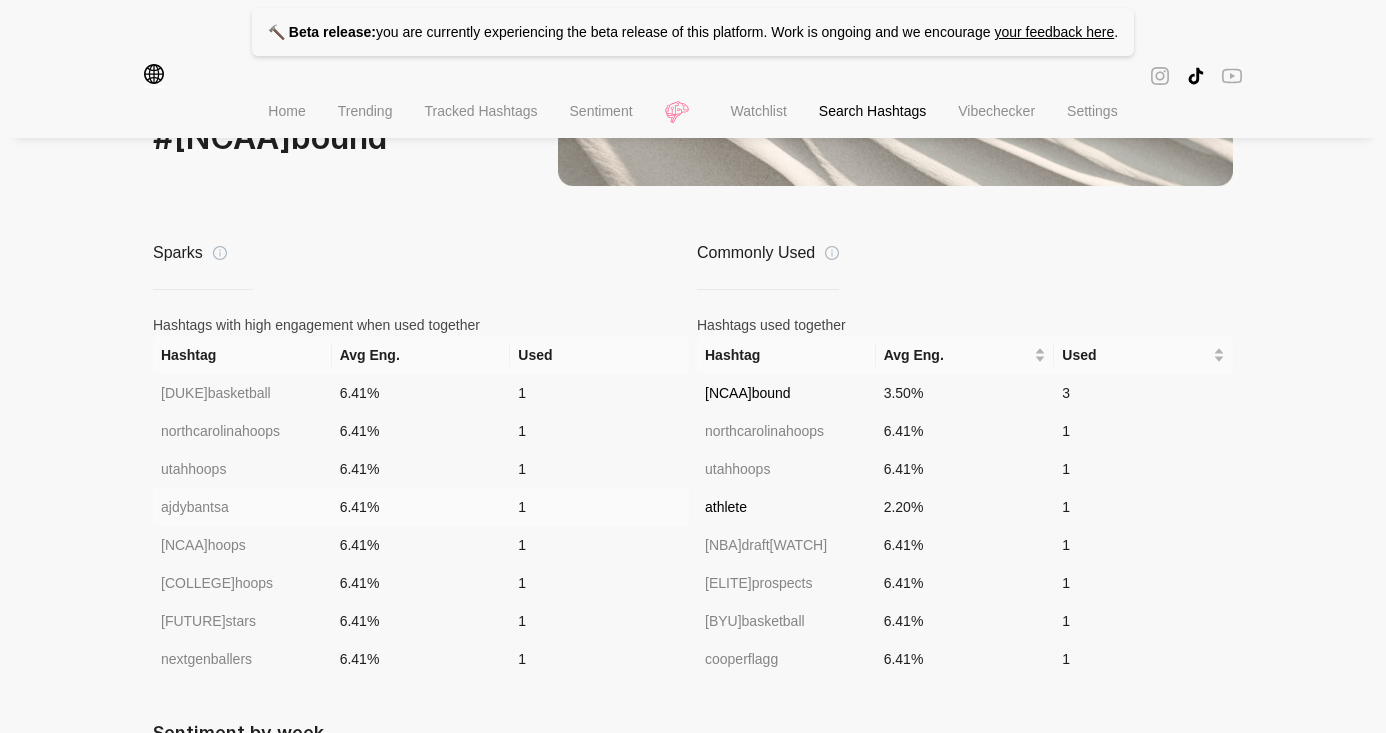 scroll, scrollTop: 1412, scrollLeft: 0, axis: vertical 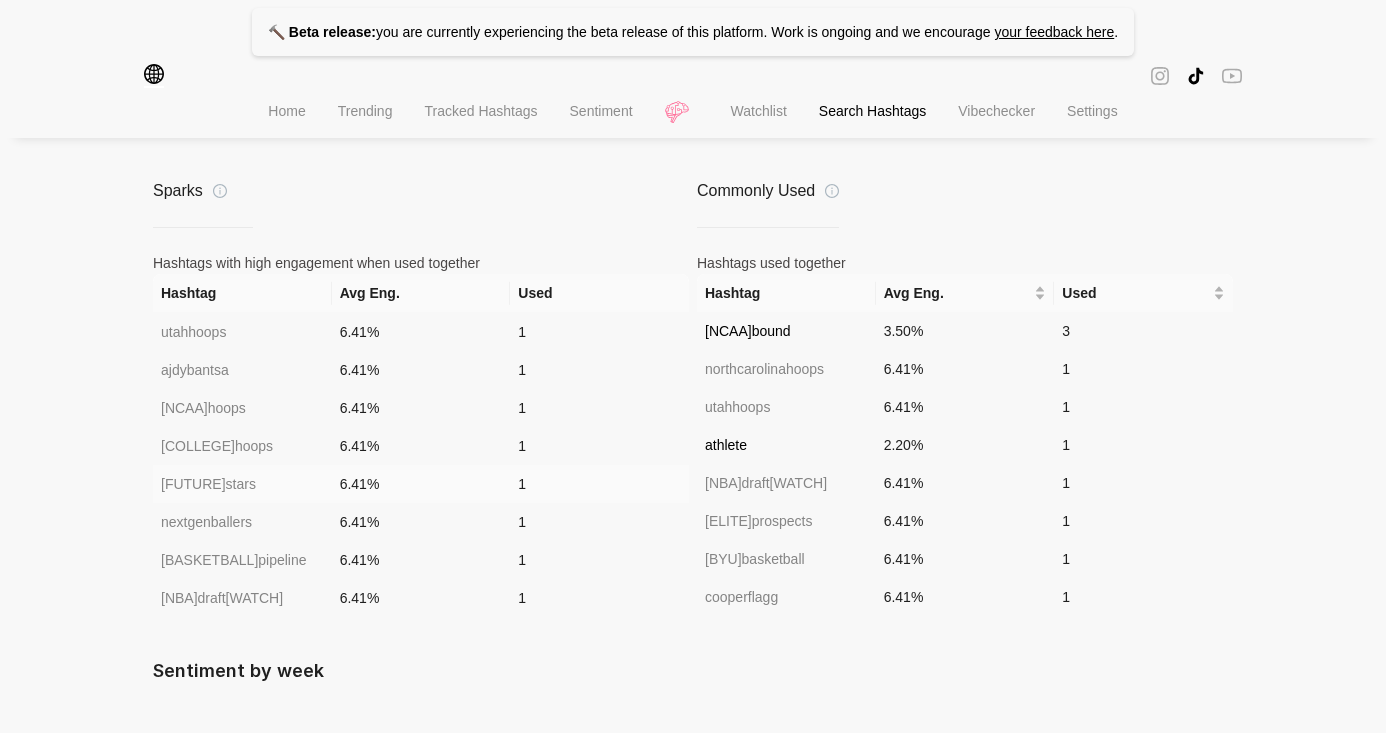 click on "[FUTURE]stars" at bounding box center [242, 484] 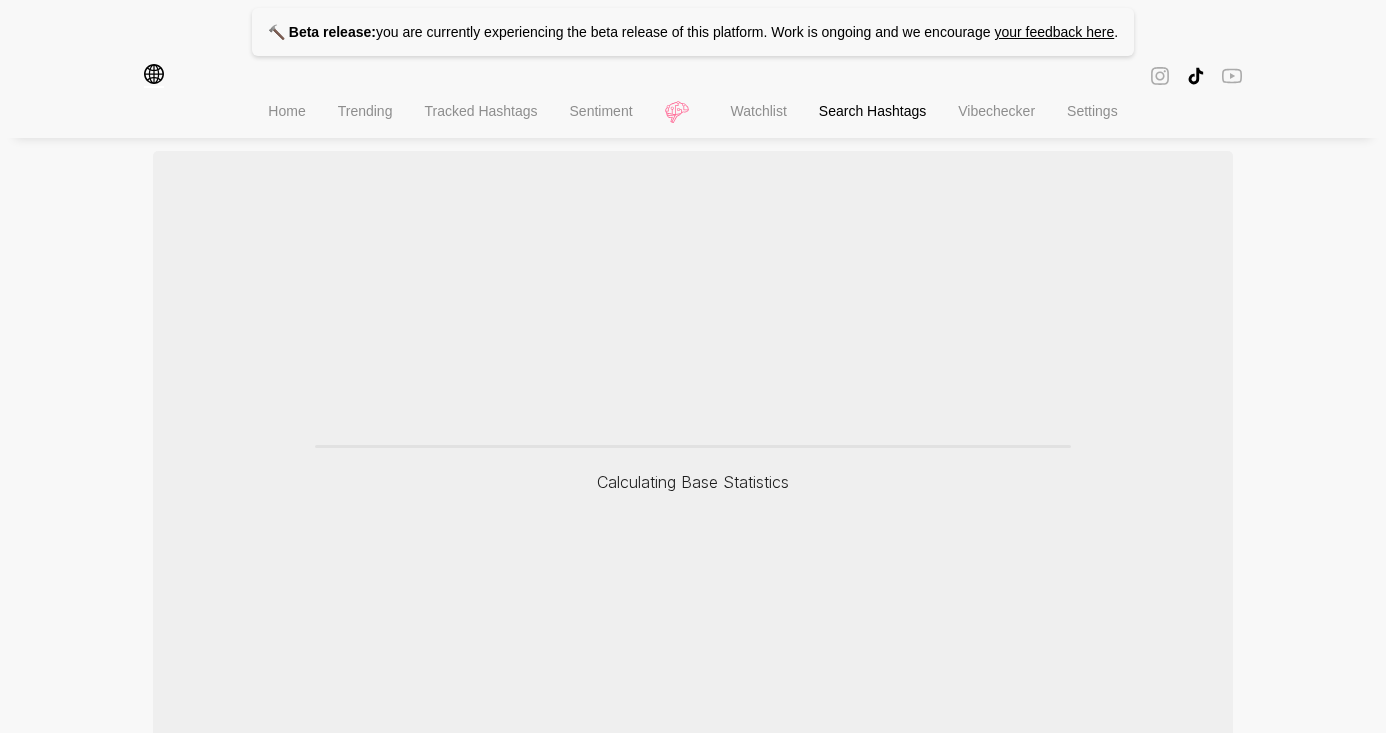 scroll, scrollTop: 0, scrollLeft: 0, axis: both 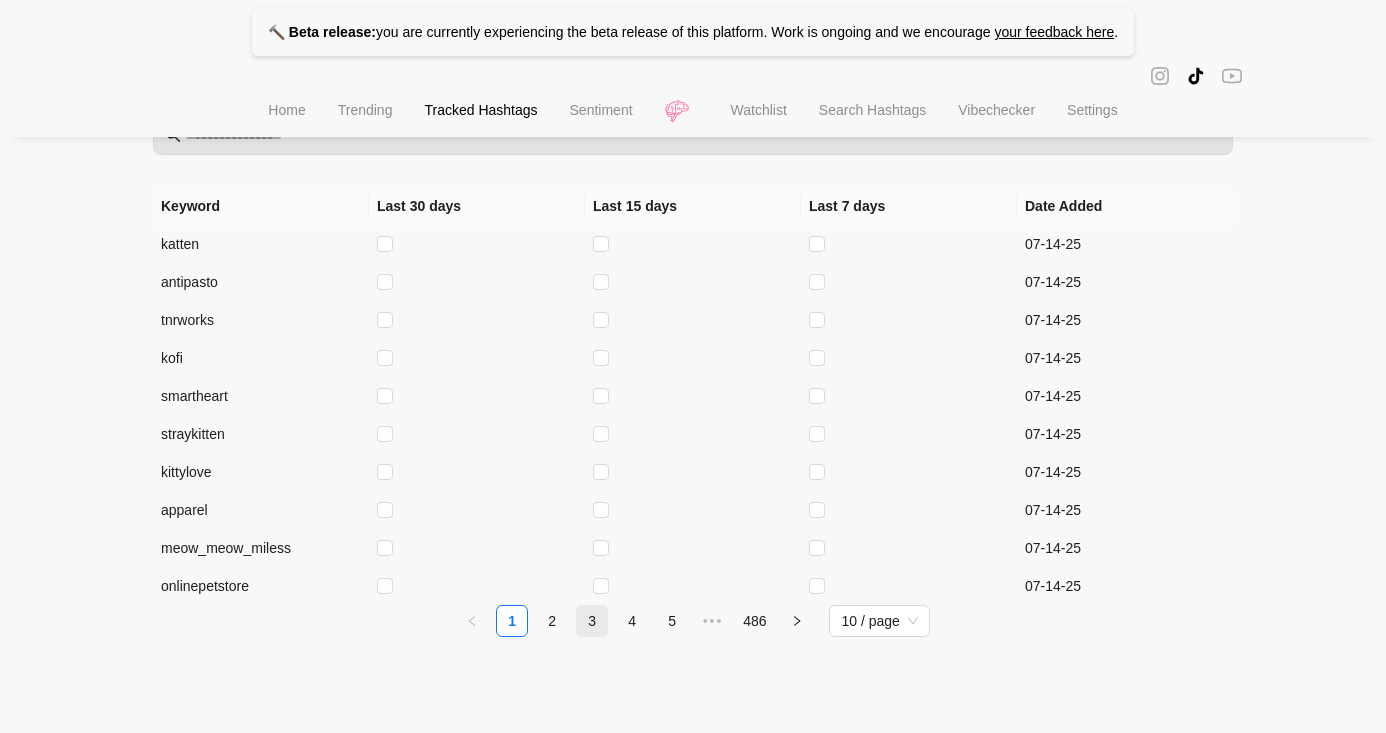 click on "3" at bounding box center [592, 621] 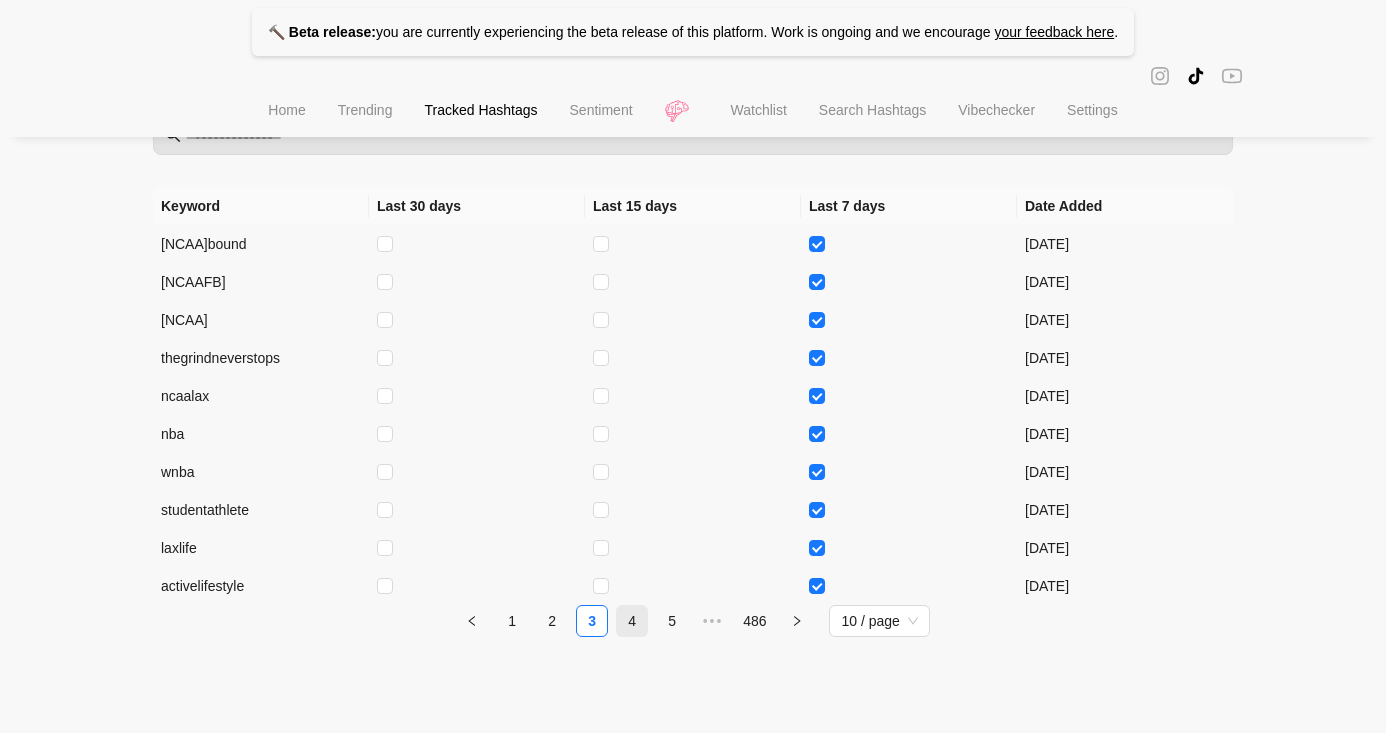 click on "4" at bounding box center [632, 621] 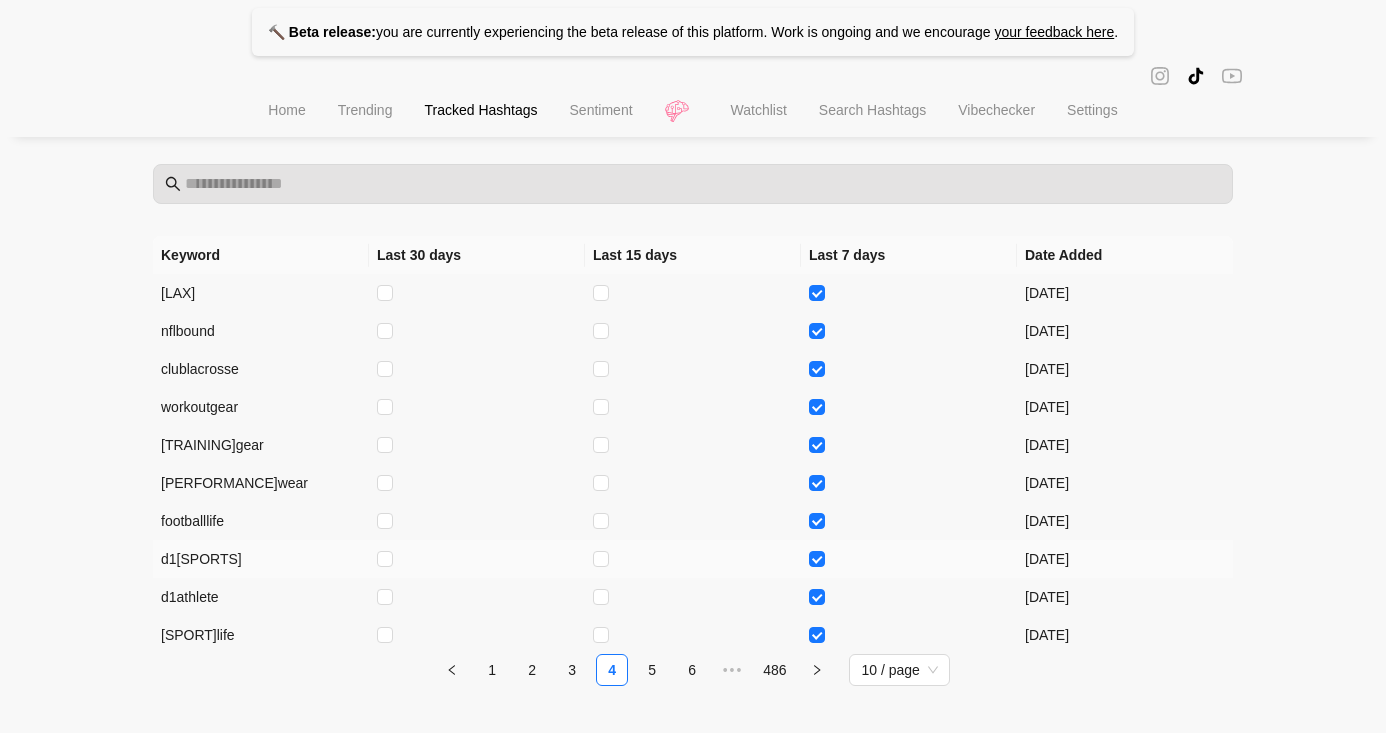 scroll, scrollTop: 122, scrollLeft: 0, axis: vertical 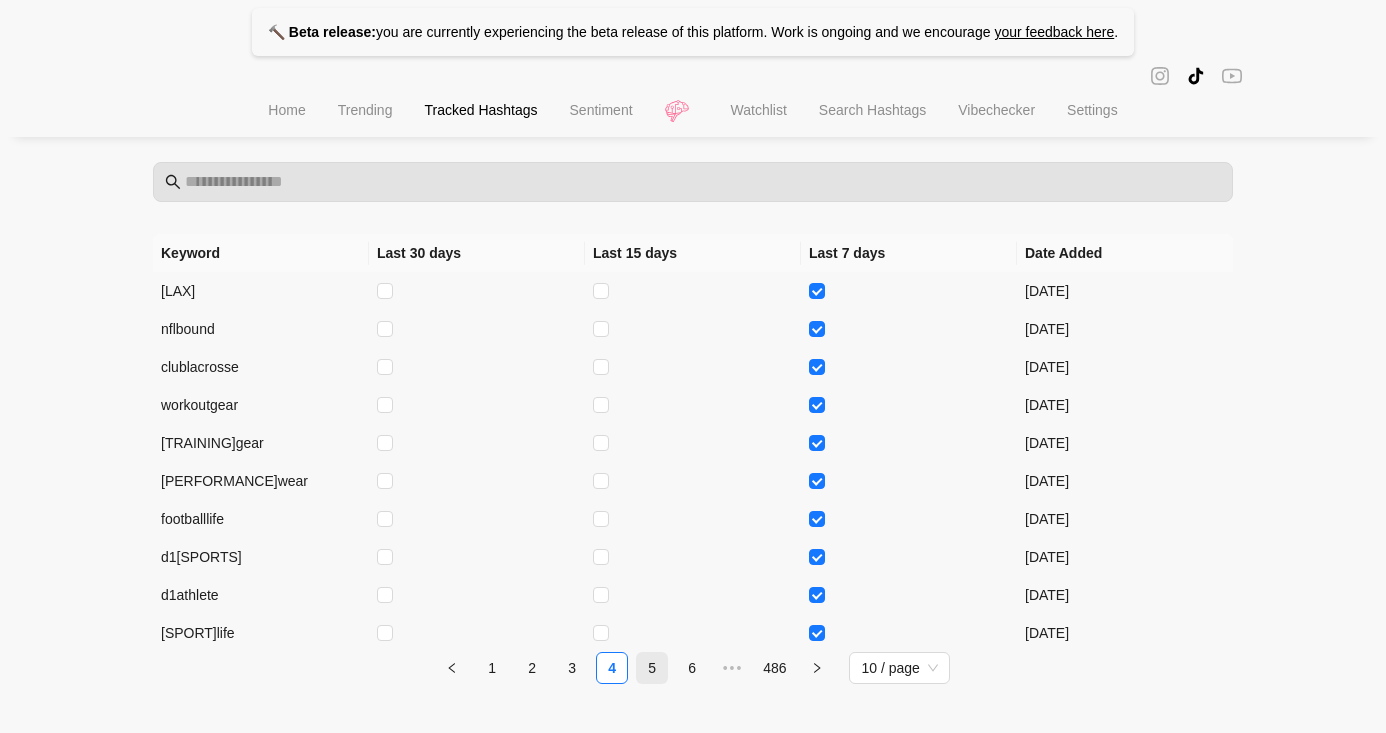 click on "5" at bounding box center (652, 668) 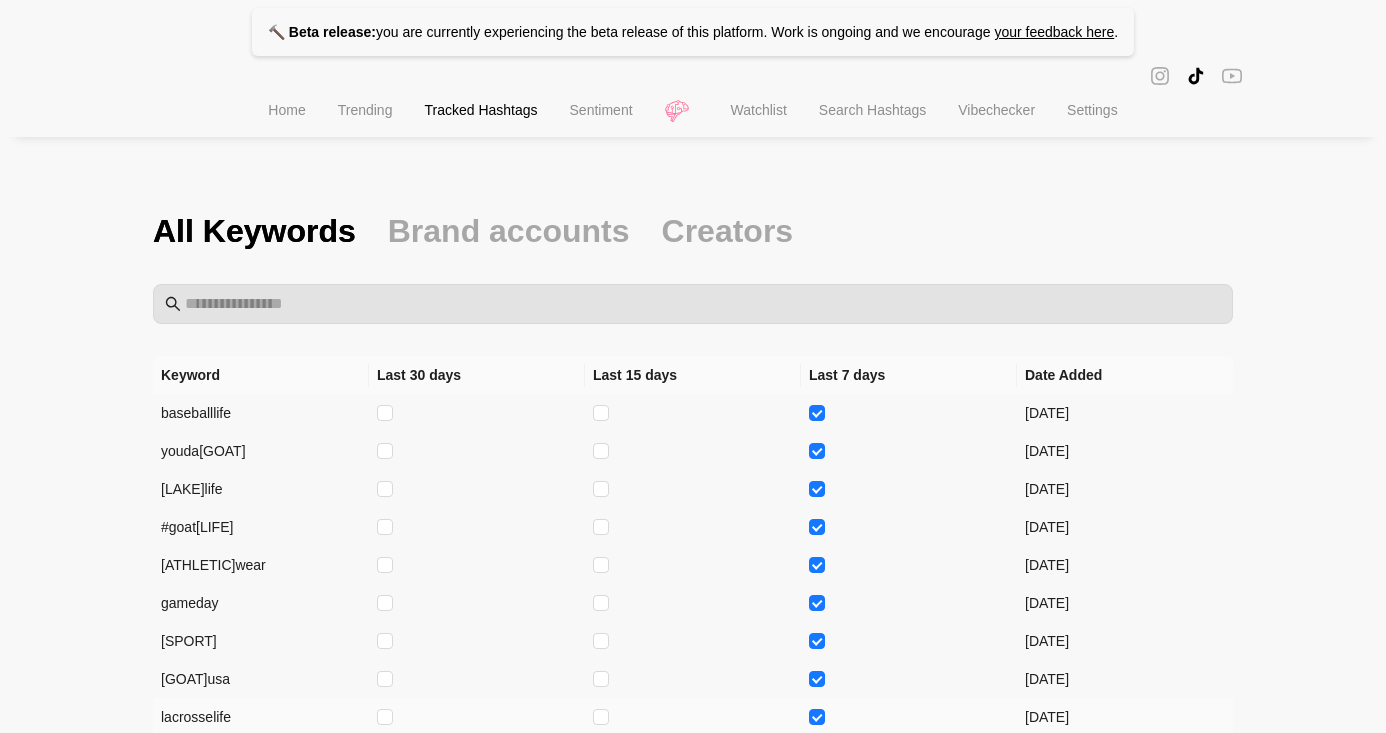scroll, scrollTop: 169, scrollLeft: 0, axis: vertical 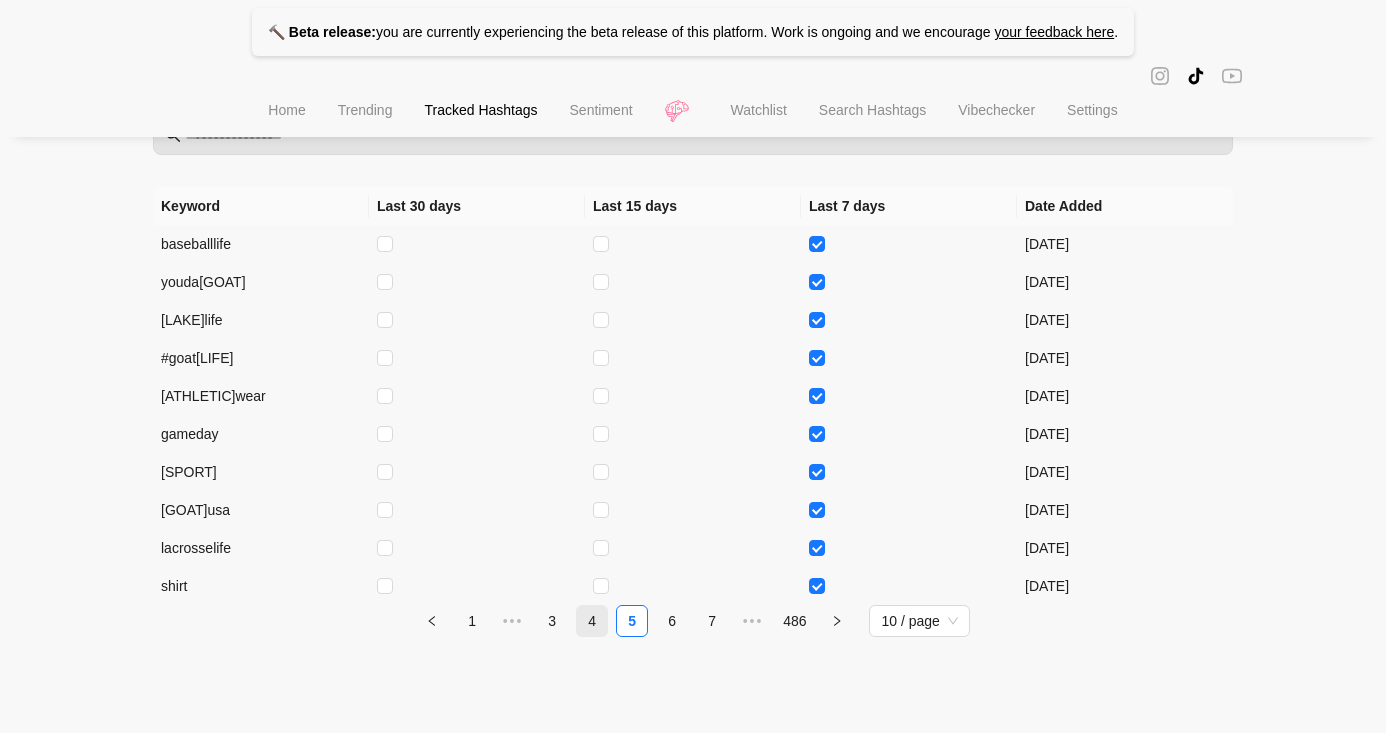 click on "4" at bounding box center (592, 621) 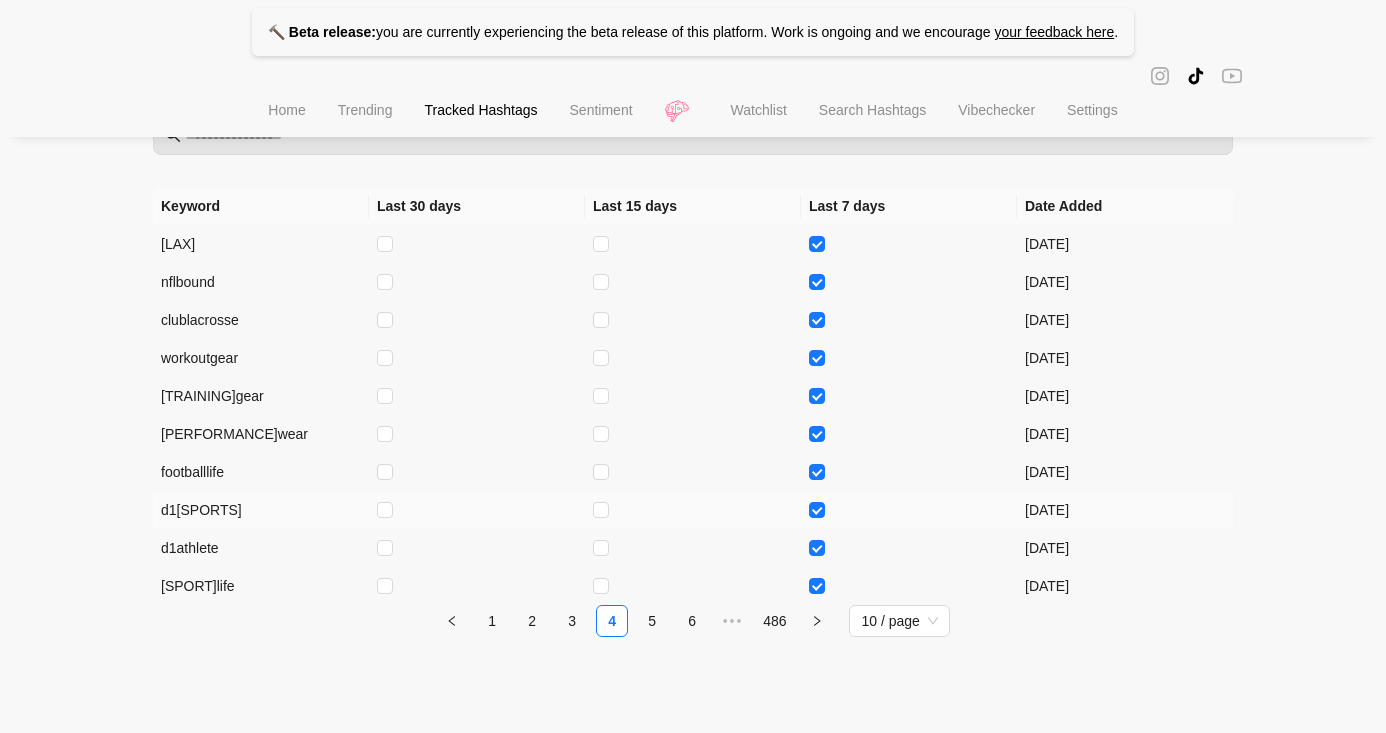 scroll, scrollTop: 0, scrollLeft: 0, axis: both 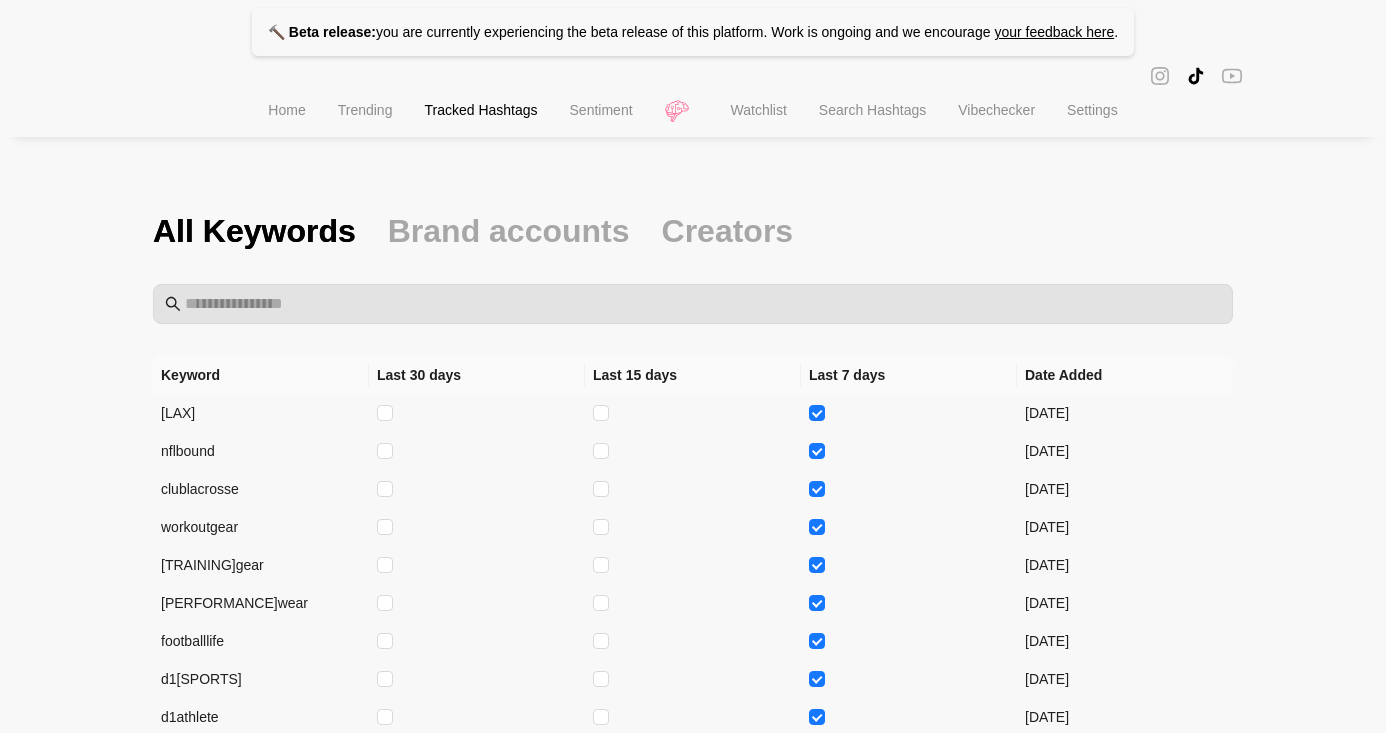 click on "Search Hashtags" at bounding box center (872, 110) 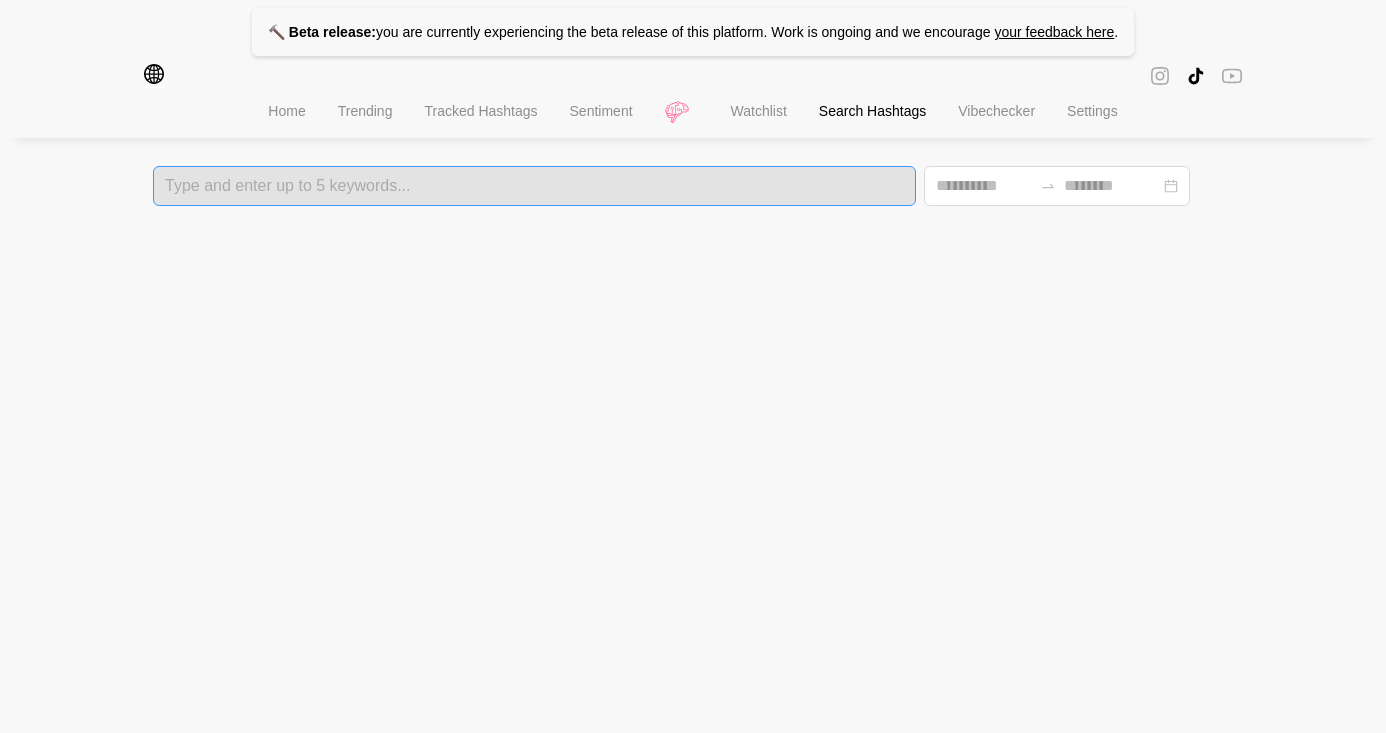 click at bounding box center [534, 186] 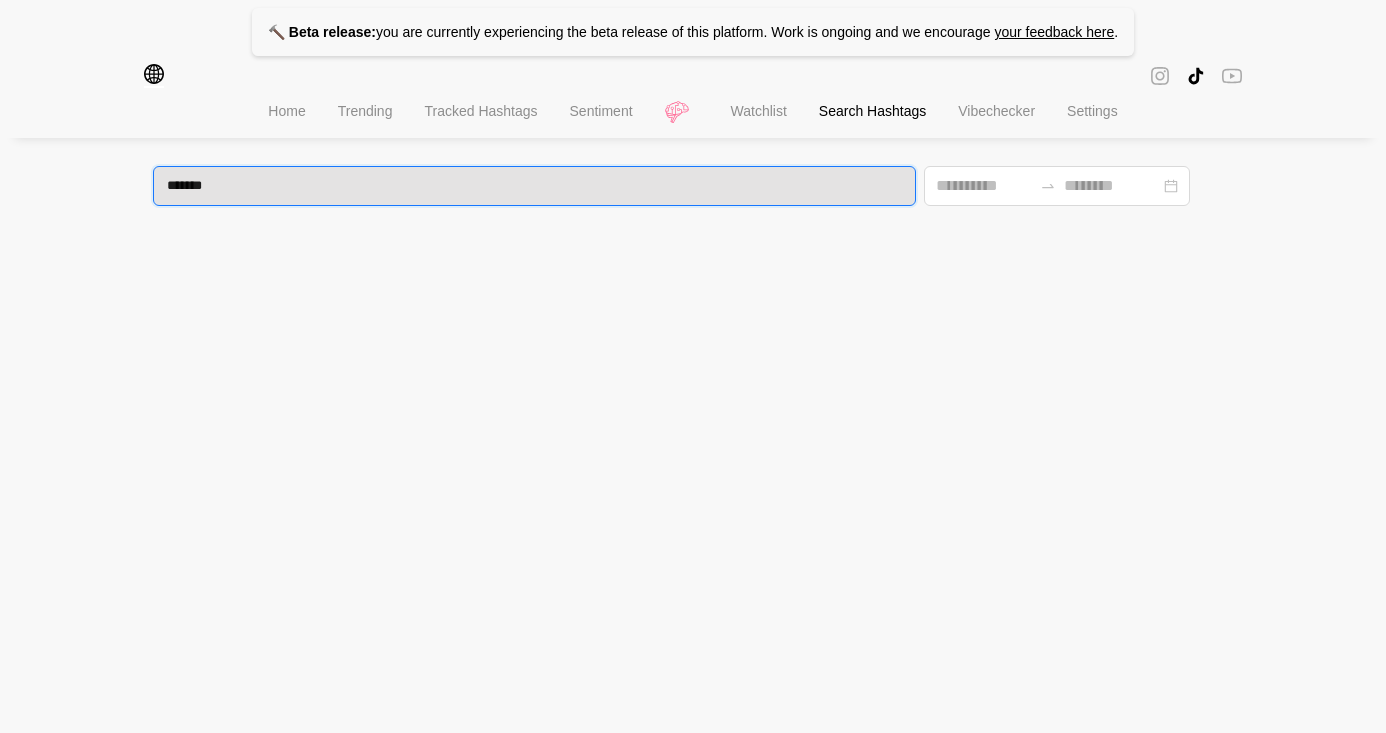 type on "********" 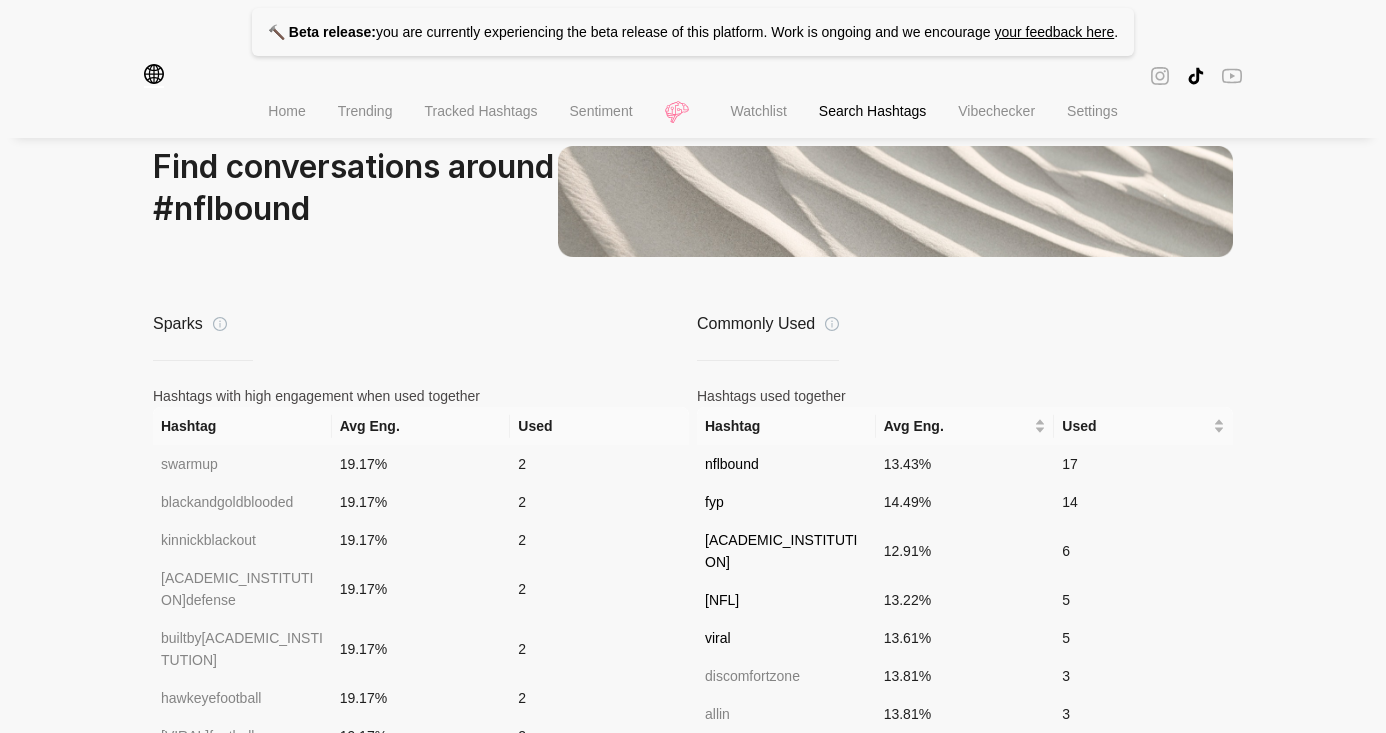 scroll, scrollTop: 1426, scrollLeft: 0, axis: vertical 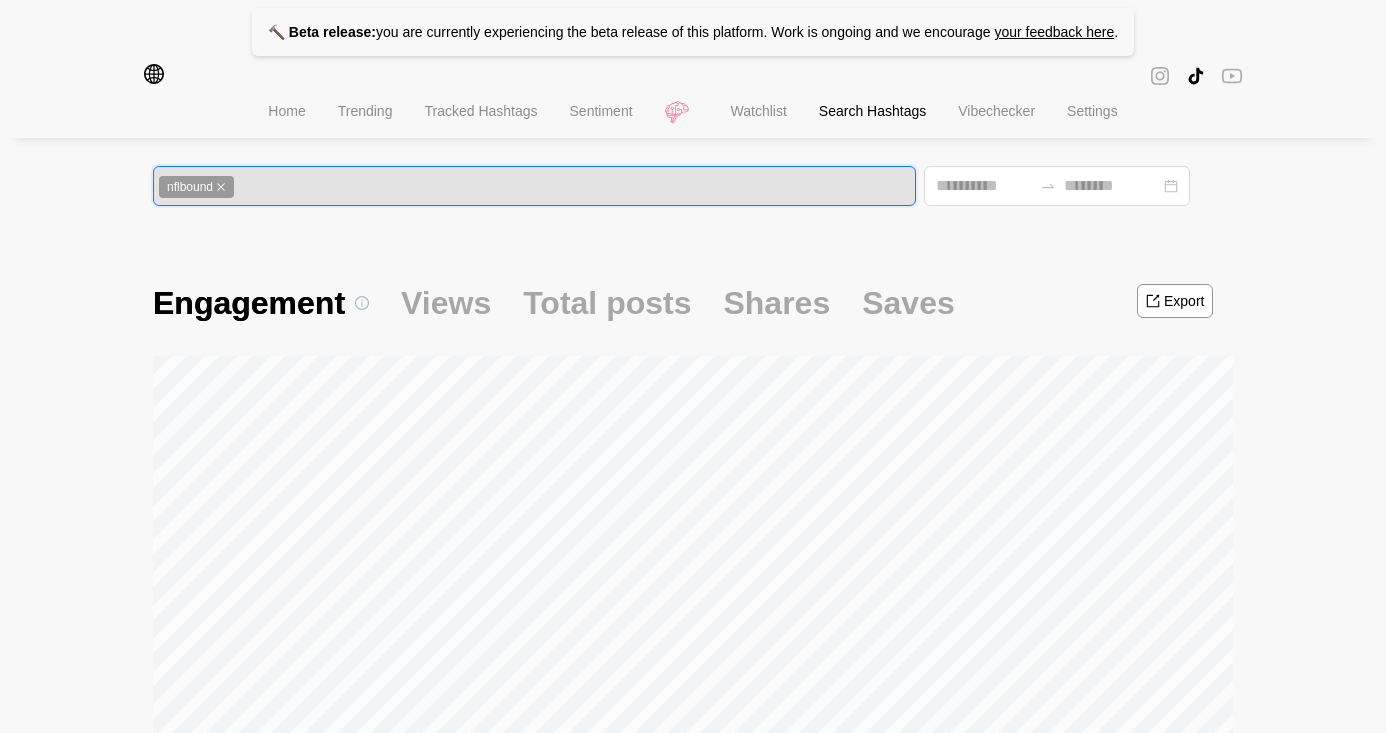click on "nflbound" at bounding box center [196, 187] 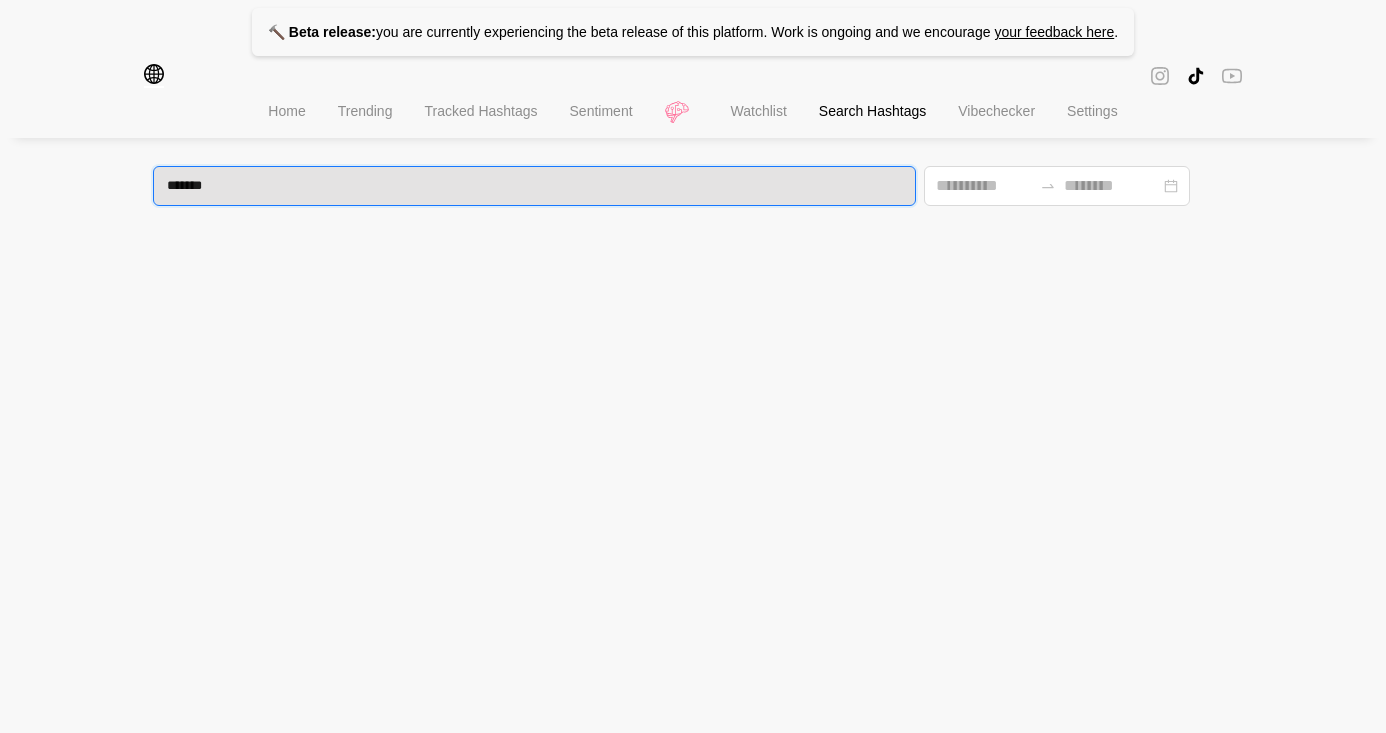 type on "********" 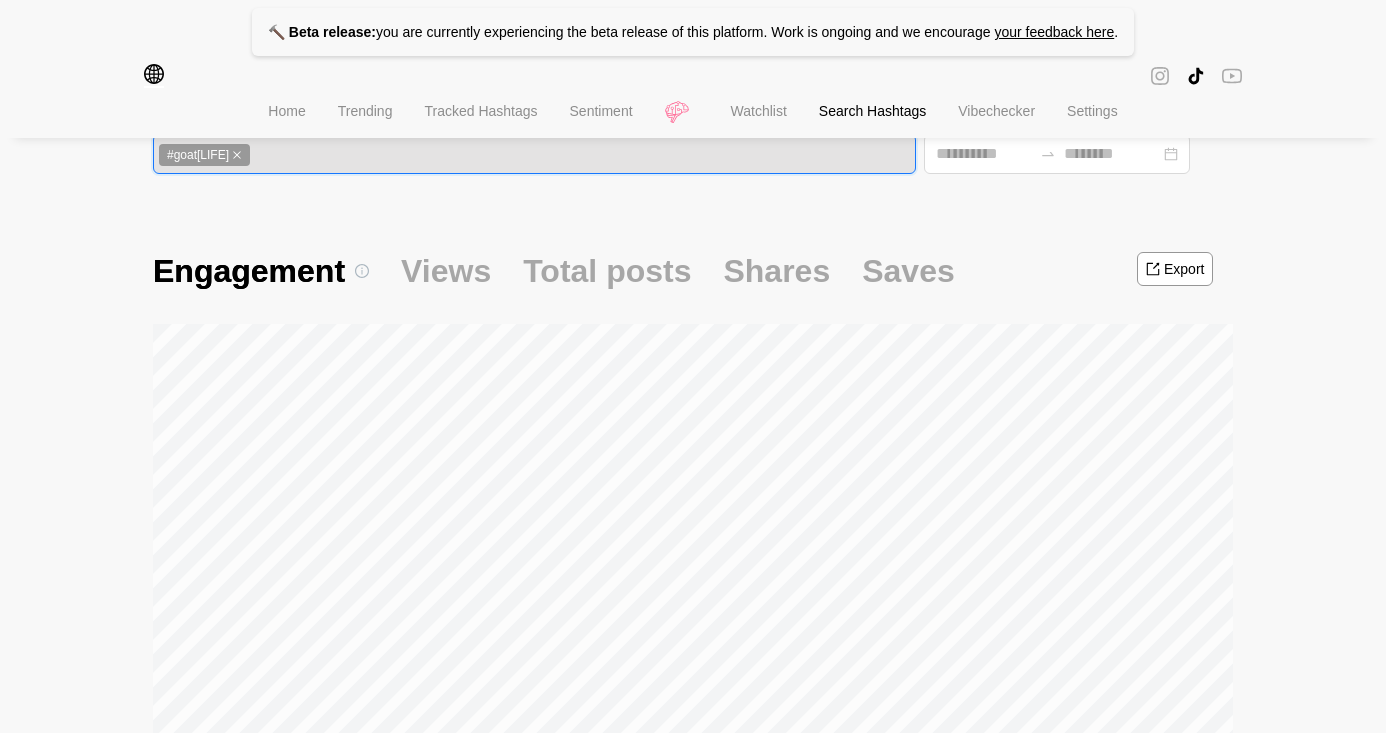 scroll, scrollTop: 0, scrollLeft: 0, axis: both 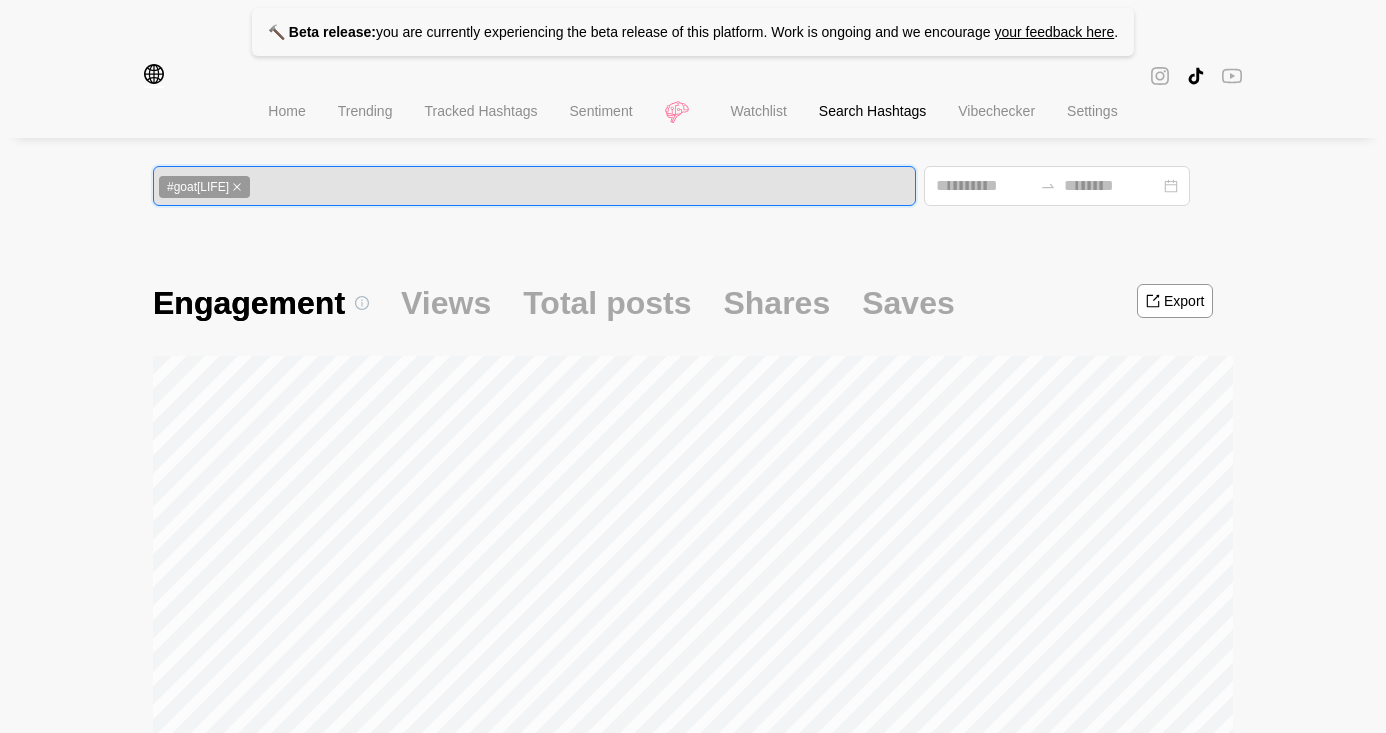 click on "#goat[LIFE]" at bounding box center [204, 187] 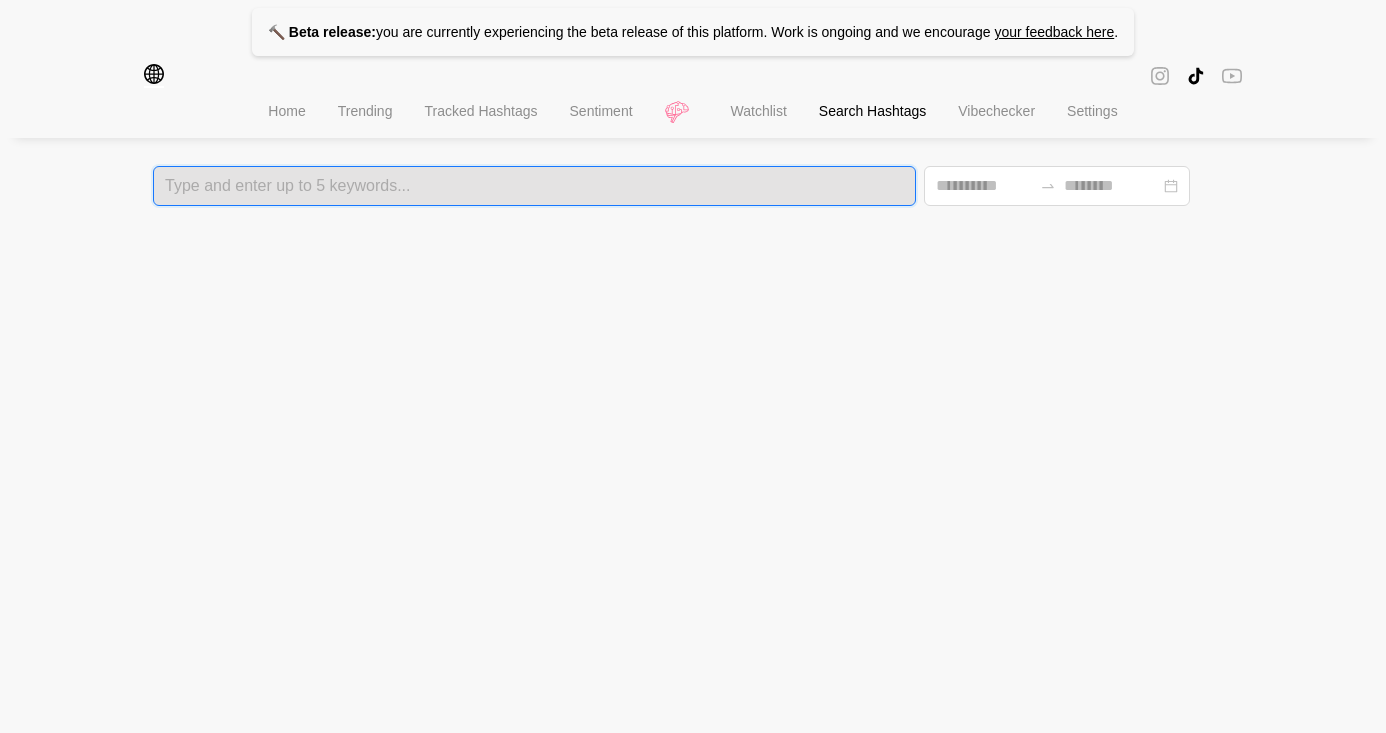 click at bounding box center [534, 186] 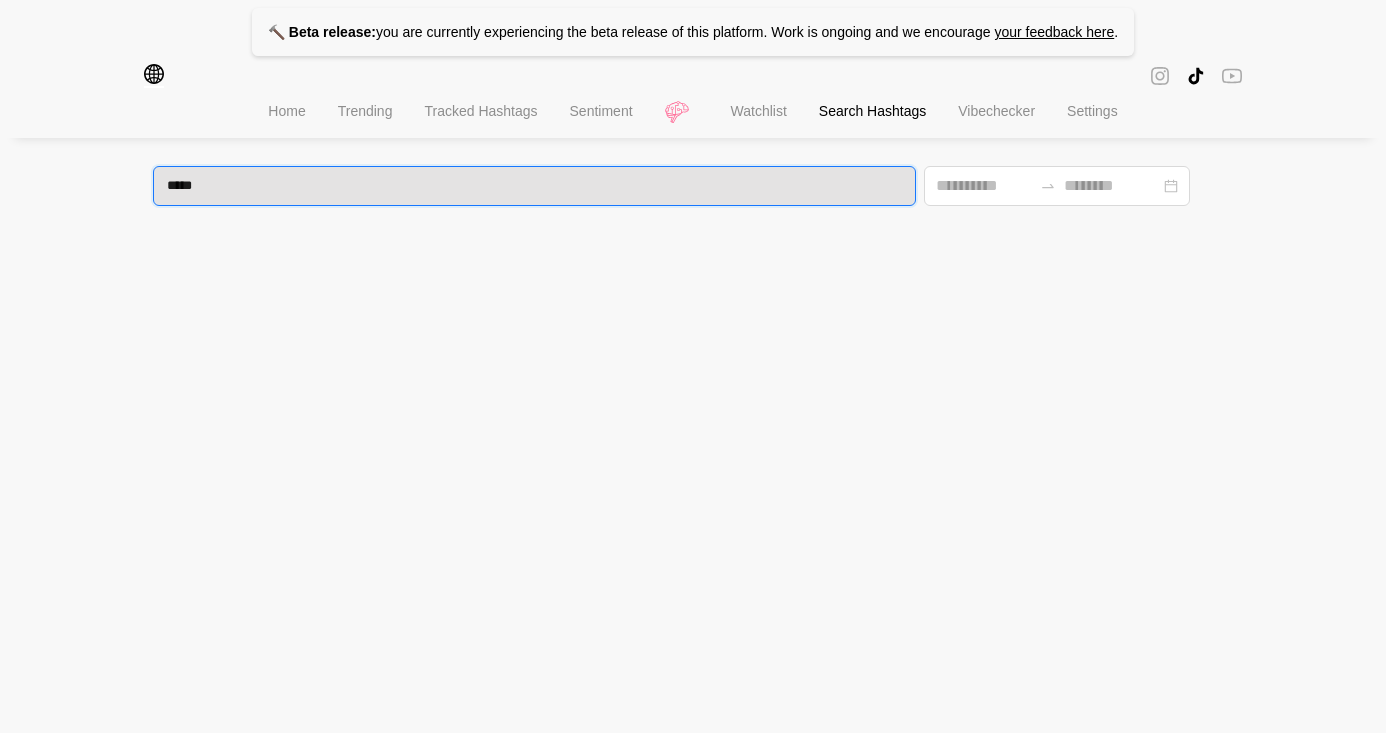 type on "******" 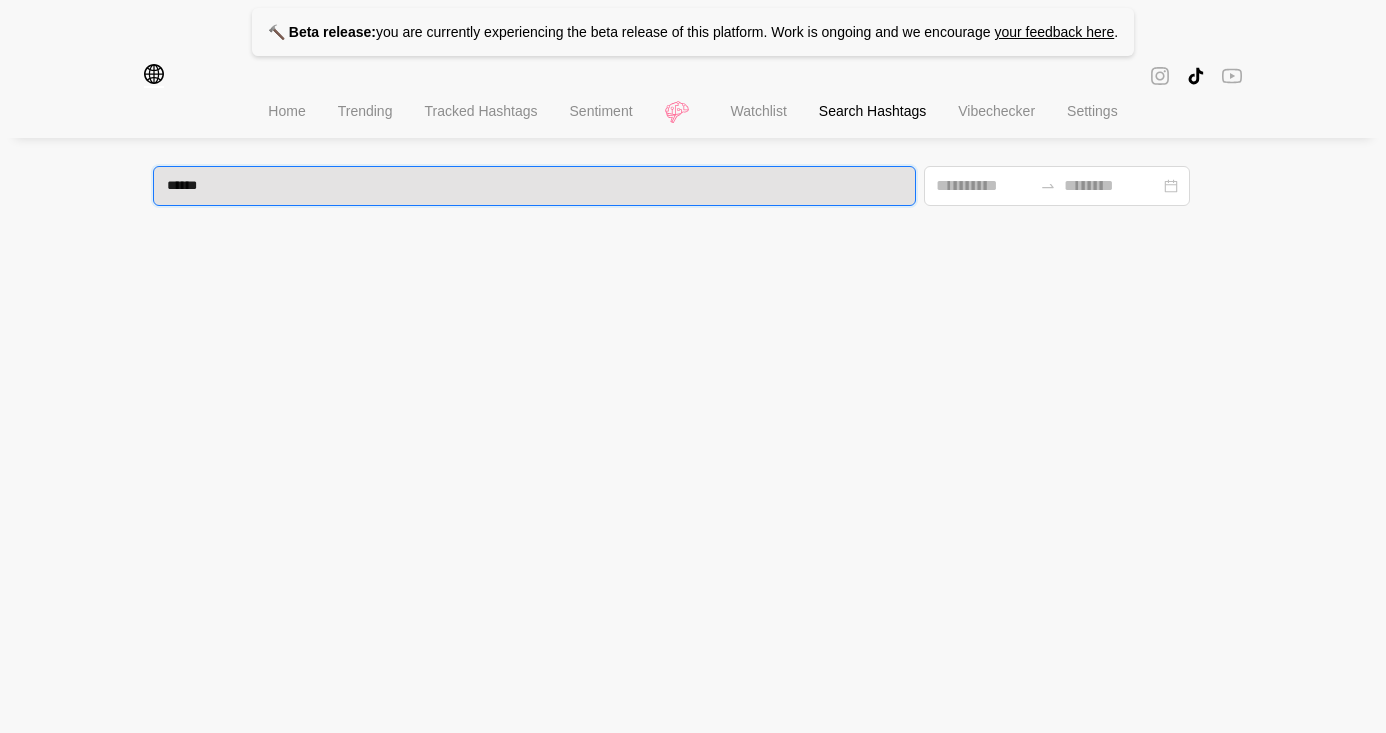 type 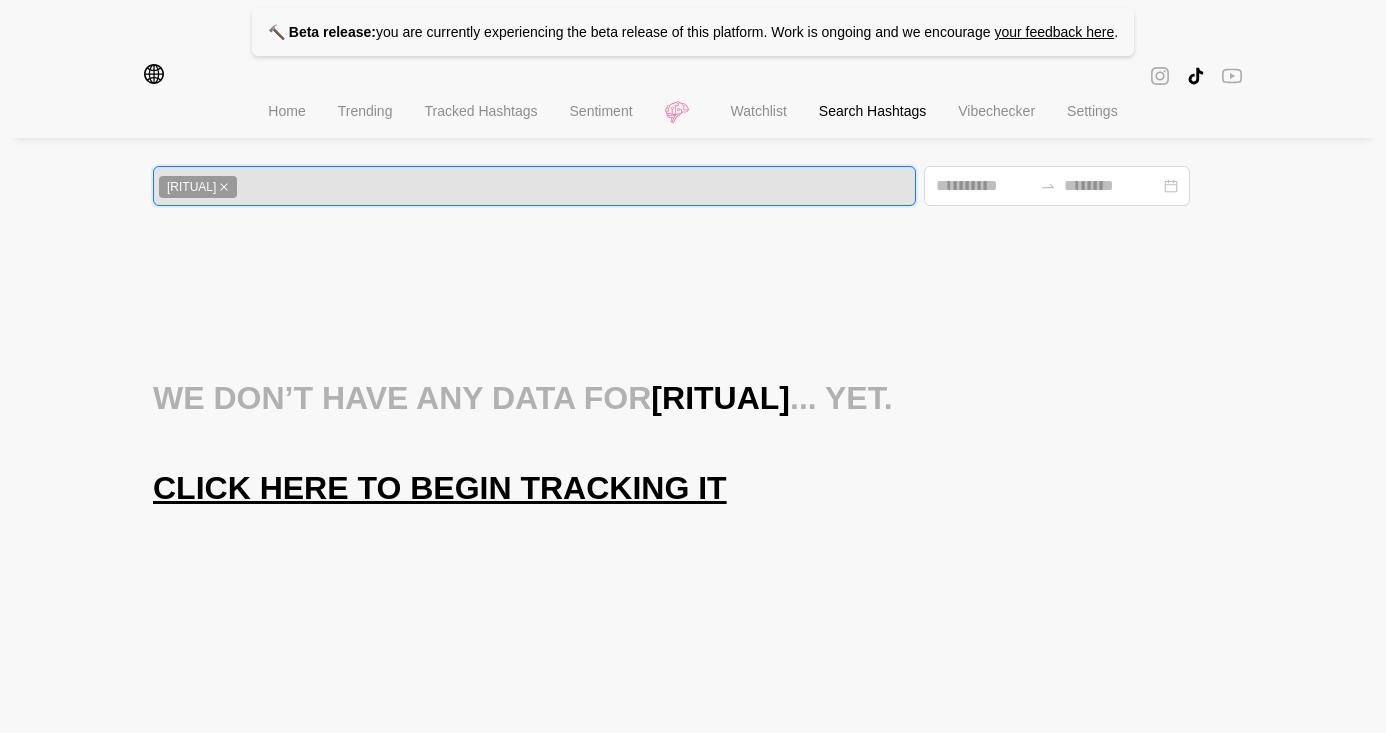 click on "[RITUAL]" at bounding box center (198, 187) 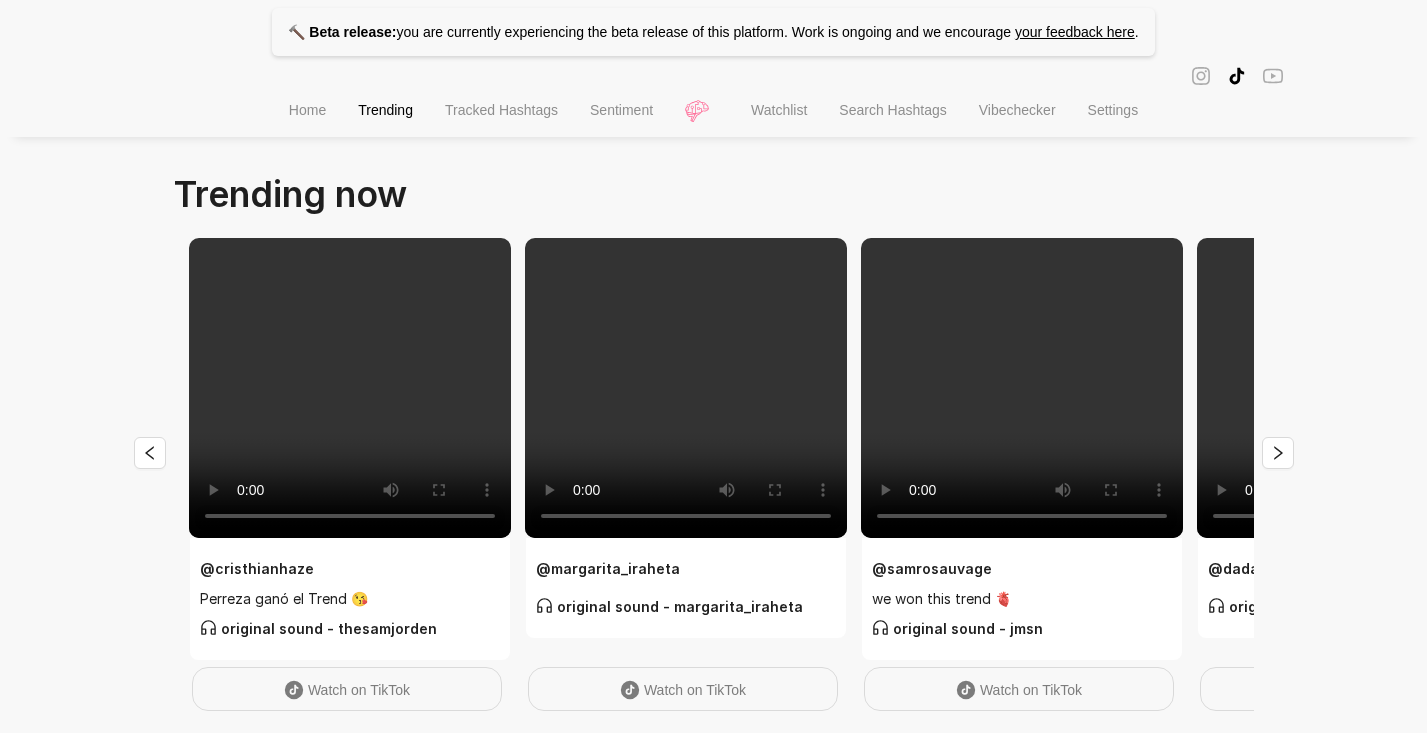 scroll, scrollTop: 0, scrollLeft: 0, axis: both 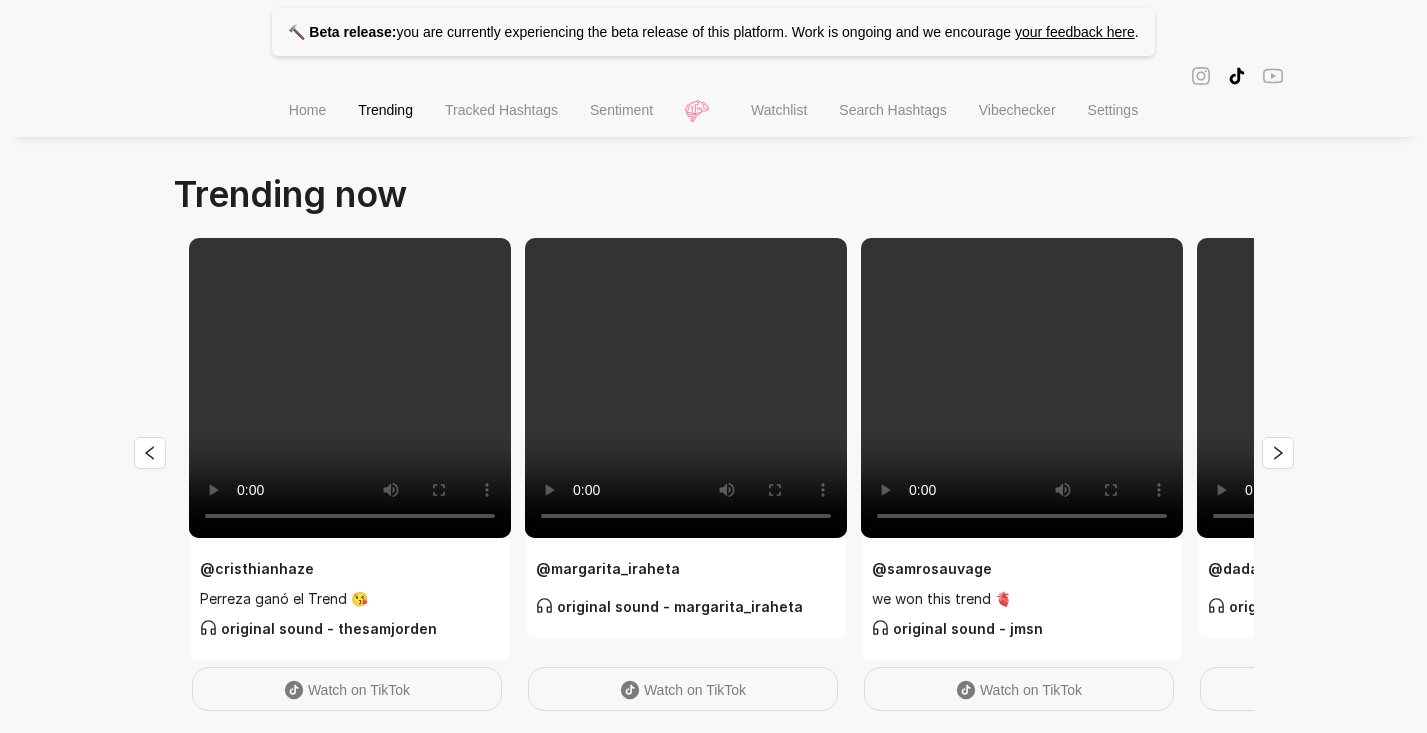 click on "Search Hashtags" at bounding box center [892, 110] 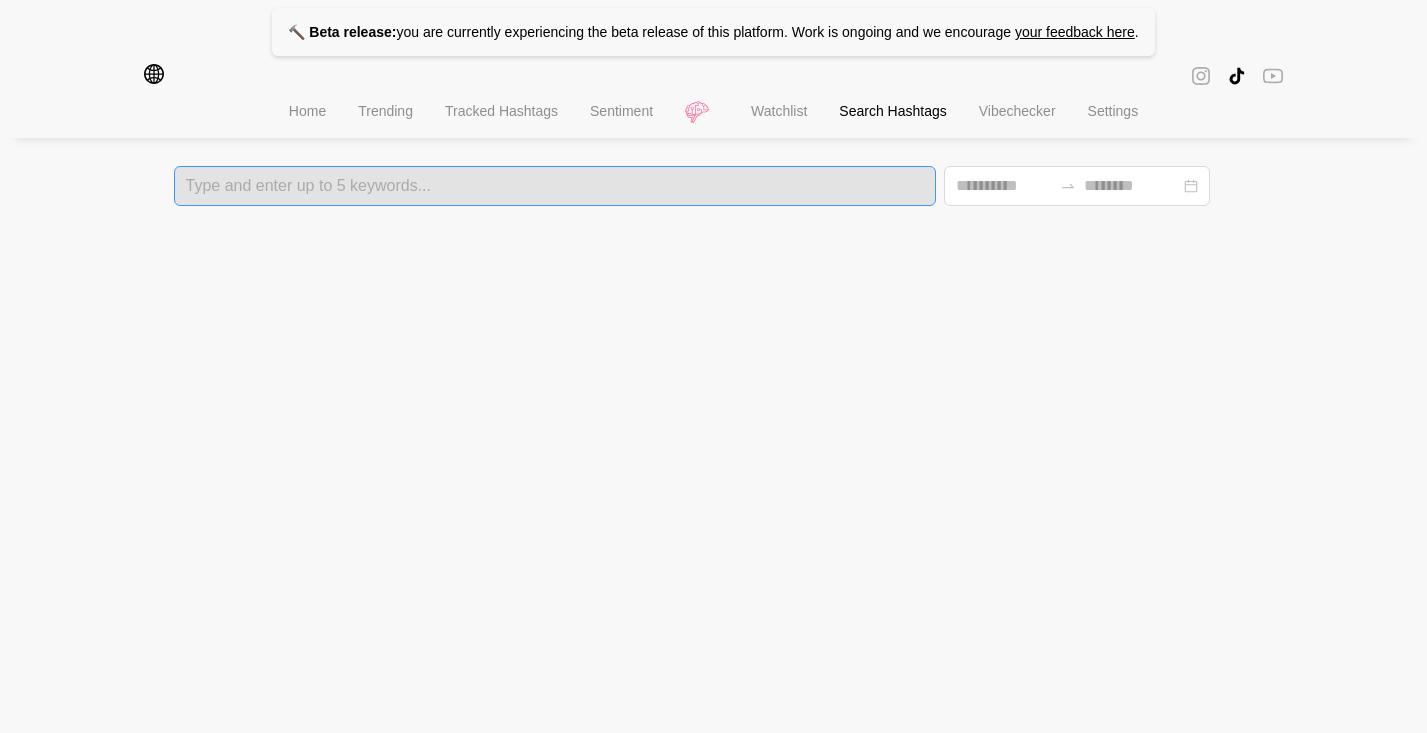 click at bounding box center [555, 186] 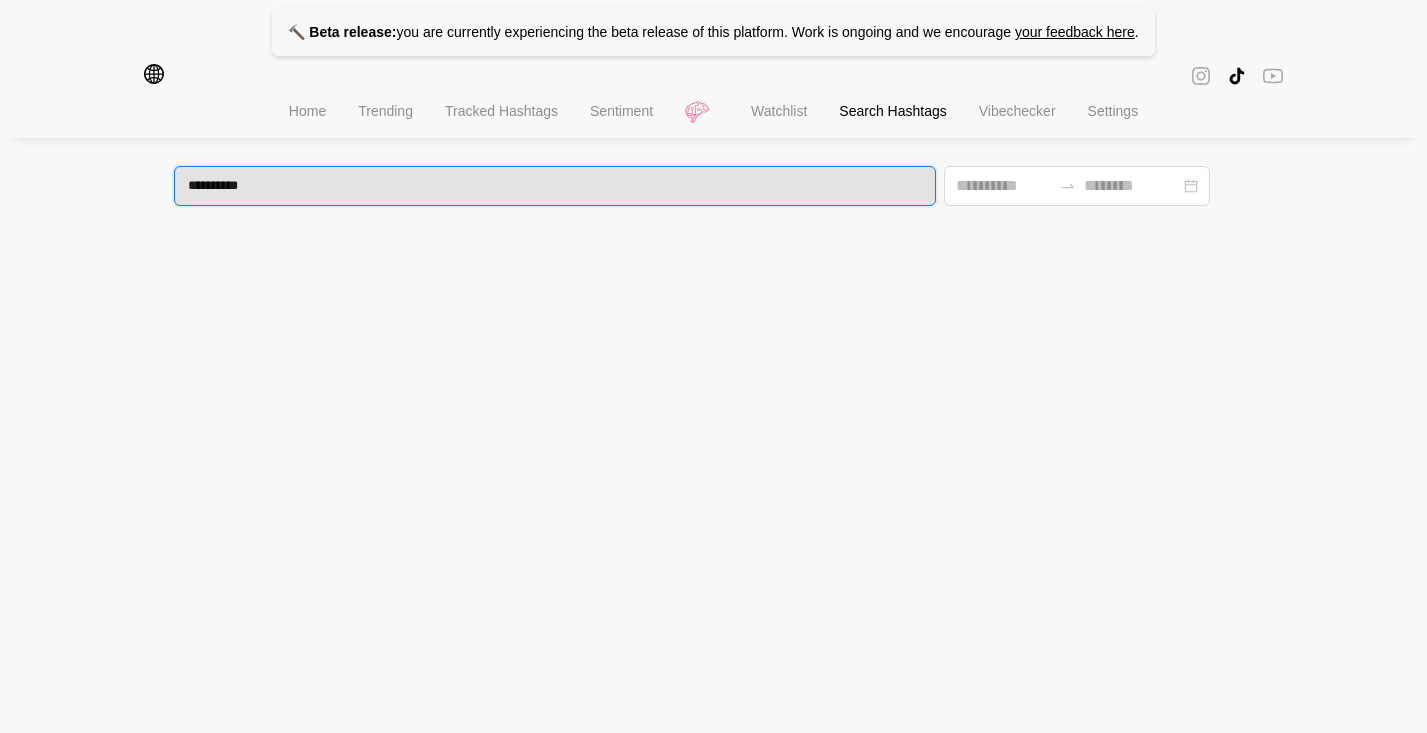 type on "**********" 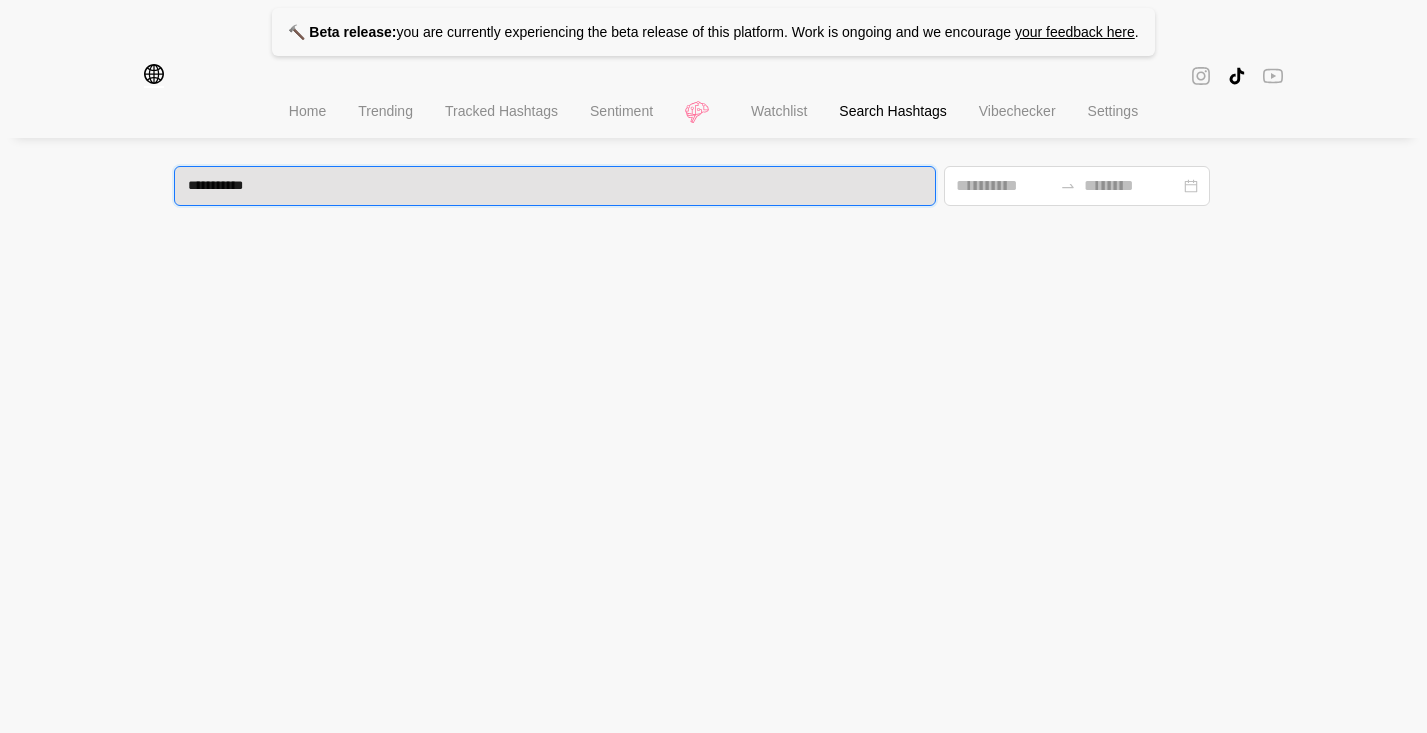 type 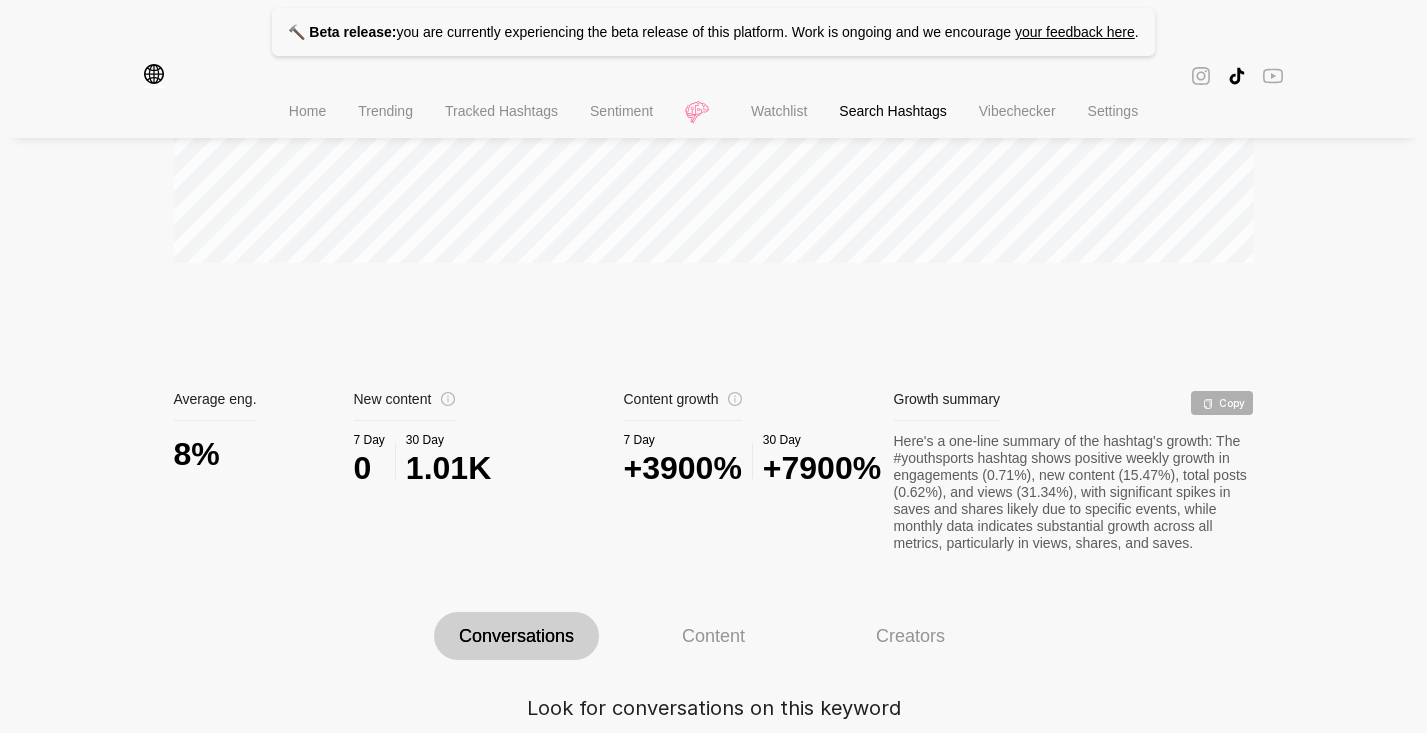 scroll, scrollTop: 709, scrollLeft: 0, axis: vertical 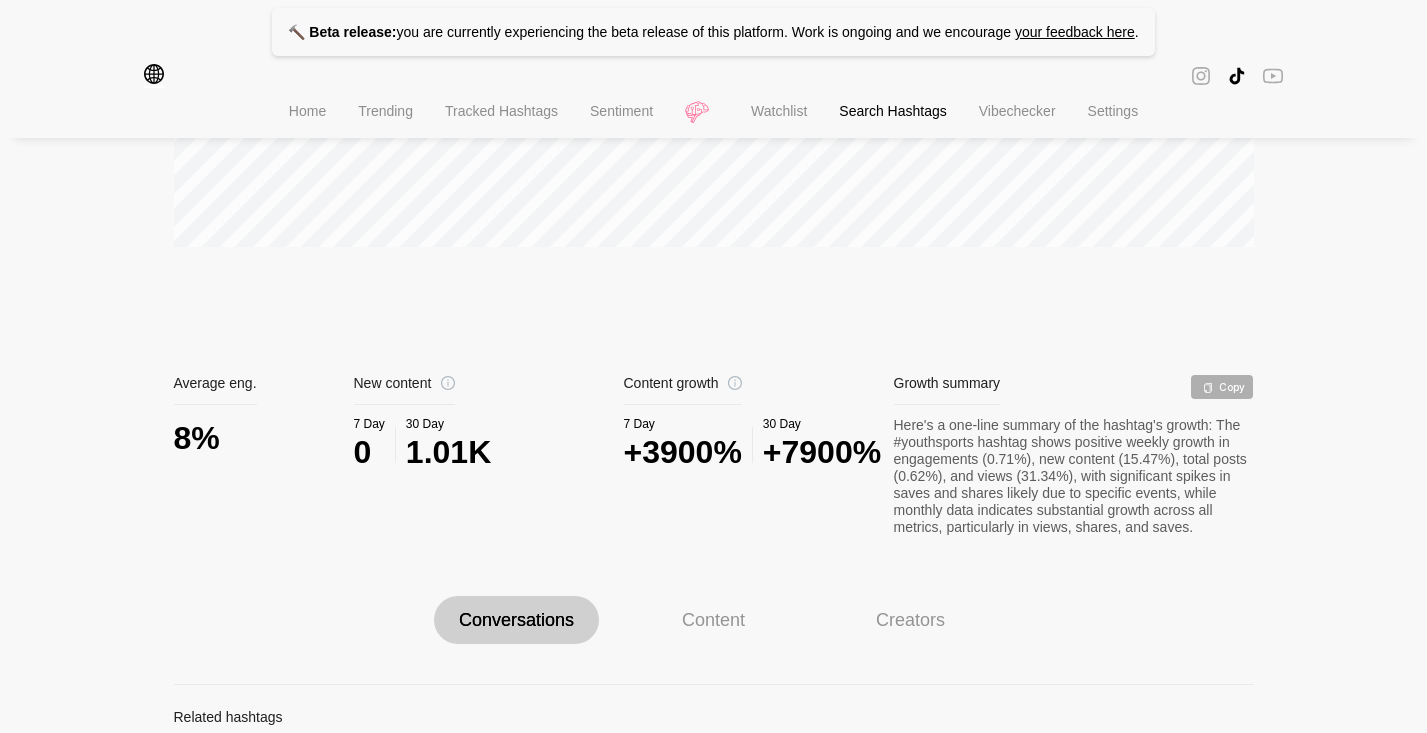 click on "Tracked Hashtags" at bounding box center (501, 111) 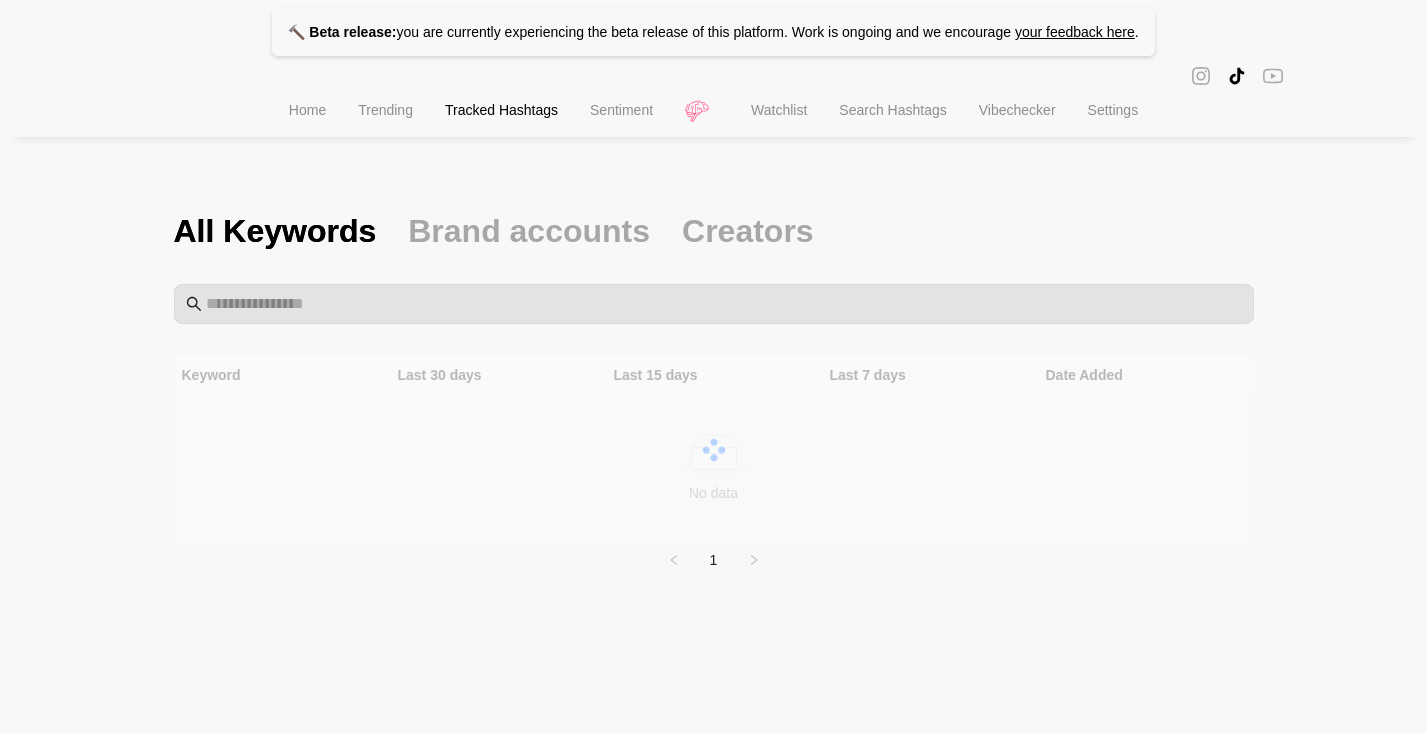 scroll, scrollTop: 0, scrollLeft: 0, axis: both 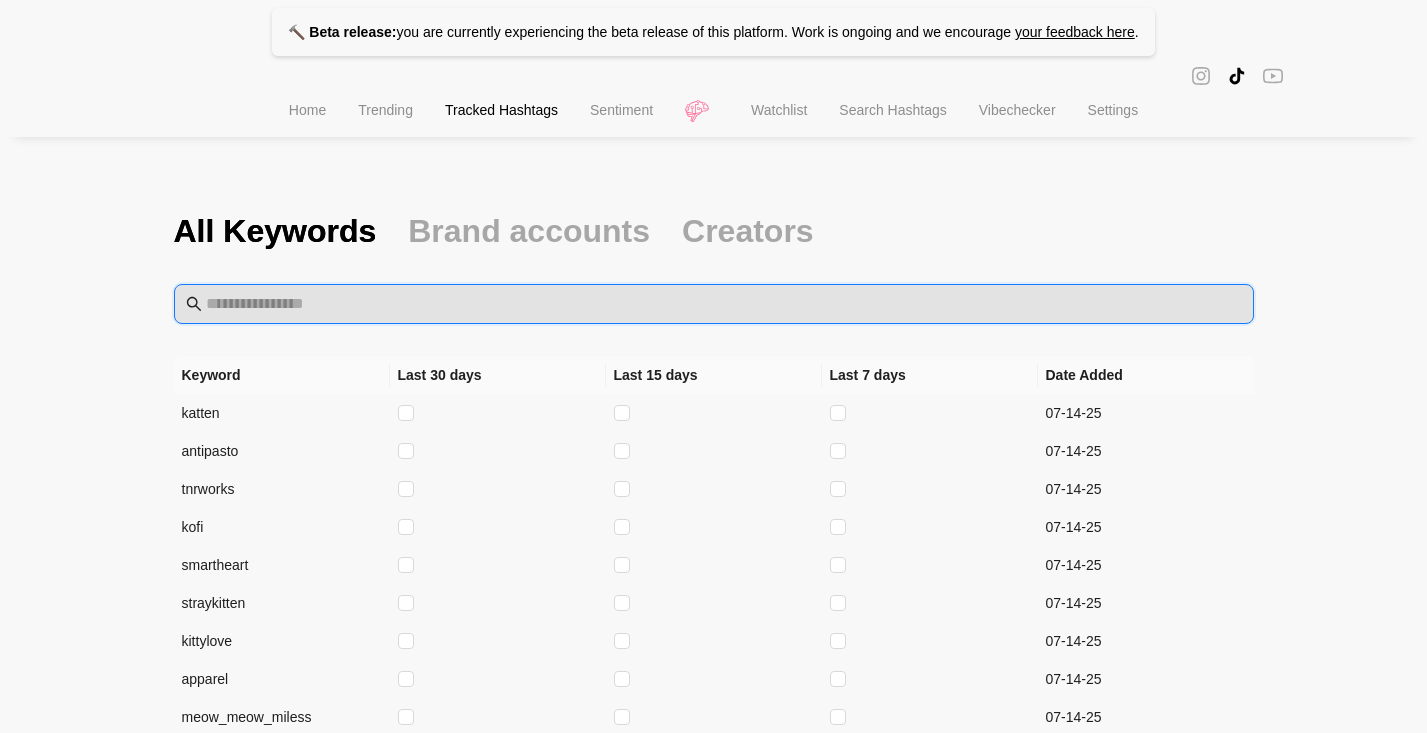 click at bounding box center [724, 304] 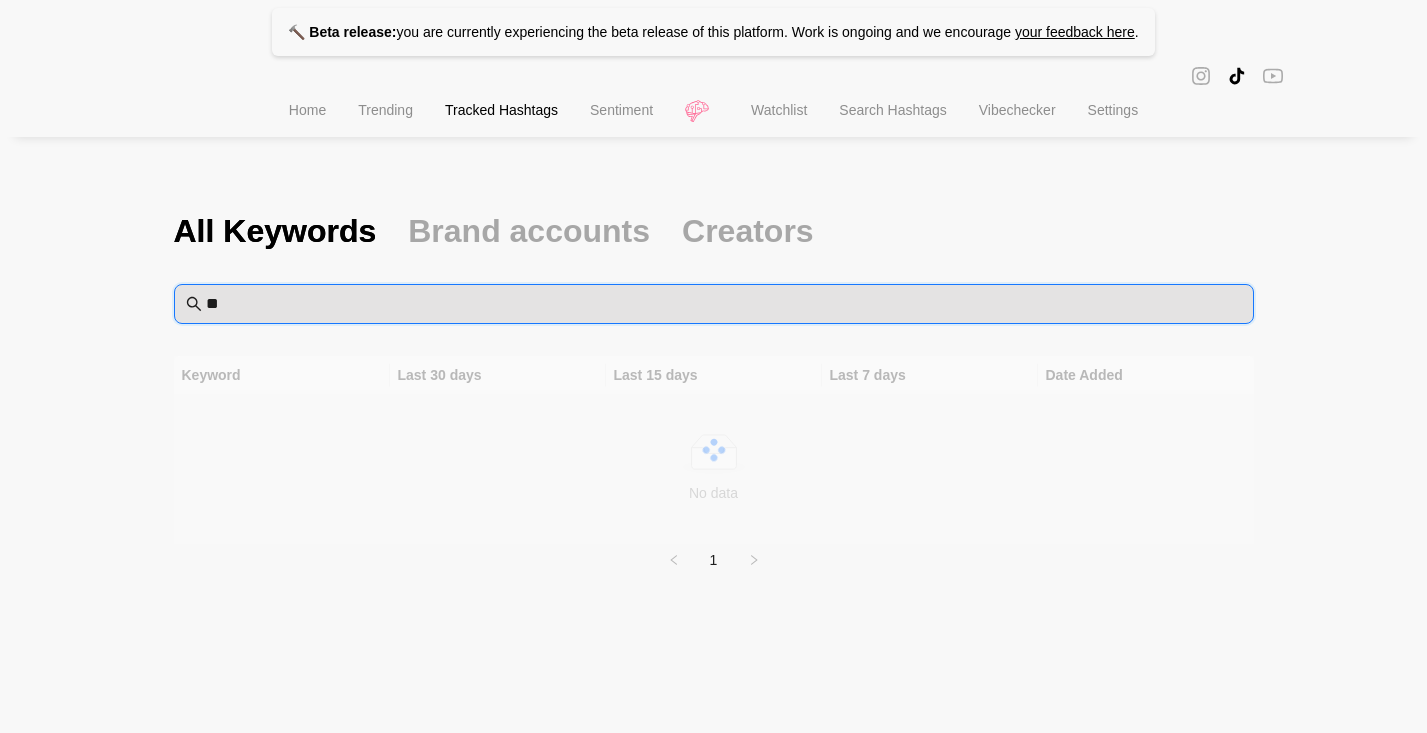 type on "*" 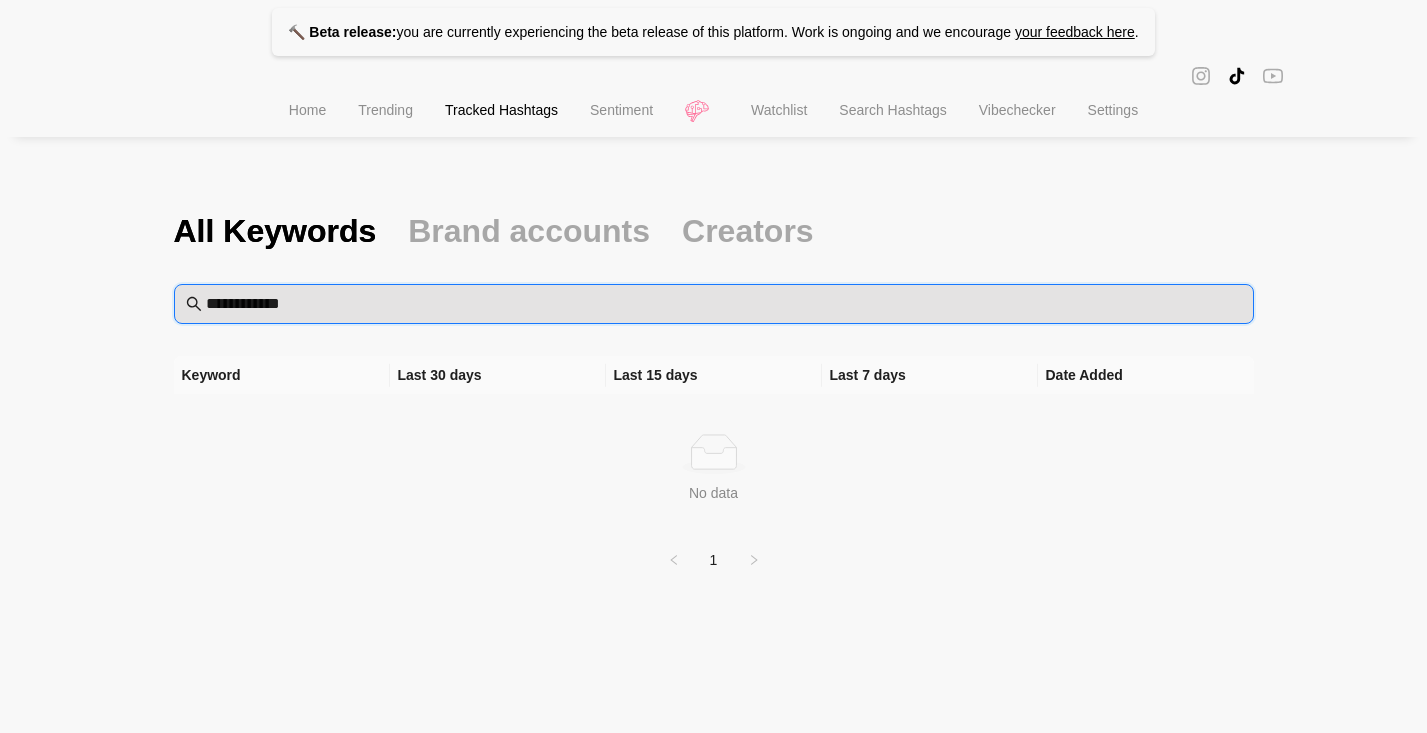 type on "**********" 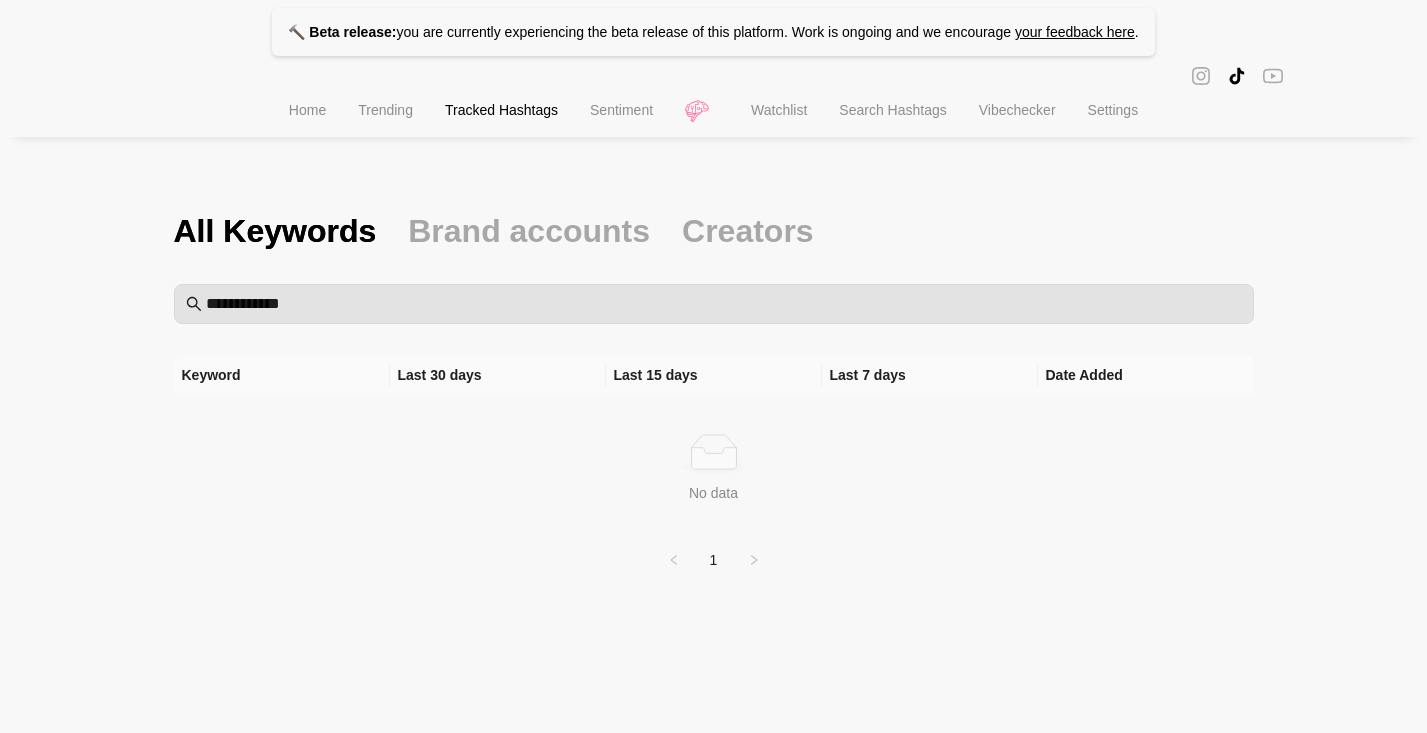 click on "Search Hashtags" at bounding box center [892, 110] 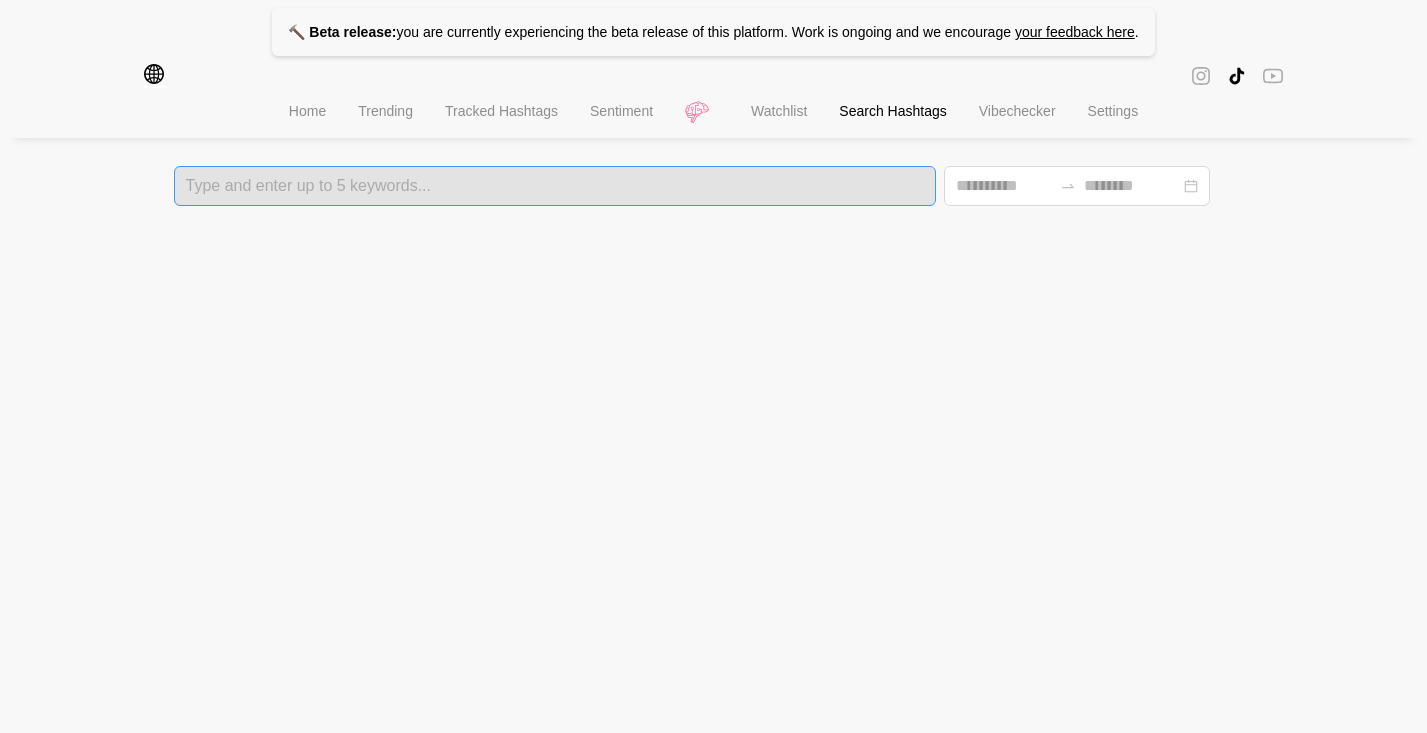 click at bounding box center (555, 186) 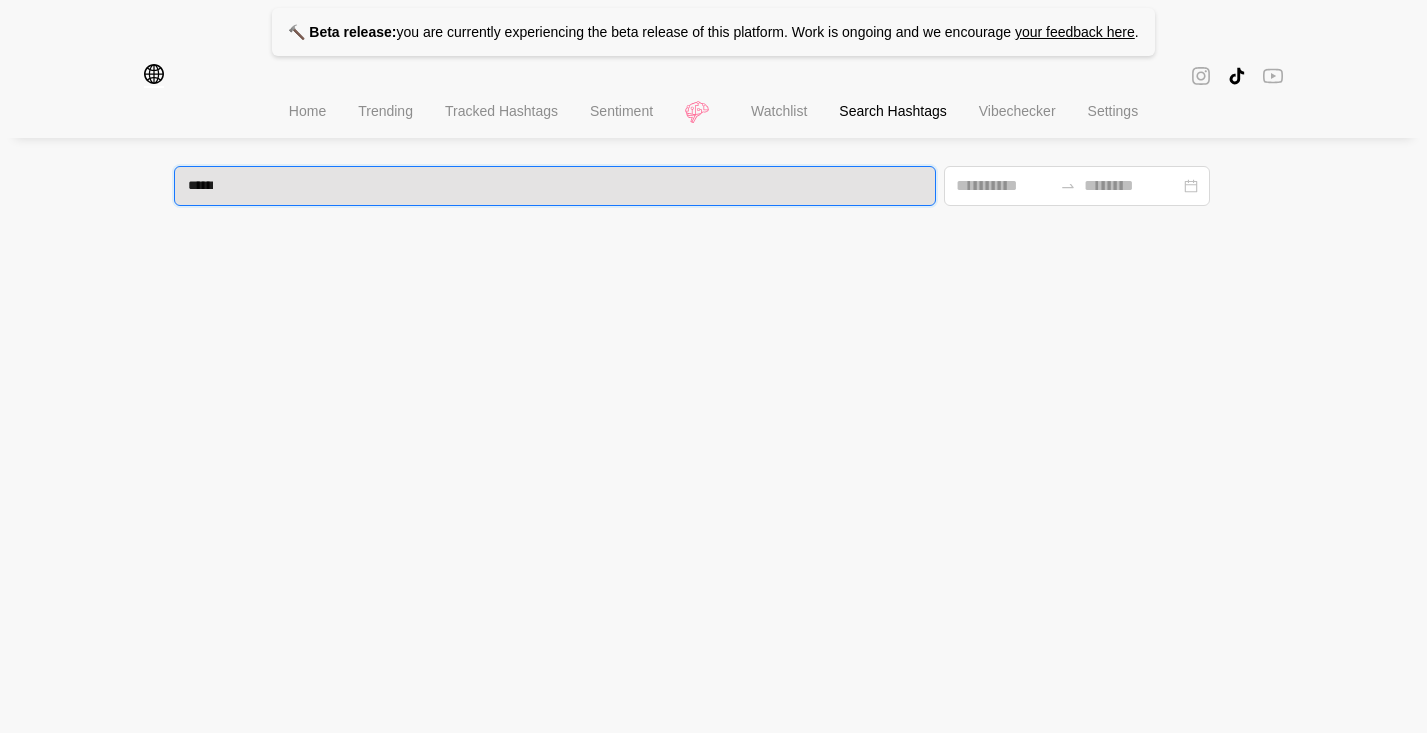 type on "*******" 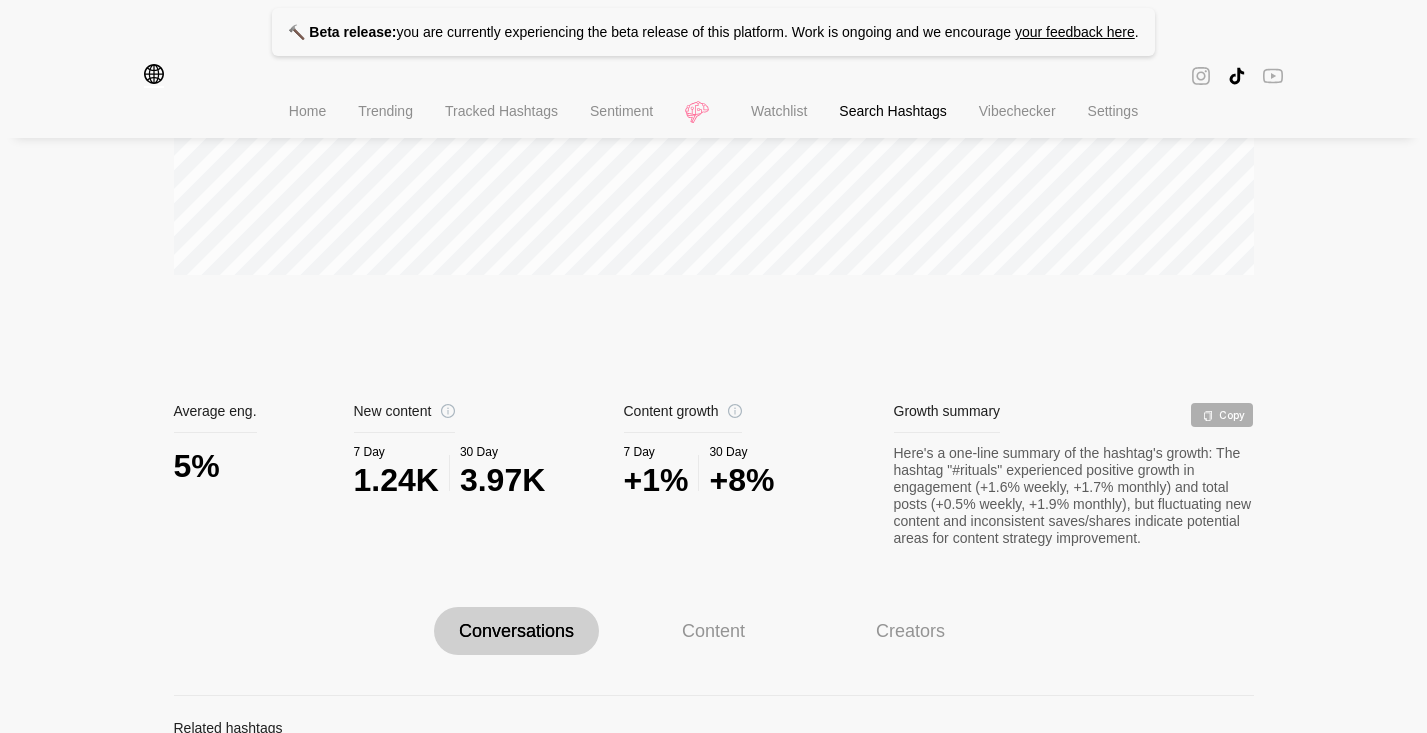 scroll, scrollTop: 766, scrollLeft: 0, axis: vertical 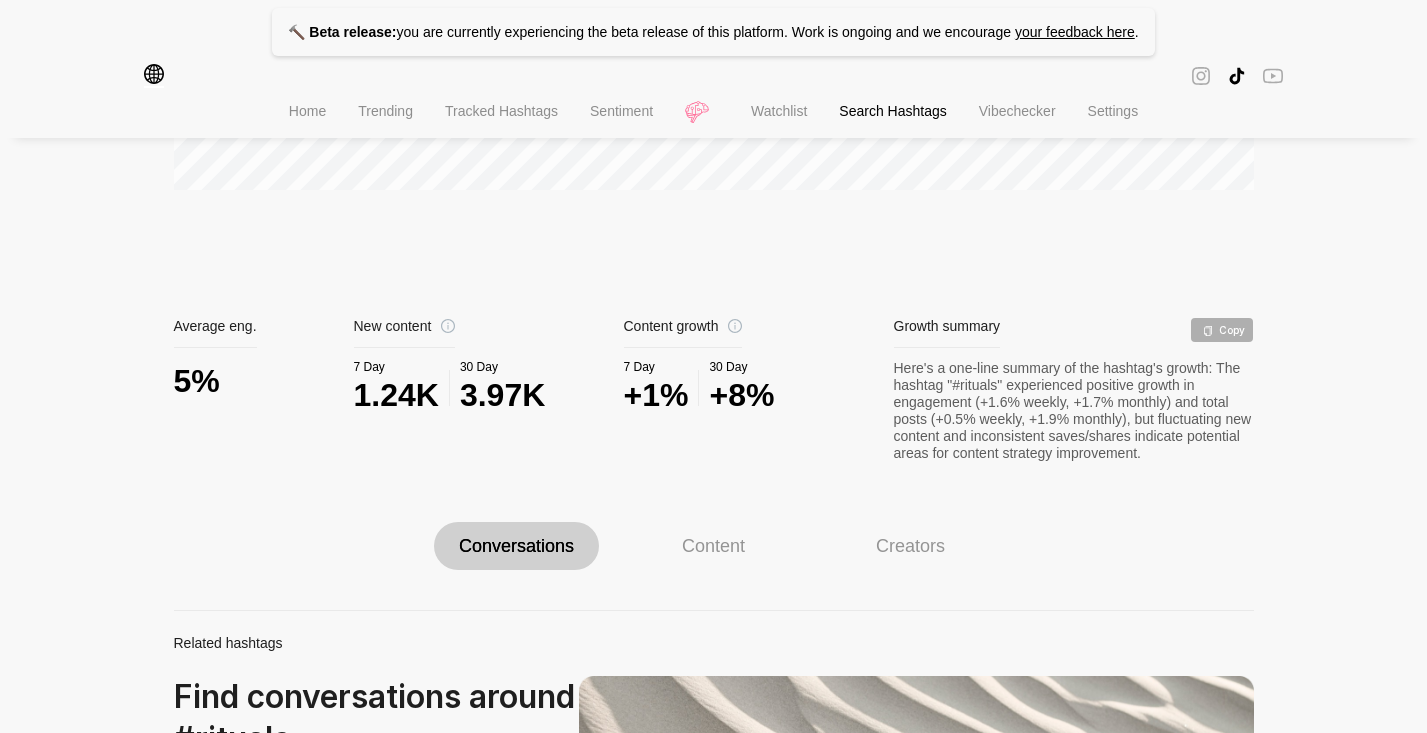 click on "Conversations Content Creators Related hashtags Find conversations around # rituals Sparks Hashtags with high engagement when used together Hashtag Avg Eng. Used       fypage 18.07 % 36 ritualofsakura 15.92 % 27 aesthetic 15.64 % 42 sakura 13.10 % 49 selfcare 11.58 % 71 fy 10.35 % 0.14K witchtok 10.17 % 32 trend 9.57 % 32 pourtoi 9.05 % 53 viral 8.92 % 0.20K makeup 8.70 % 35 foryou 8.63 % 0.18K capcut 8.44 % 30 foryoupage 8.32 % 0.13K girls 8.06 % 28 fyp 7.97 % 0.67K skincare 7.45 % 86 yozakura 7.43 % 51 cosmetics 7.05 % 41 witchcraft 6.85 % 22 shopping 6.79 % 38 voorjou 6.76 % 37 foryoupag 6.71 % 22 goviral 6.69 % 30 ritualscosmetics 6.53 % 0.51K haul 6.42 % 68 dc 6.04 % 26 new 5.63 % 26 rituals 5.63 % 1.57K dlaciebie 5.53 % 28 parfum 5.44 % 30 ritualslimitededition 5.34 % 33 love 5.29 % 23 christmas 5.21 % 39 f 5.20 % 80 beautytok 5.04 % 27 asmr 4.20 % 28 ritualsmedewerker 4.19 % 23 thedreamcollection 4.12 % 45 alchemy 3.82 % 26 ritual 3.54 % 70 unboxing 3.13 % 63 ad 3.04 % 23 bodycare 2.93 % 46 2.80 % %" at bounding box center (714, 1162) 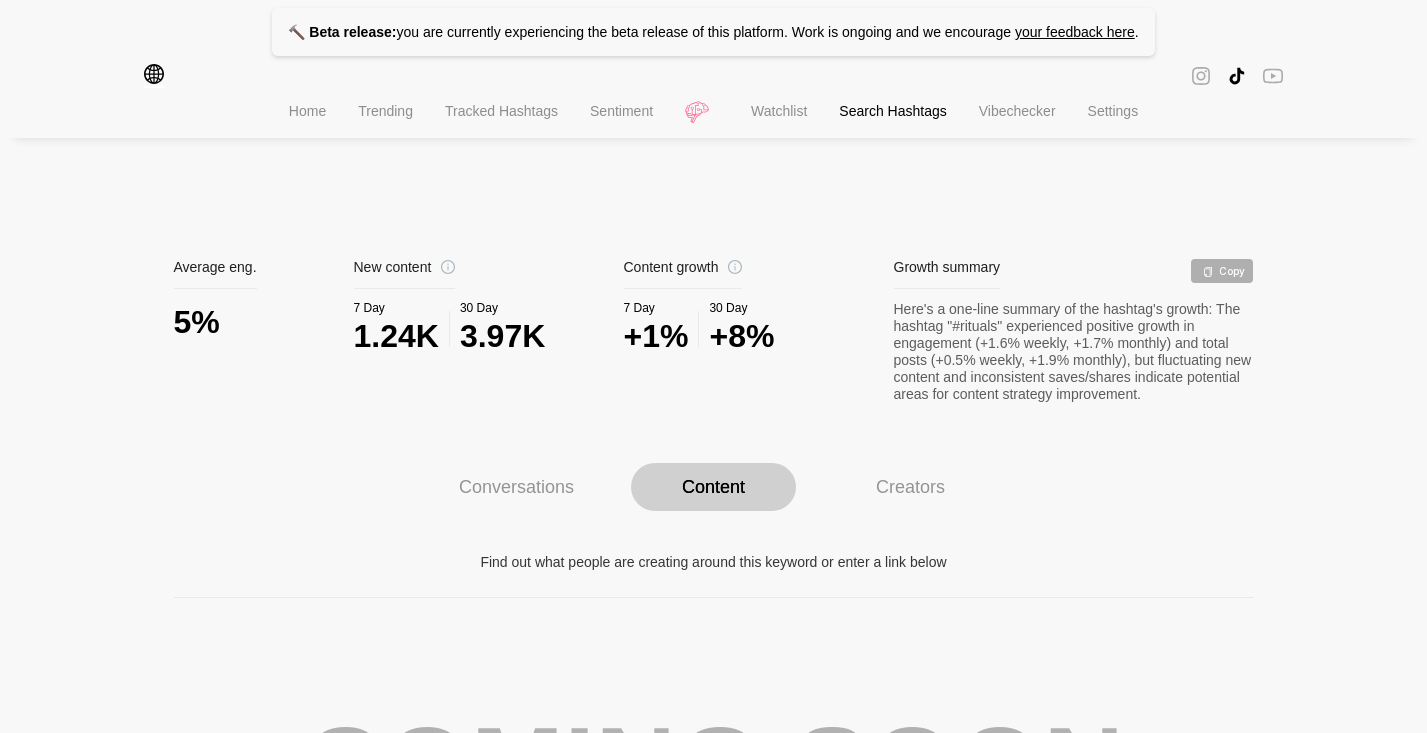 scroll, scrollTop: 792, scrollLeft: 0, axis: vertical 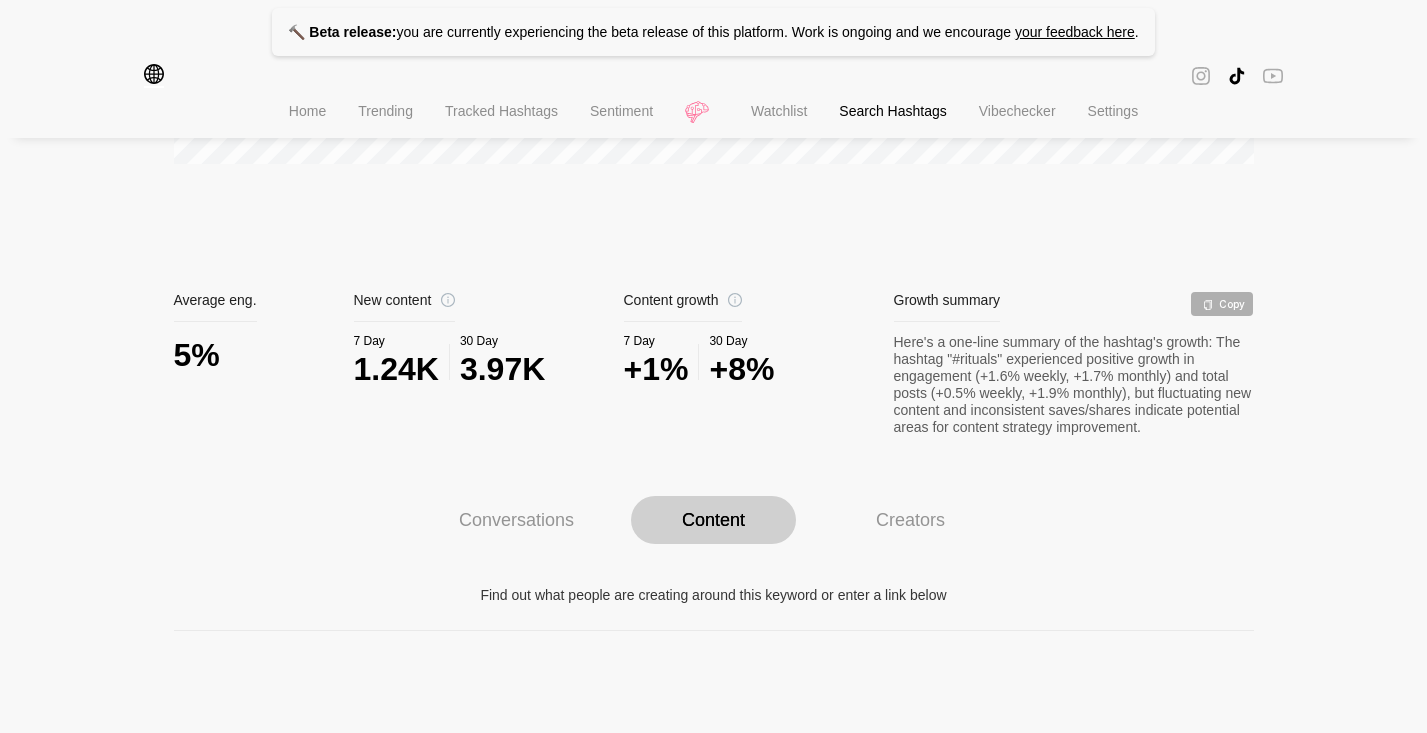 click on "Conversations Content Creators Related hashtags Find conversations around # rituals Sparks Hashtags with high engagement when used together Hashtag Avg Eng. Used       fypage 18.07 % 36 ritualofsakura 15.92 % 27 aesthetic 15.64 % 42 sakura 13.10 % 49 selfcare 11.58 % 71 fy 10.35 % 0.14K witchtok 10.17 % 32 trend 9.57 % 32 pourtoi 9.05 % 53 viral 8.92 % 0.20K makeup 8.70 % 35 foryou 8.63 % 0.18K capcut 8.44 % 30 foryoupage 8.32 % 0.13K girls 8.06 % 28 fyp 7.97 % 0.67K skincare 7.45 % 86 yozakura 7.43 % 51 cosmetics 7.05 % 41 witchcraft 6.85 % 22 shopping 6.79 % 38 voorjou 6.76 % 37 foryoupag 6.71 % 22 goviral 6.69 % 30 ritualscosmetics 6.53 % 0.51K haul 6.42 % 68 dc 6.04 % 26 new 5.63 % 26 rituals 5.63 % 1.57K dlaciebie 5.53 % 28 parfum 5.44 % 30 ritualslimitededition 5.34 % 33 love 5.29 % 23 christmas 5.21 % 39 f 5.20 % 80 beautytok 5.04 % 27 asmr 4.20 % 28 ritualsmedewerker 4.19 % 23 thedreamcollection 4.12 % 45 alchemy 3.82 % 26 ritual 3.54 % 70 unboxing 3.13 % 63 ad 3.04 % 23 bodycare 2.93 % 46 2.80 % %" at bounding box center (714, 800) 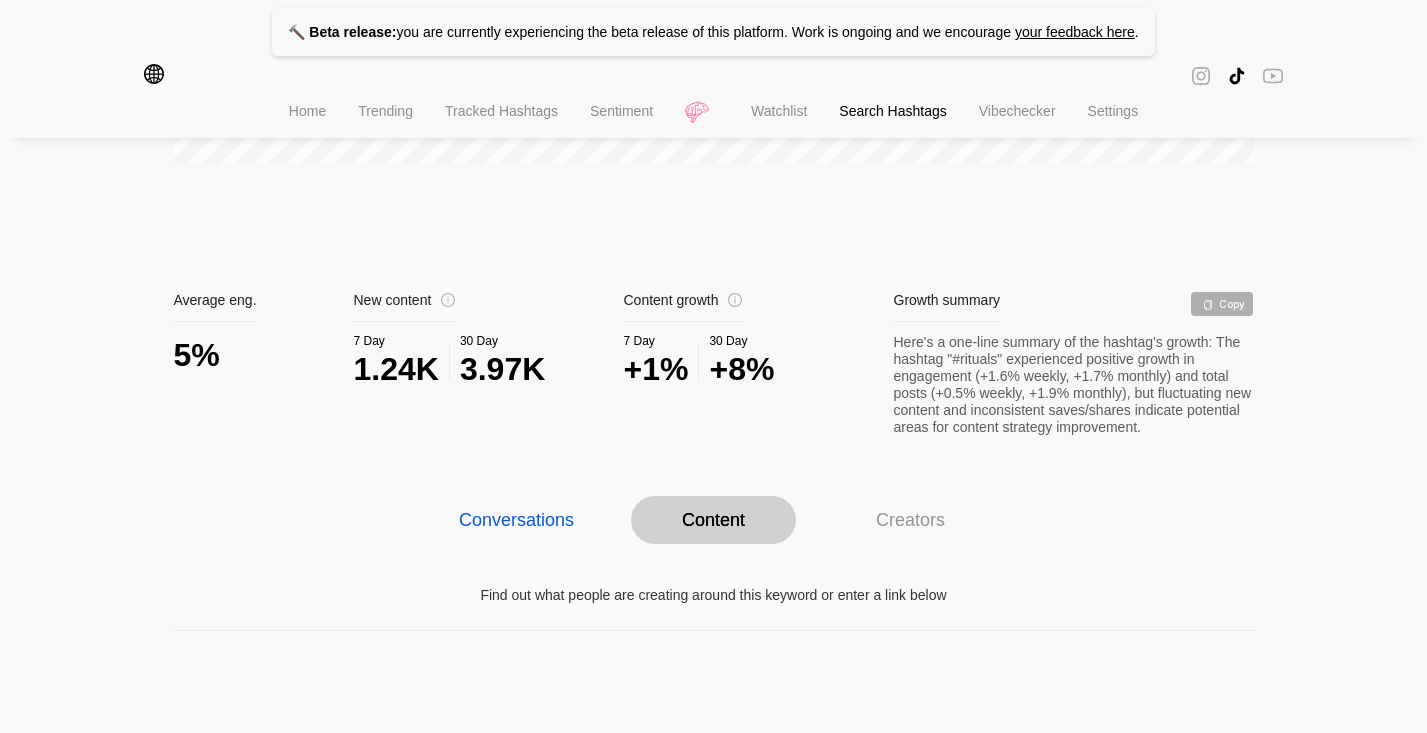 click on "Conversations" at bounding box center (516, 520) 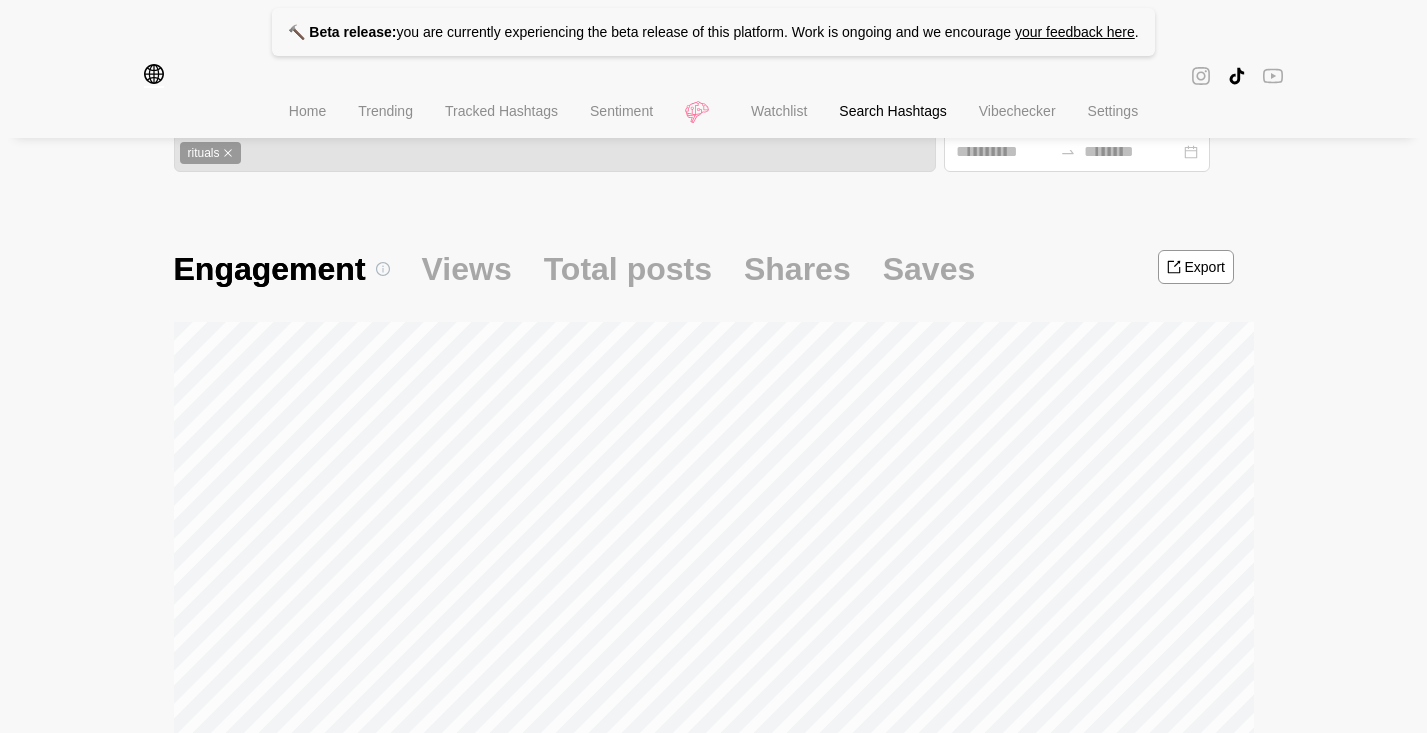 scroll, scrollTop: 0, scrollLeft: 0, axis: both 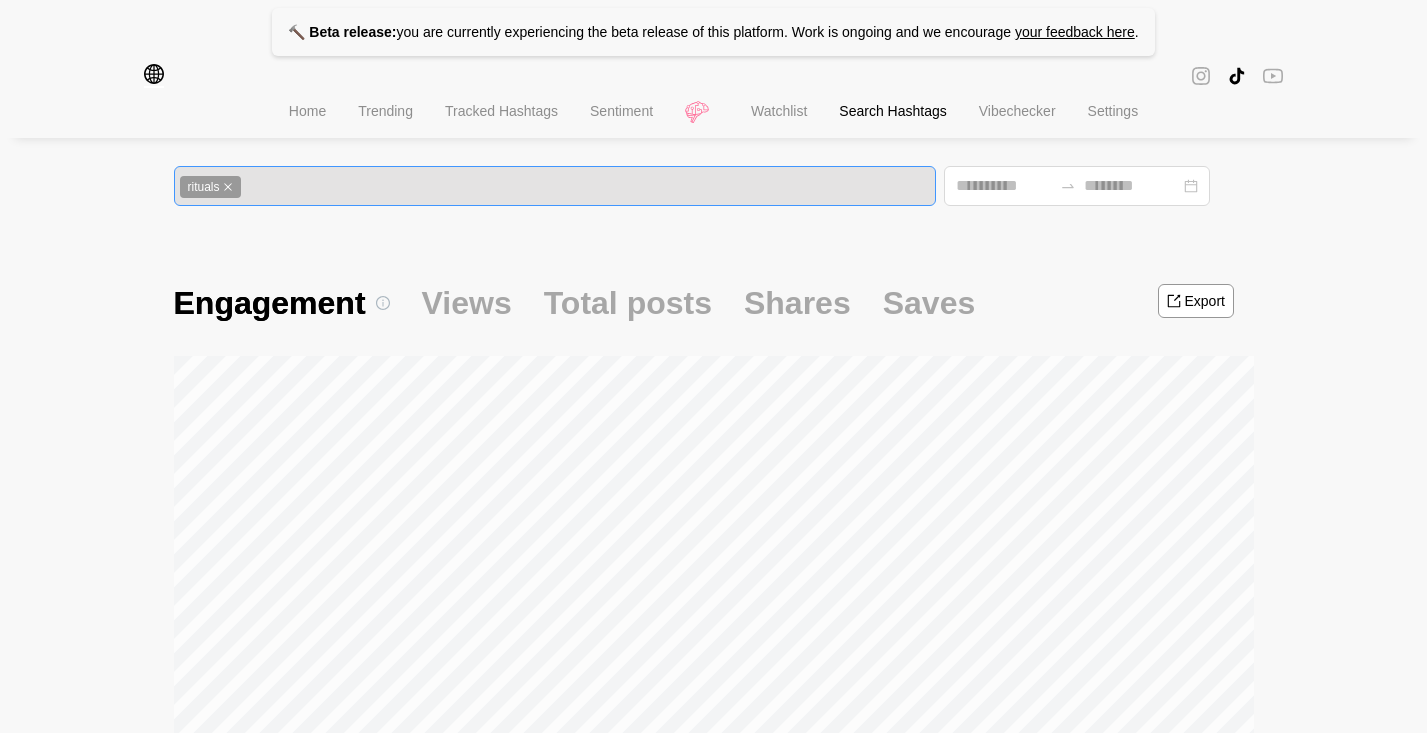 click on "rituals" at bounding box center (210, 187) 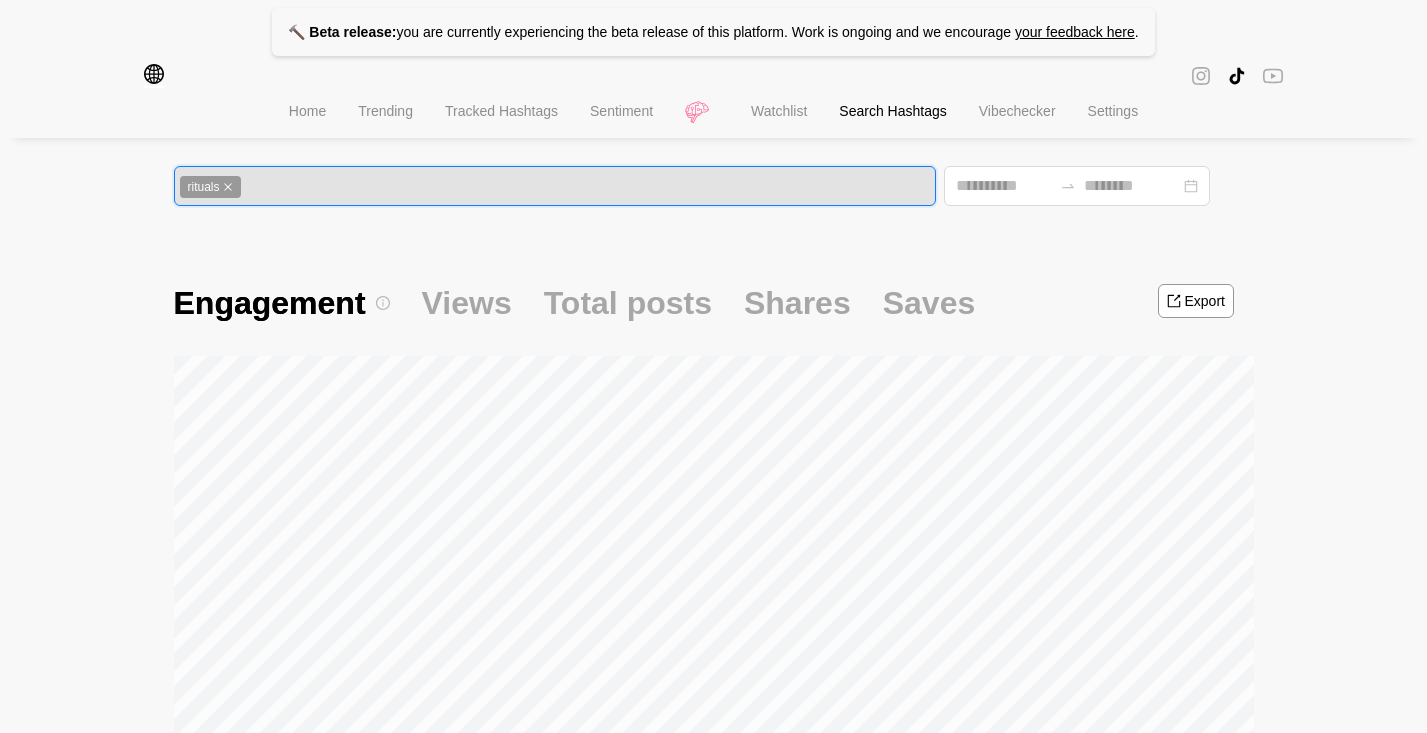 click on "rituals" at bounding box center [210, 187] 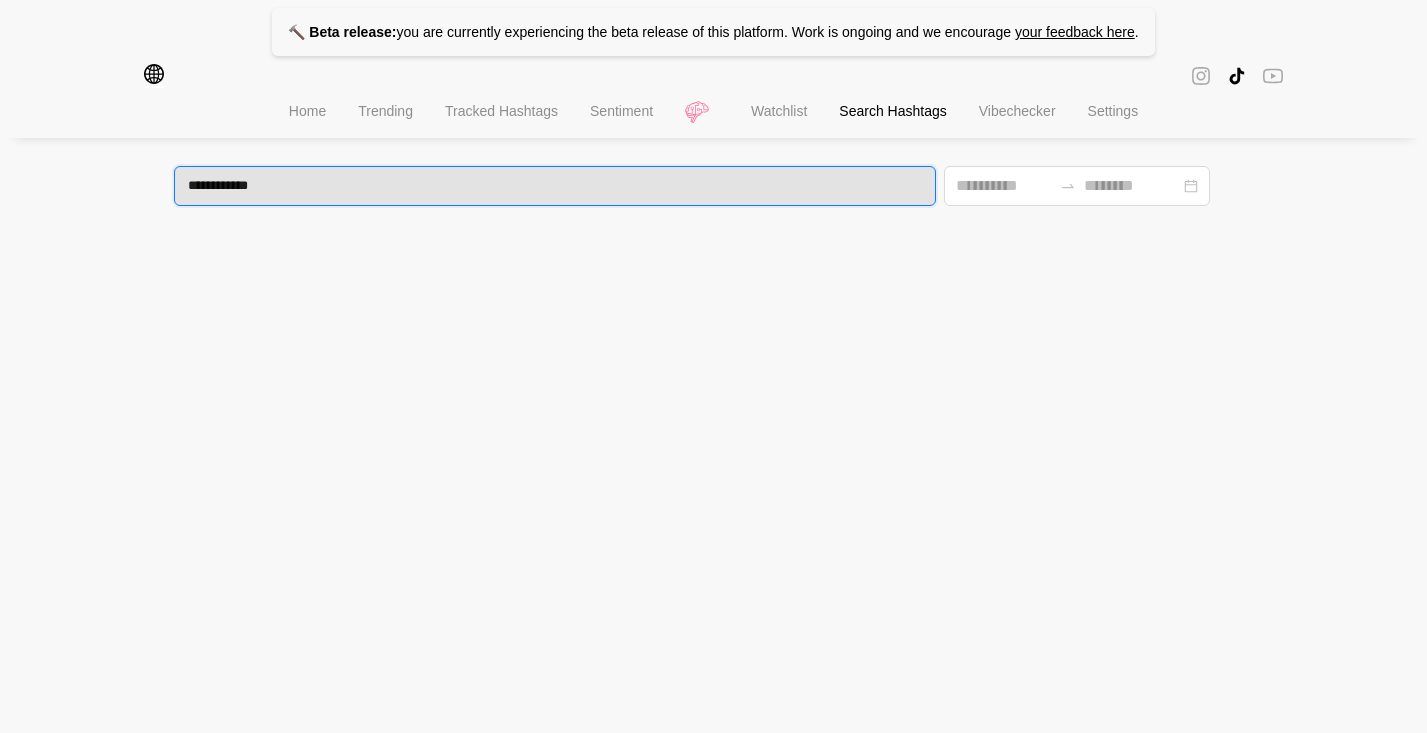 type on "**********" 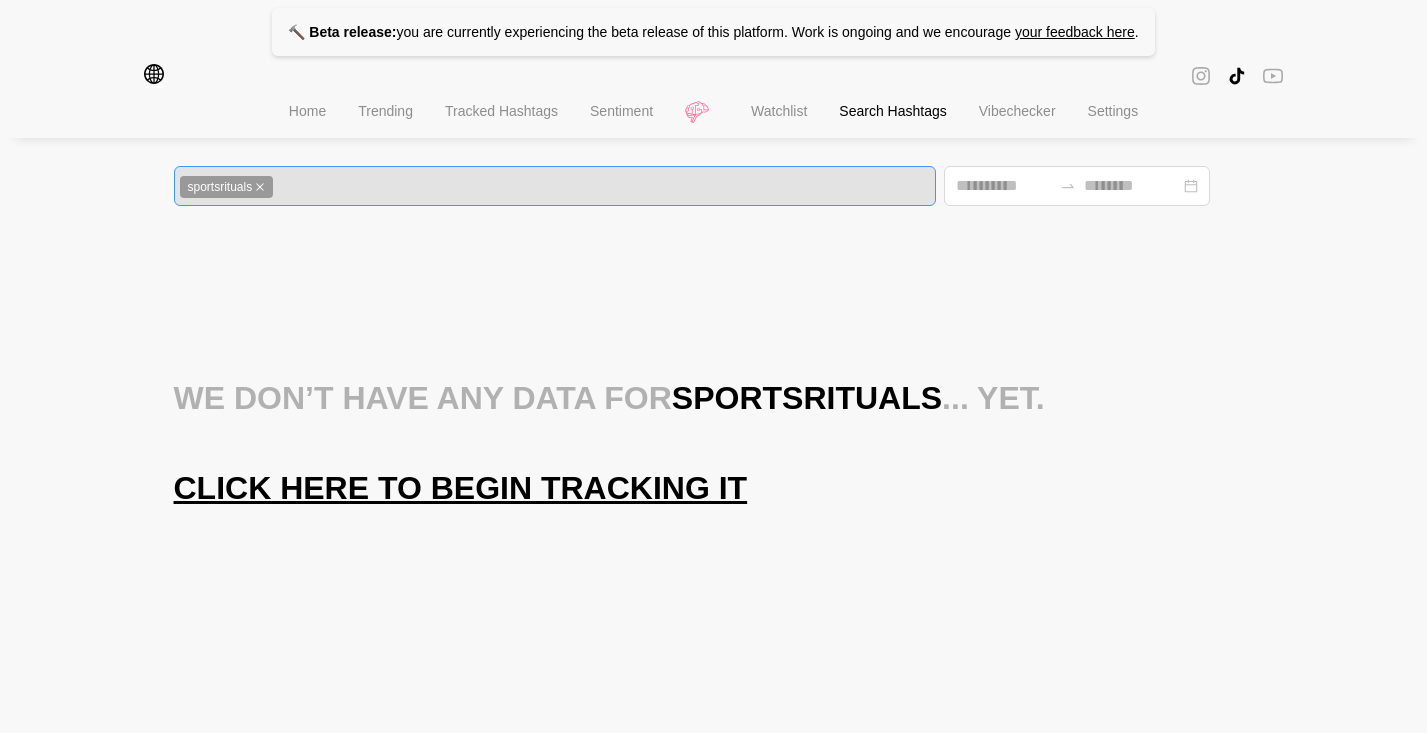 click on "Click here to begin tracking it" at bounding box center (461, 488) 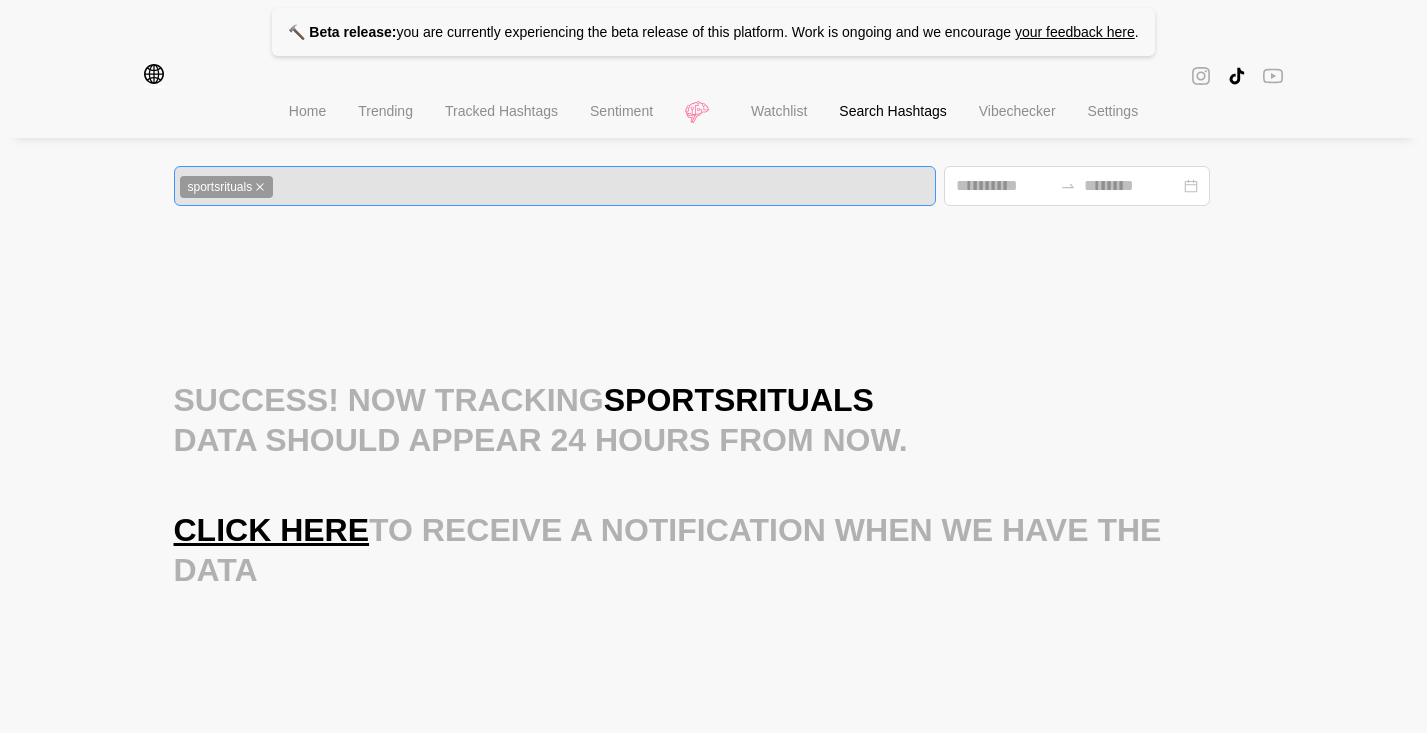click on "sportsrituals" at bounding box center (227, 187) 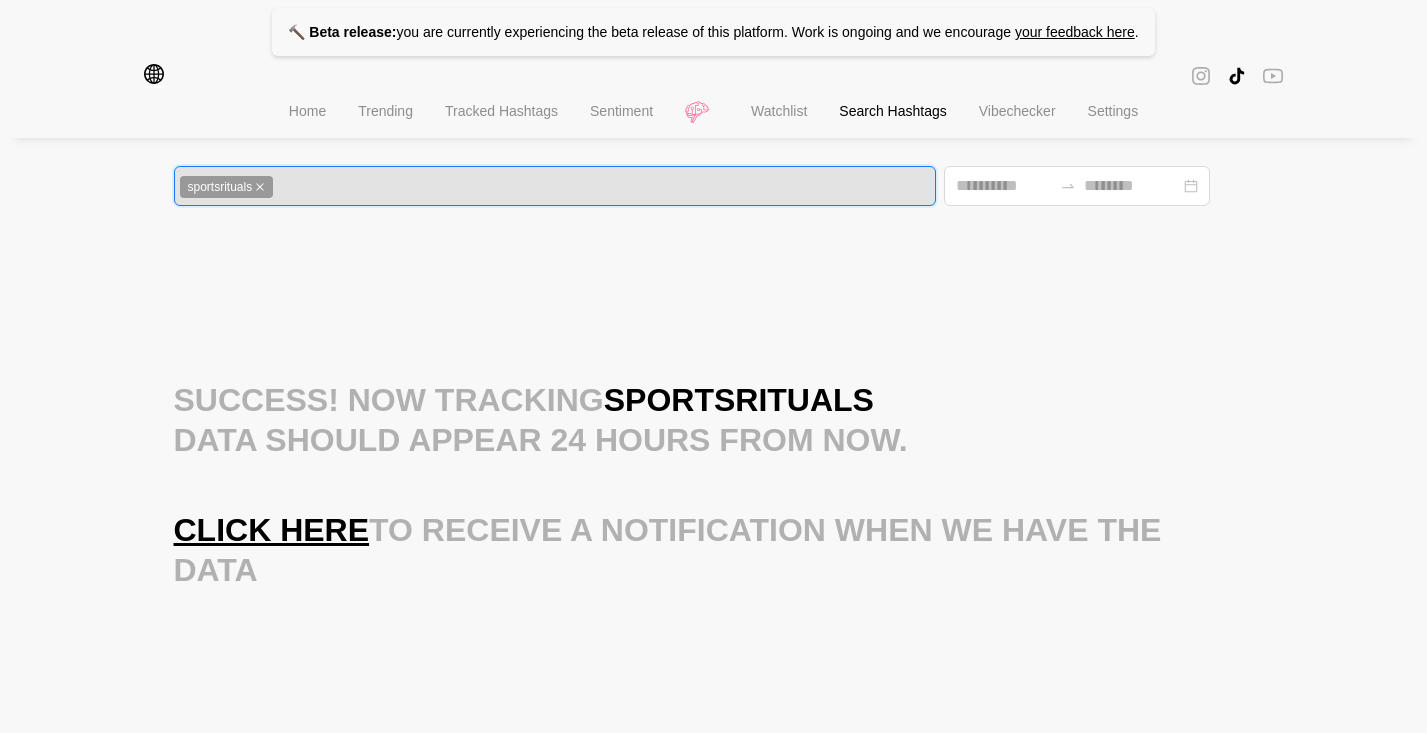 click 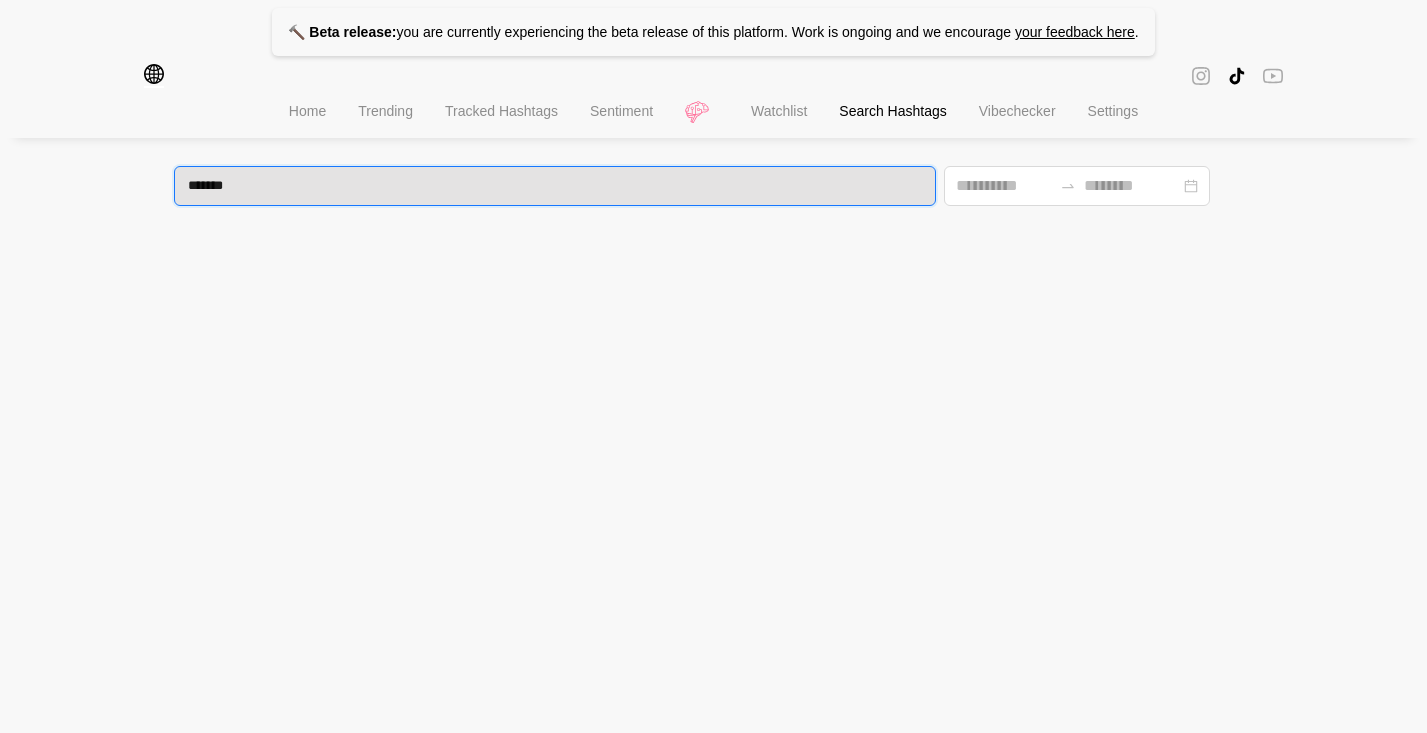 type on "********" 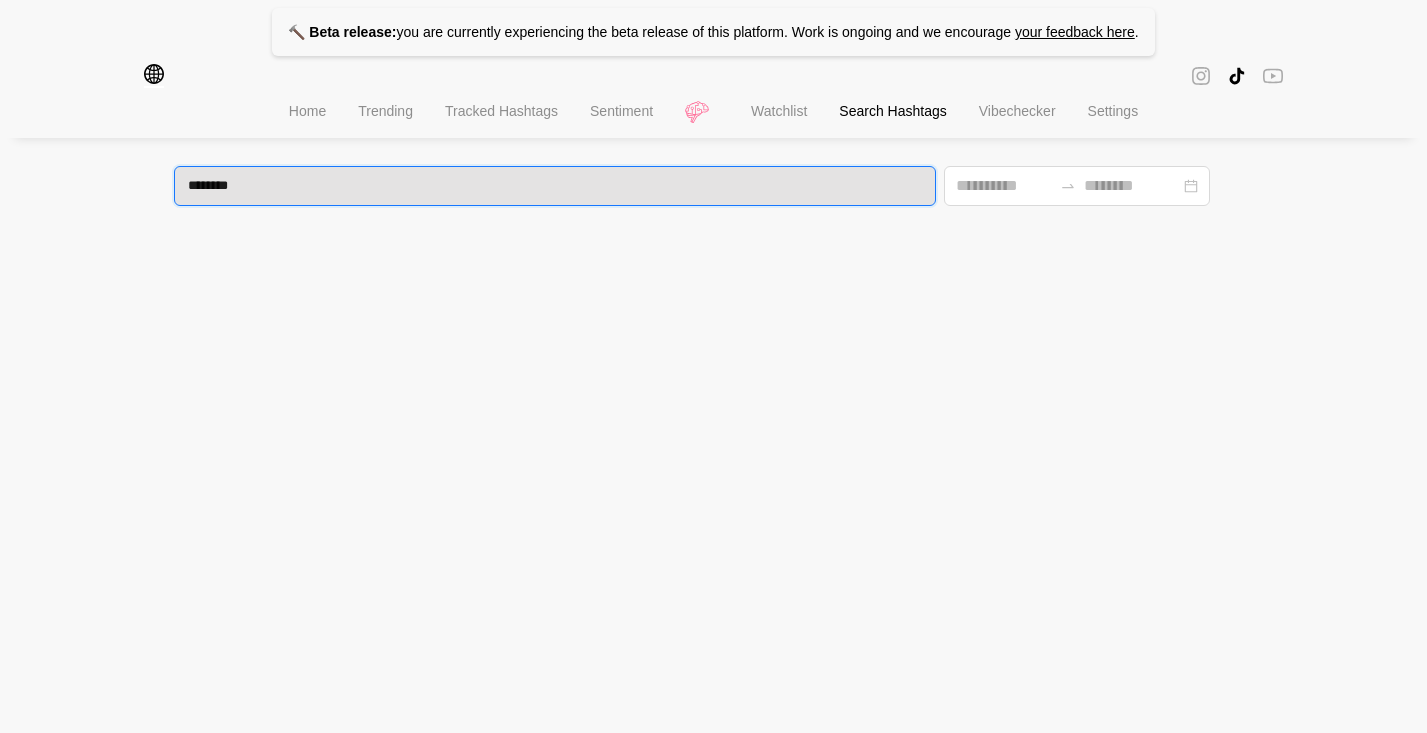 type 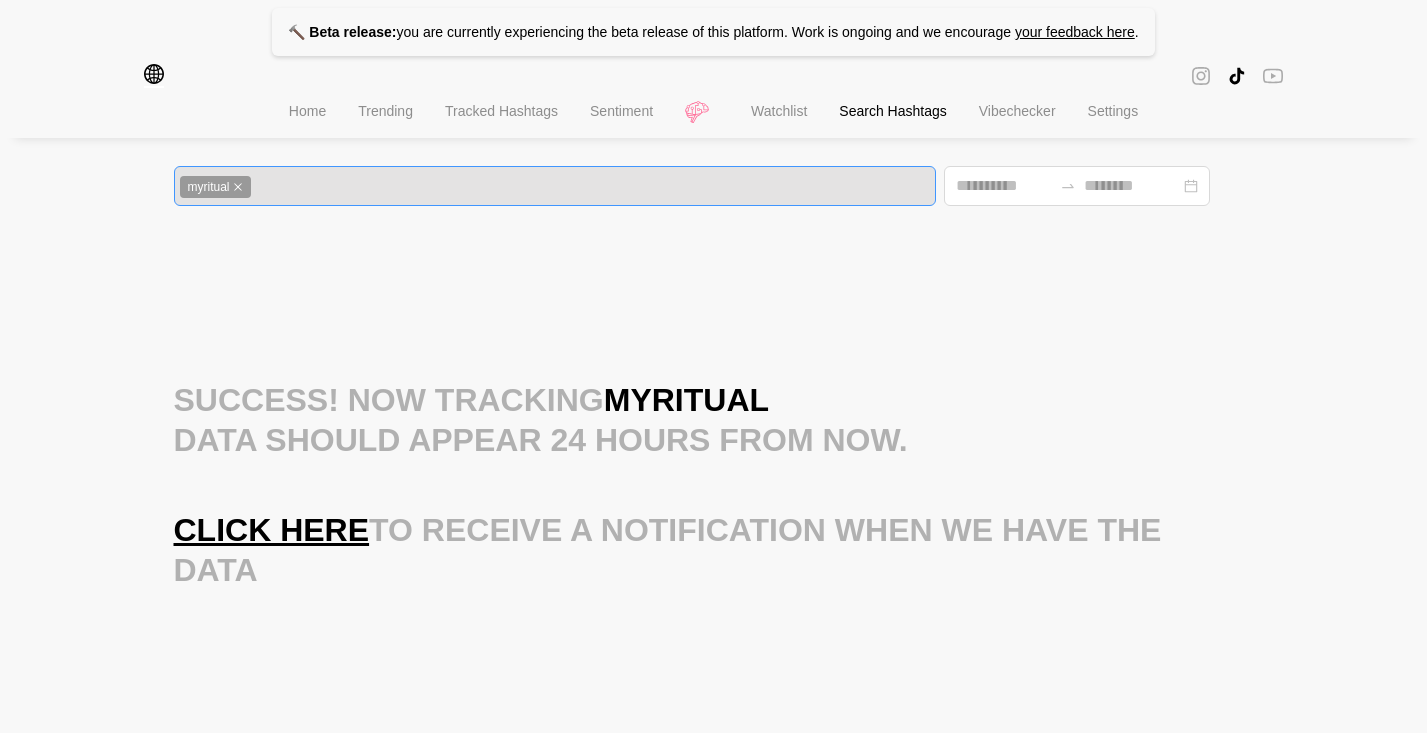 click 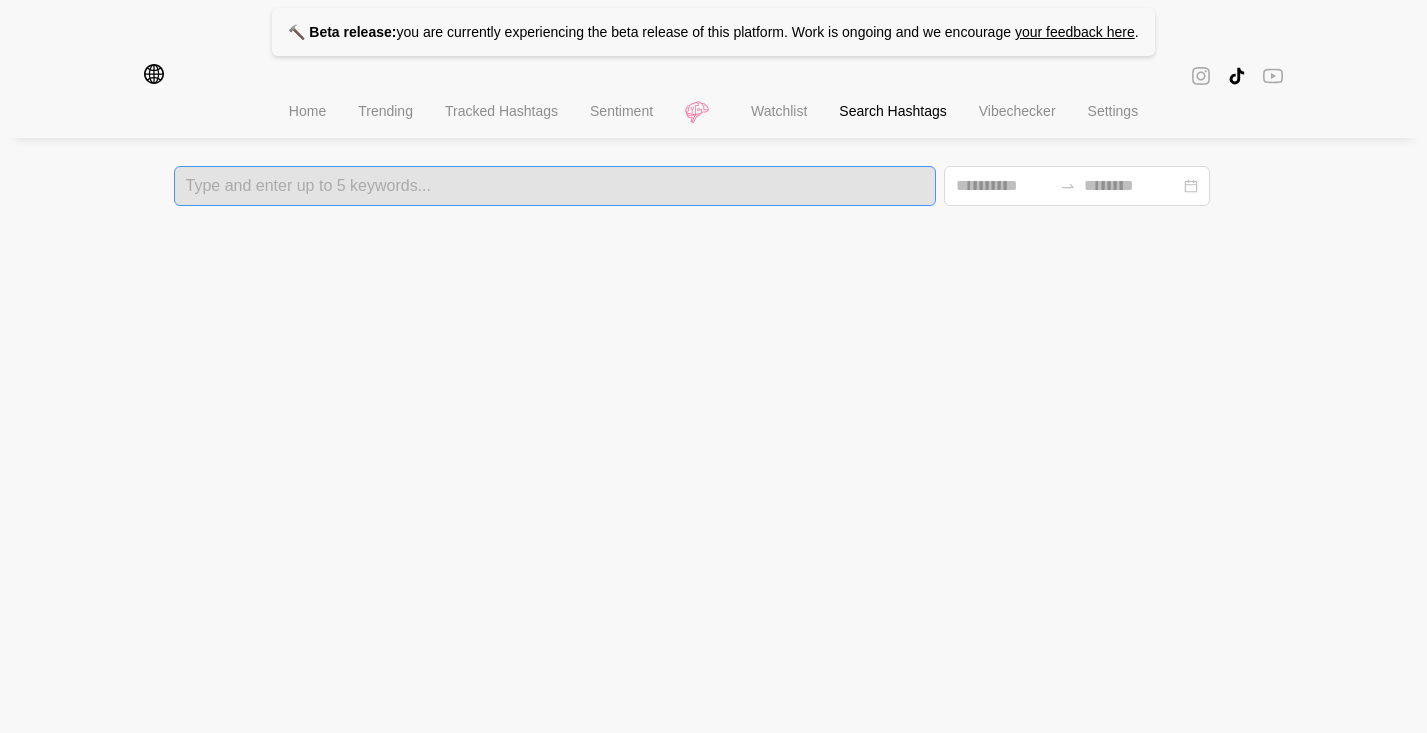 click on "Type and enter up to 5 keywords..." at bounding box center [555, 186] 